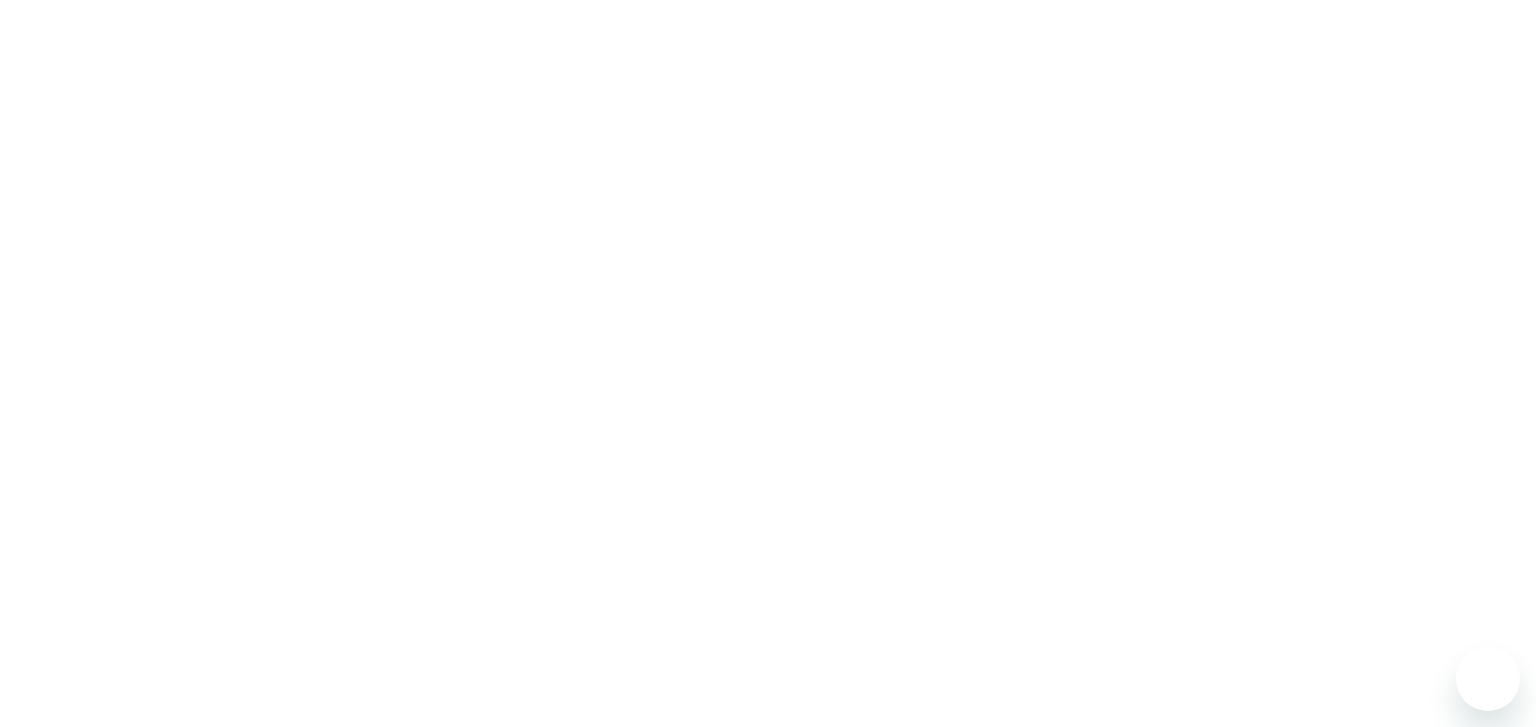 scroll, scrollTop: 0, scrollLeft: 0, axis: both 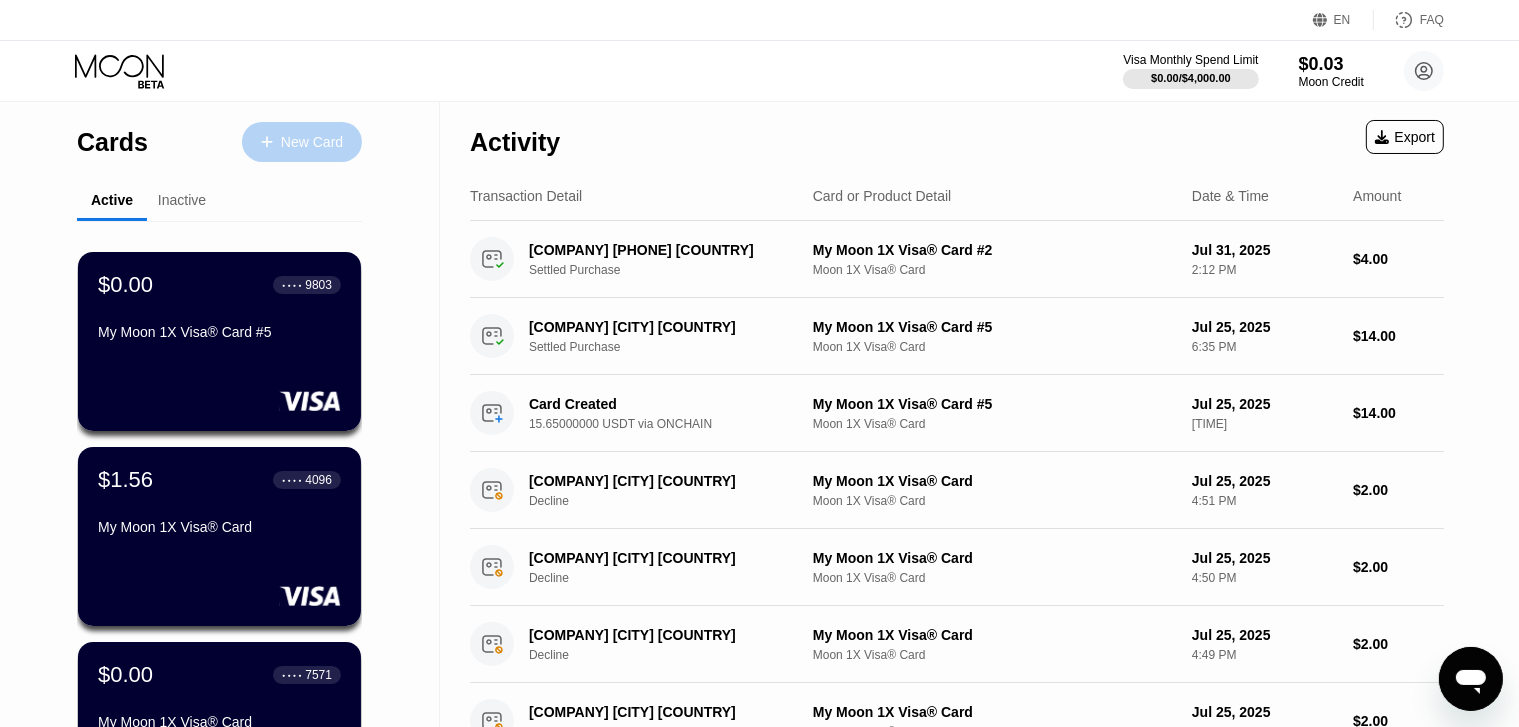click on "New Card" at bounding box center (312, 142) 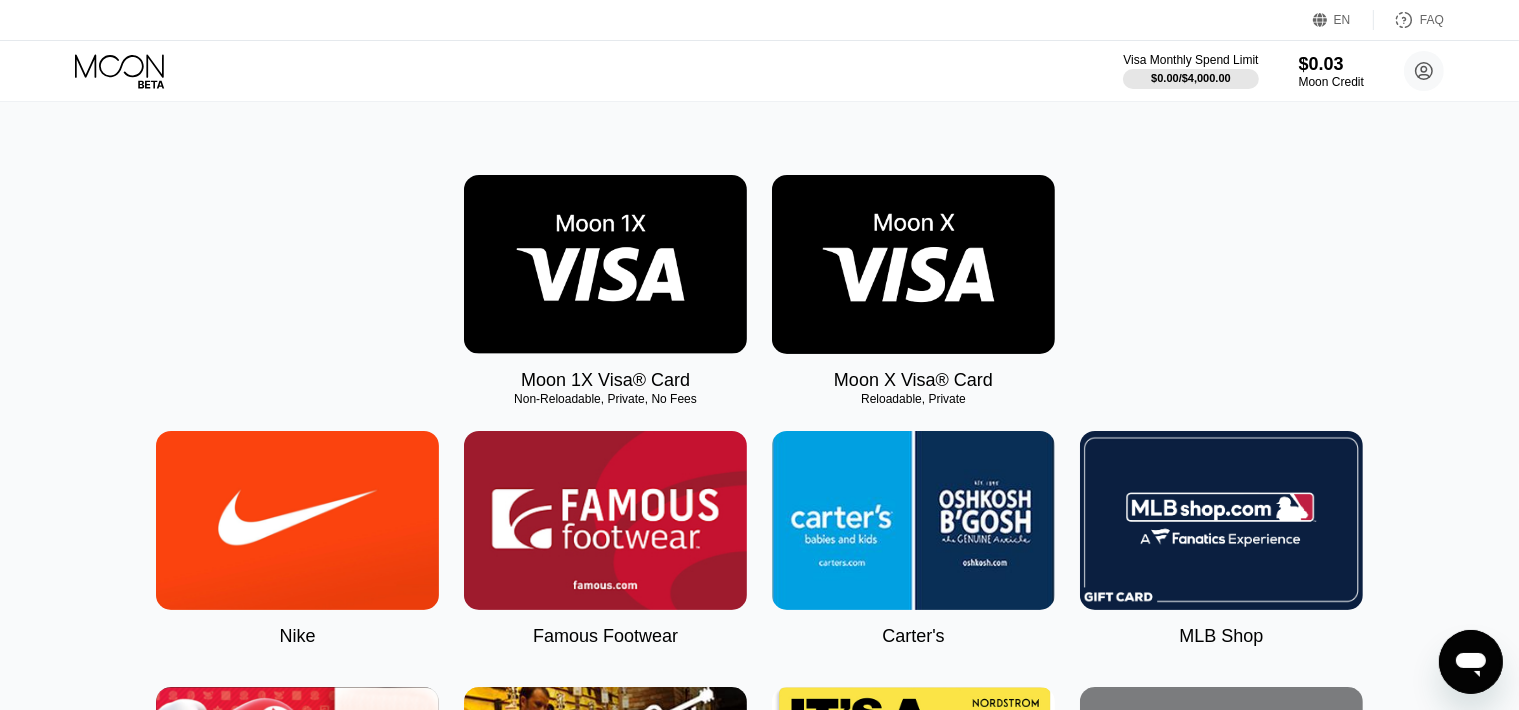 scroll, scrollTop: 248, scrollLeft: 0, axis: vertical 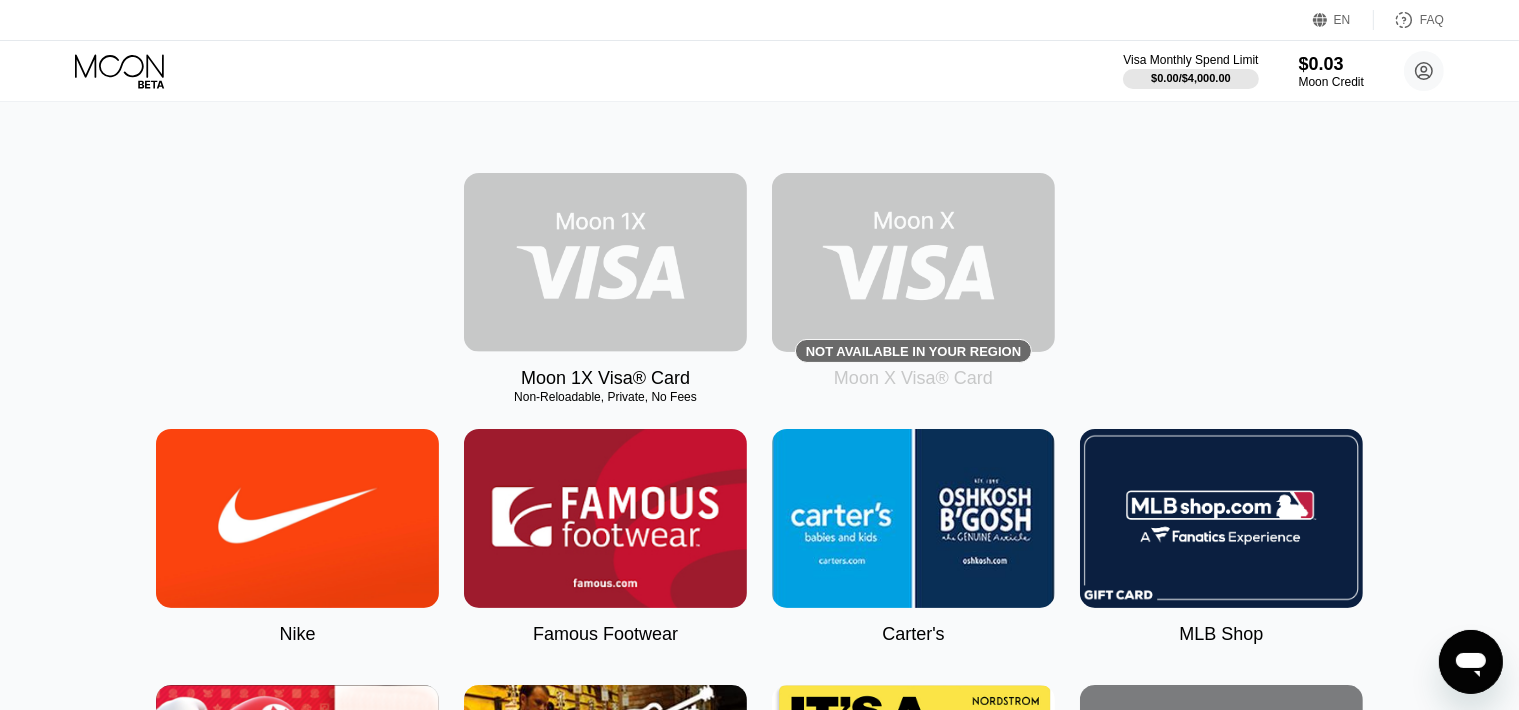 click at bounding box center (605, 262) 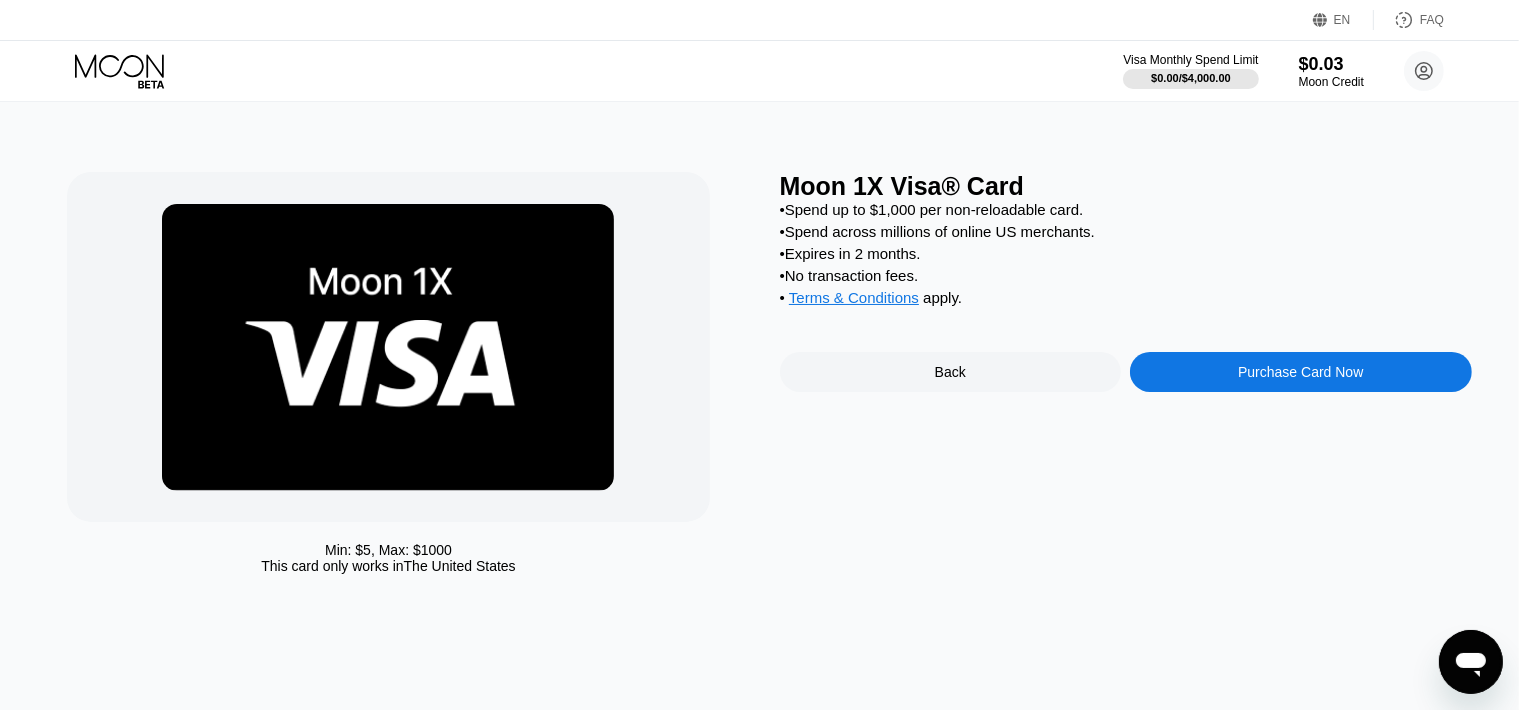 scroll, scrollTop: 0, scrollLeft: 0, axis: both 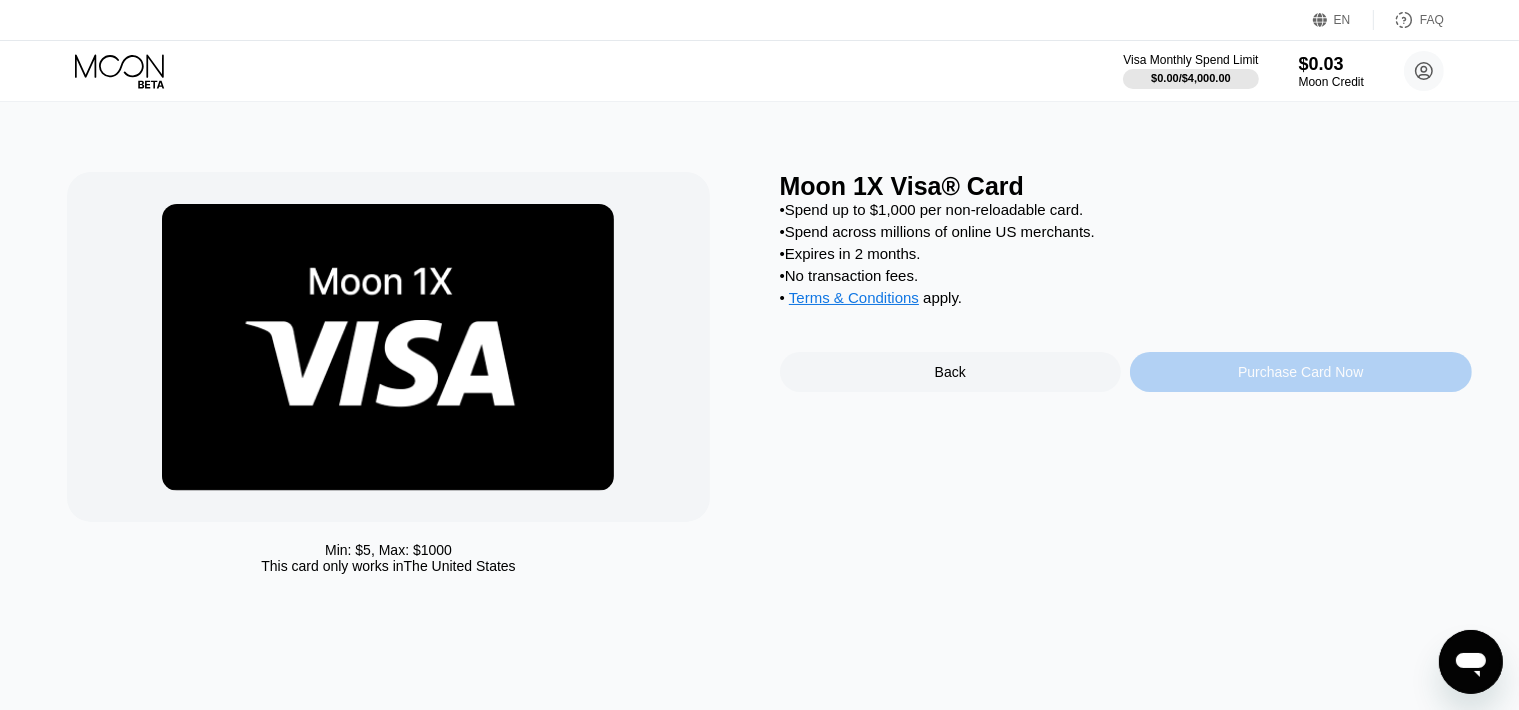 click on "Purchase Card Now" at bounding box center (1301, 372) 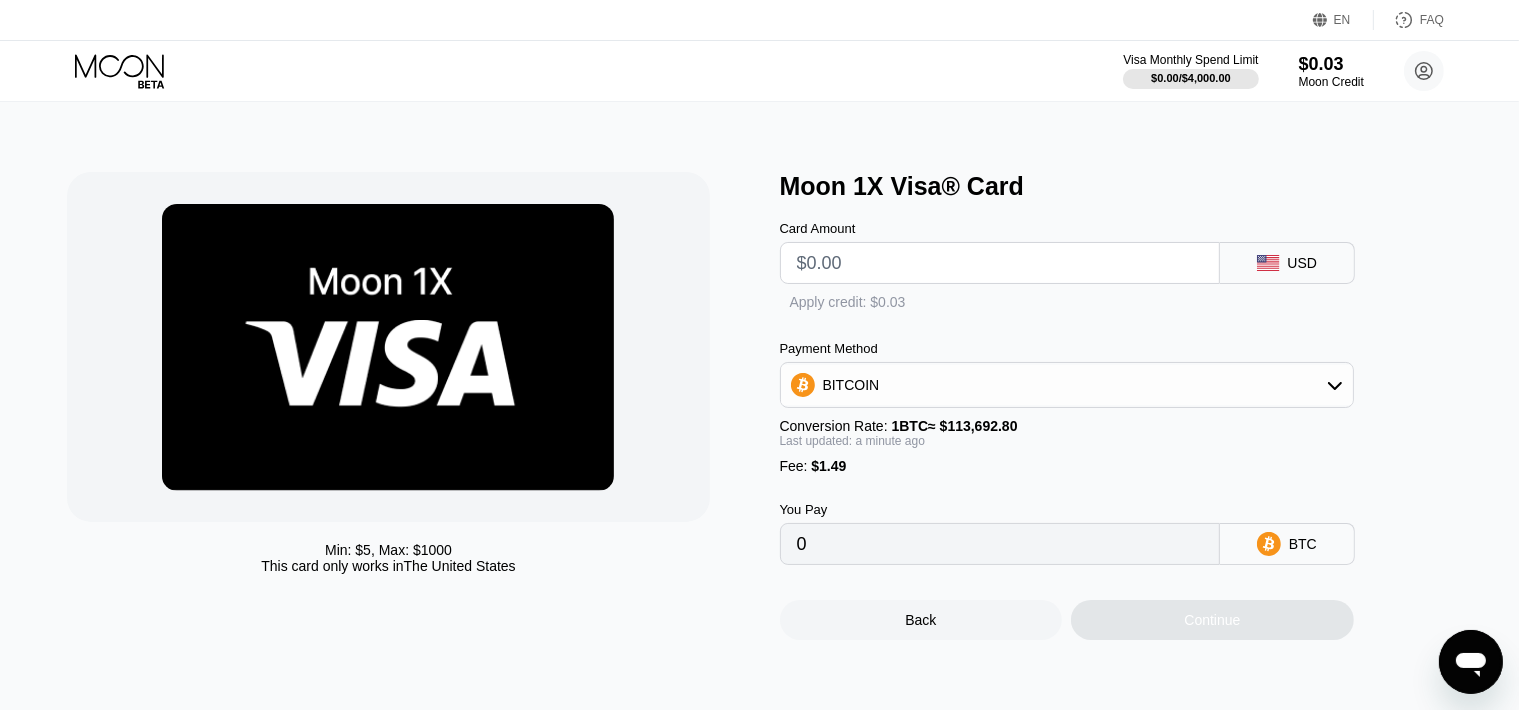 click at bounding box center [1000, 263] 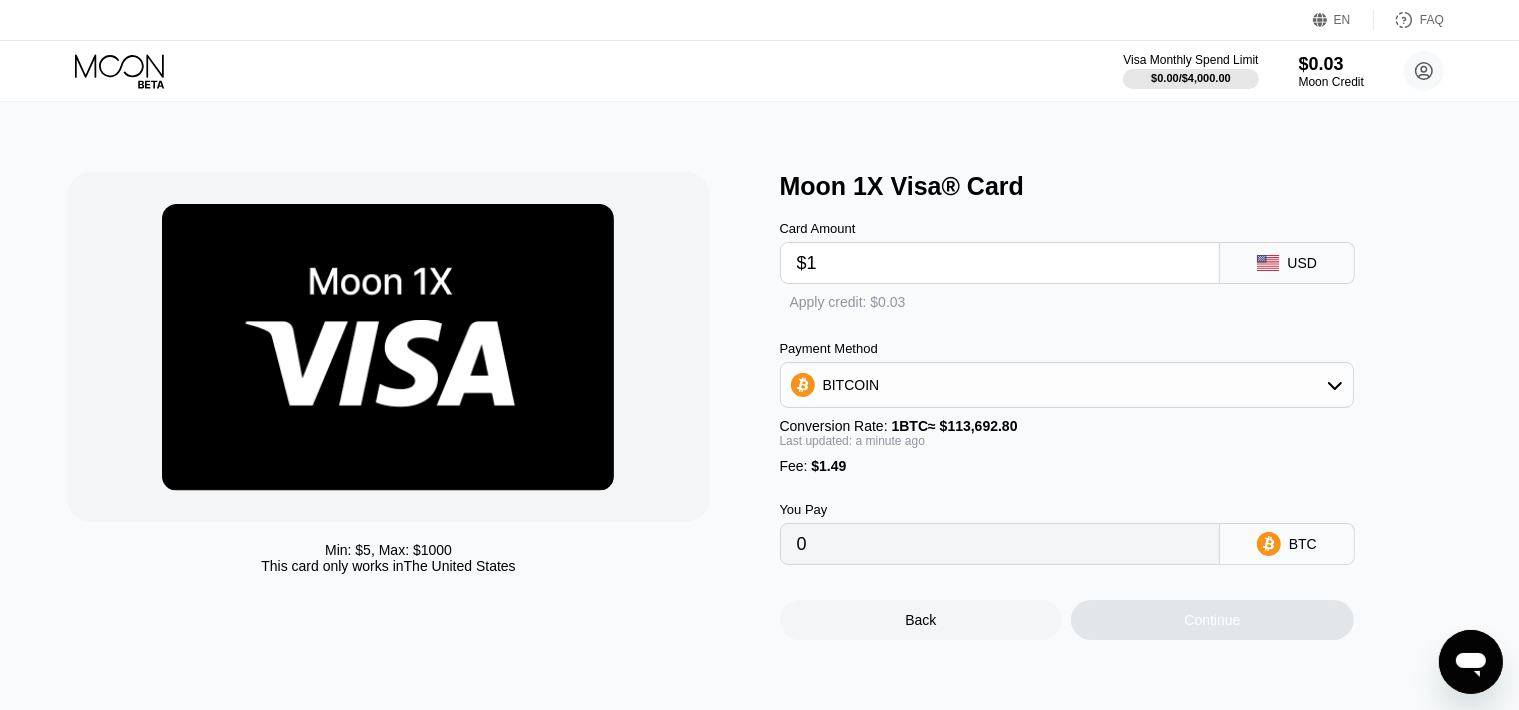 type on "$11" 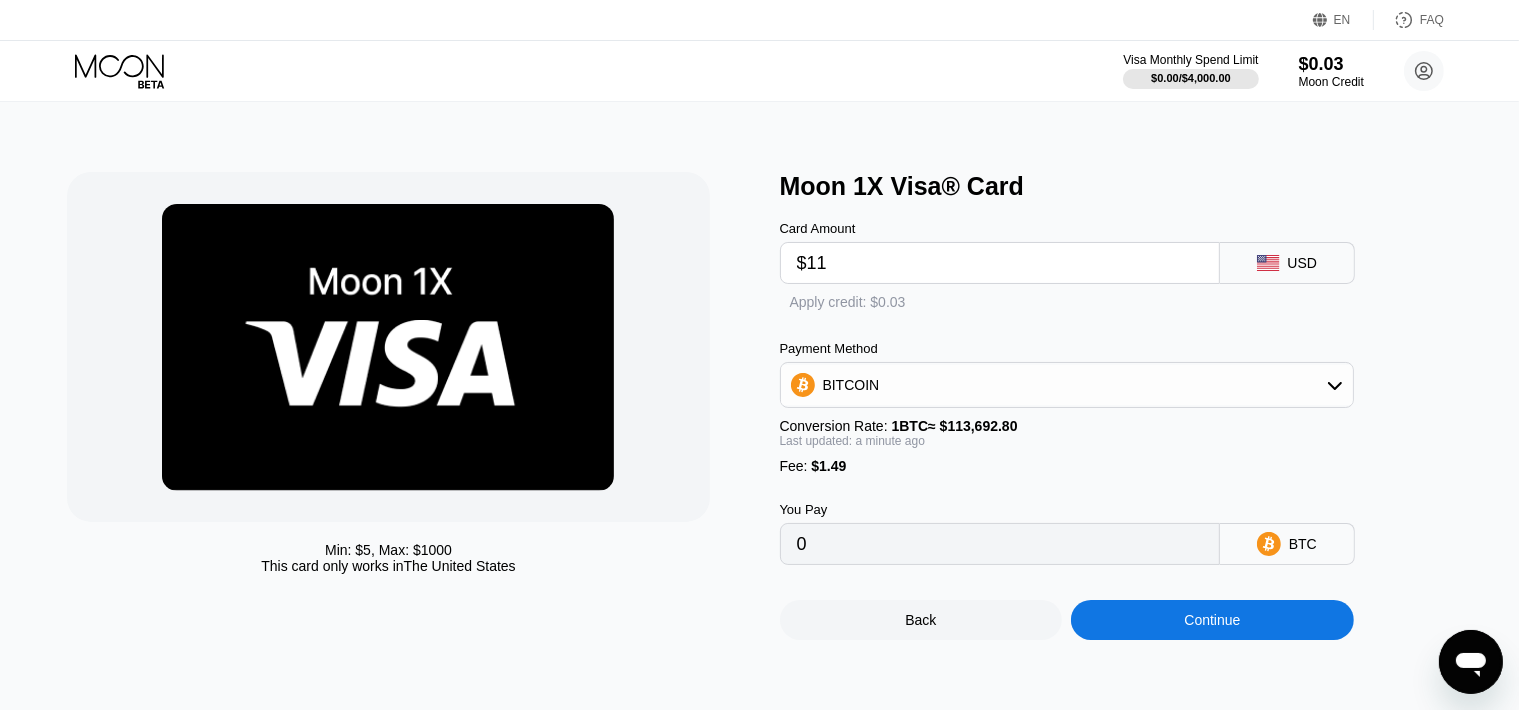 type on "0.00010986" 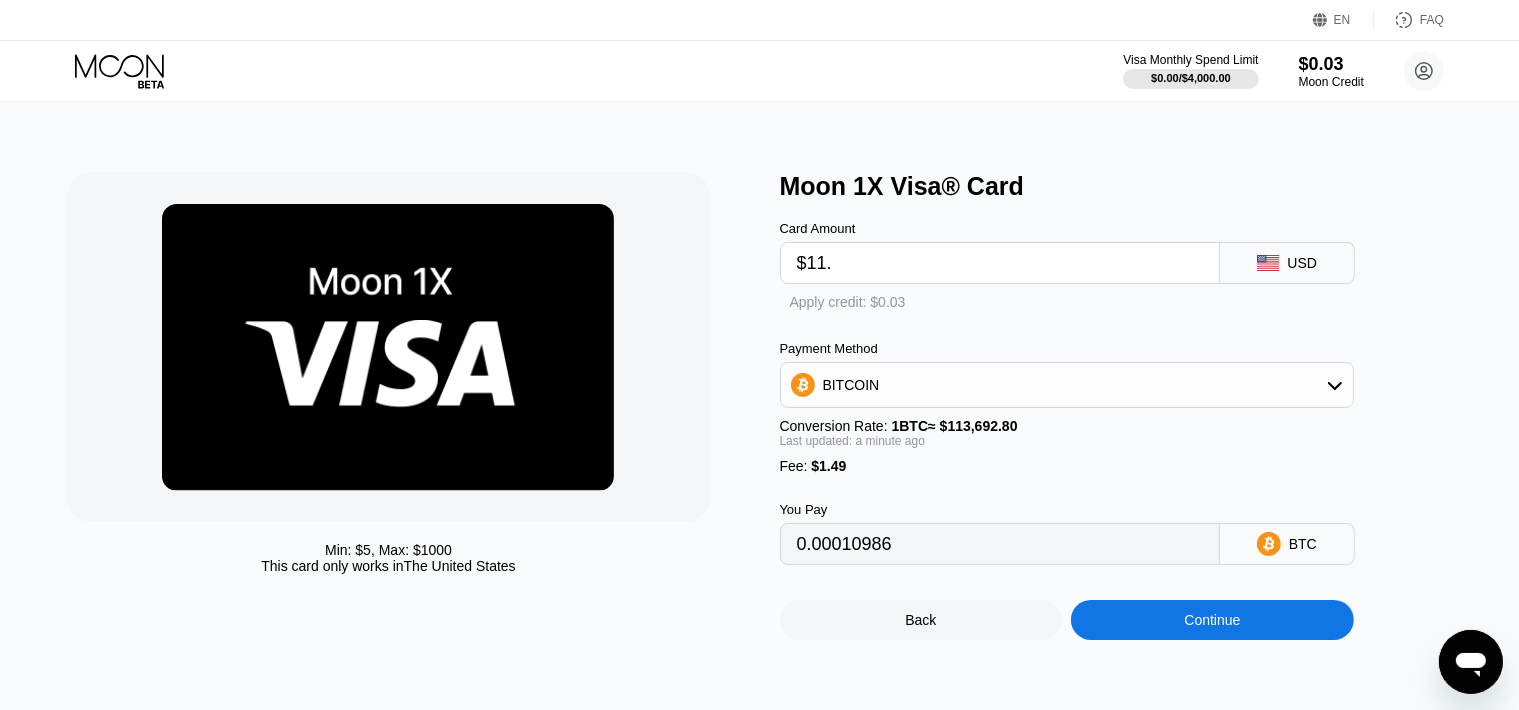 type on "$11.5" 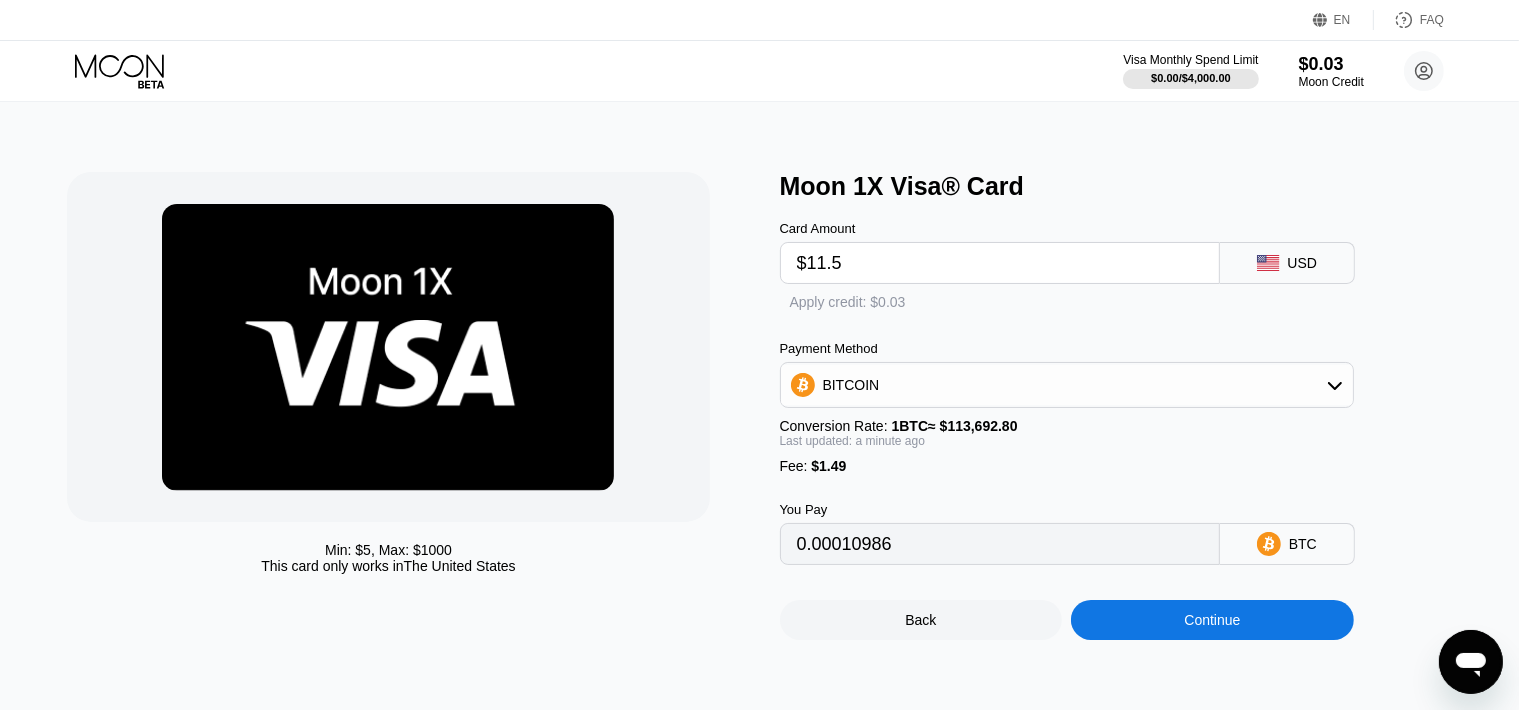 type on "0.00011426" 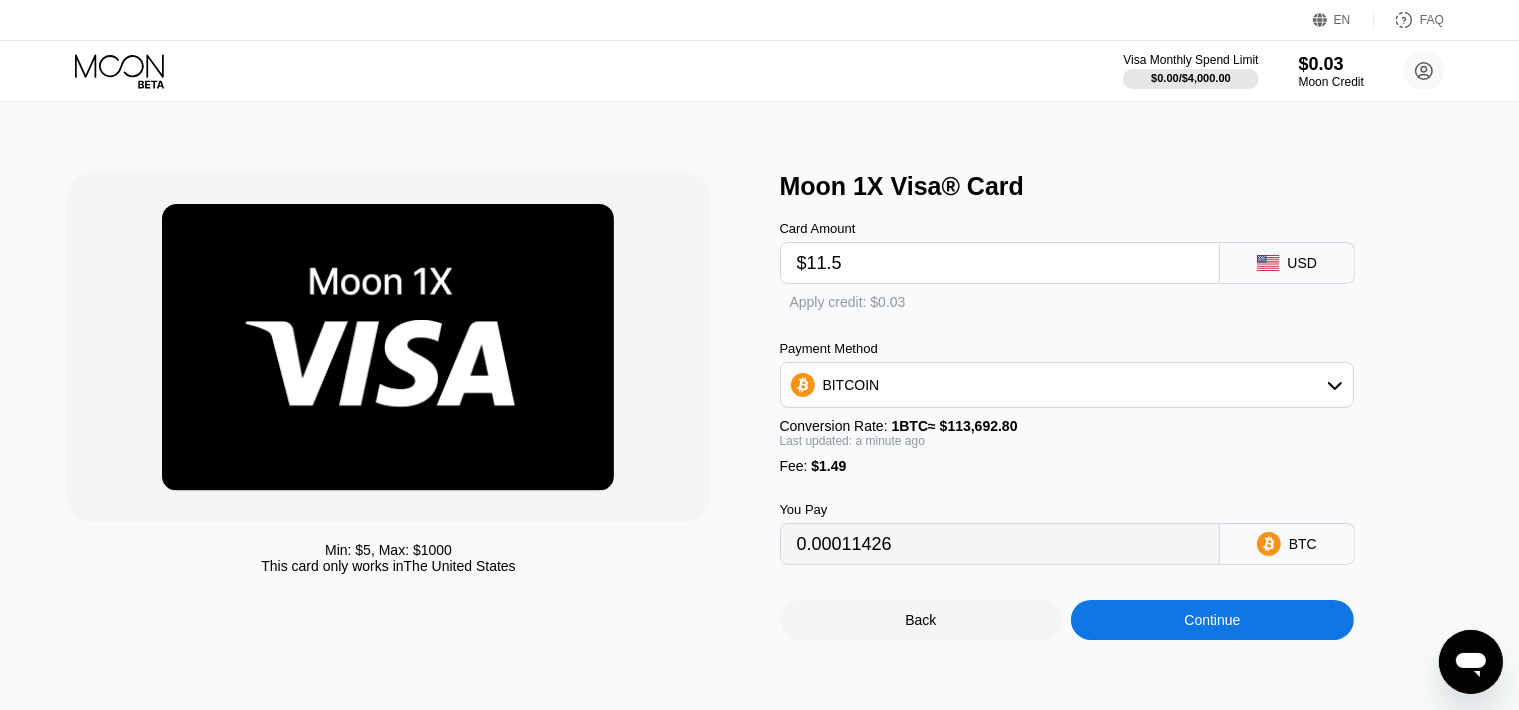 type on "$11.5" 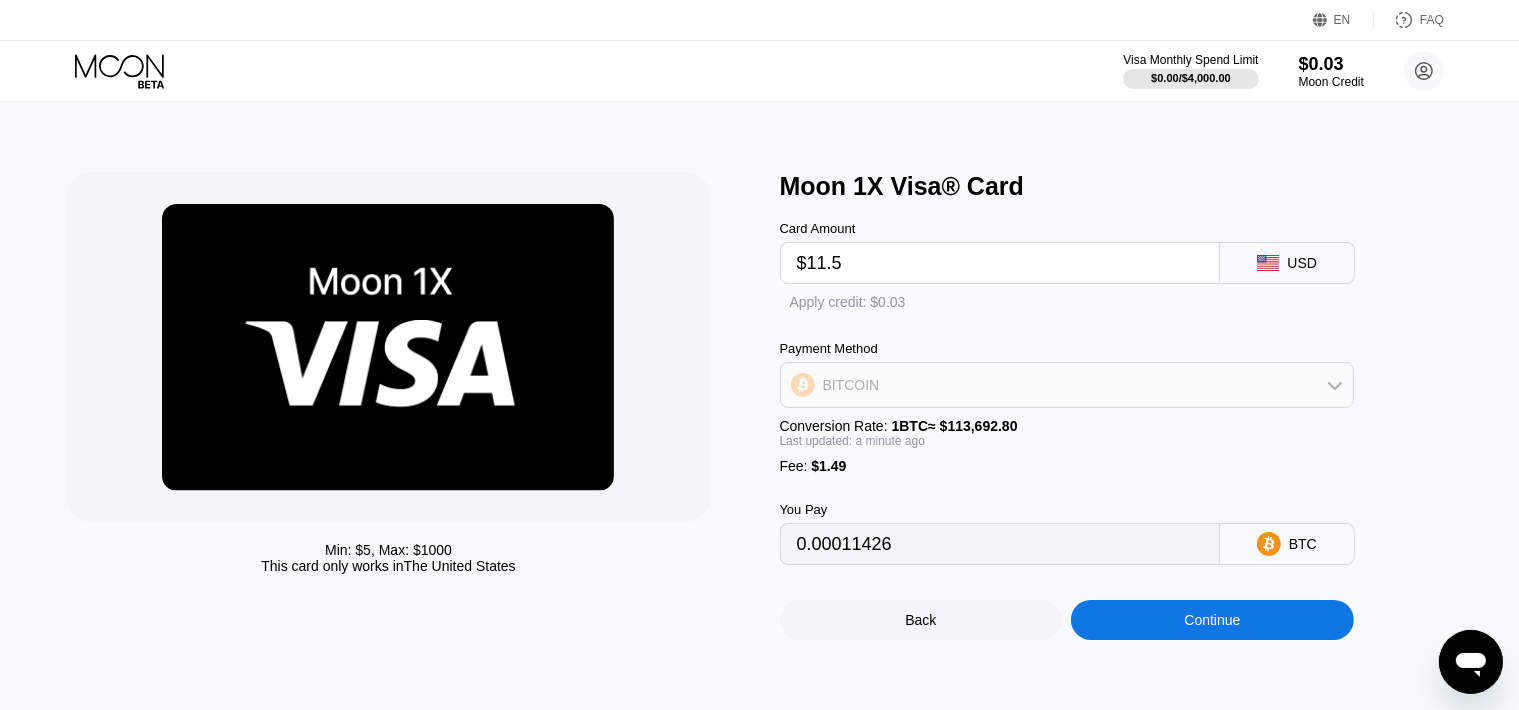 click on "BITCOIN" at bounding box center [1067, 385] 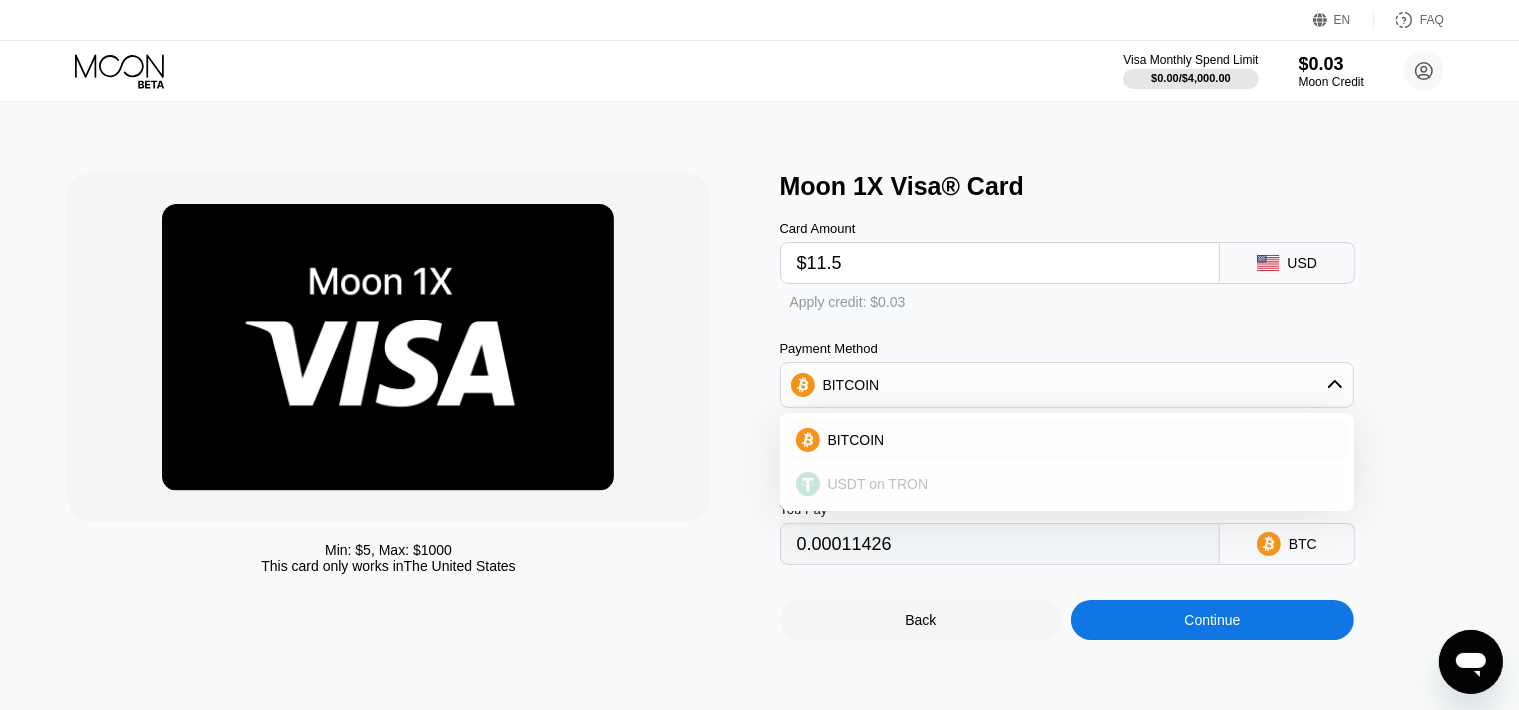 click on "USDT on TRON" at bounding box center (878, 484) 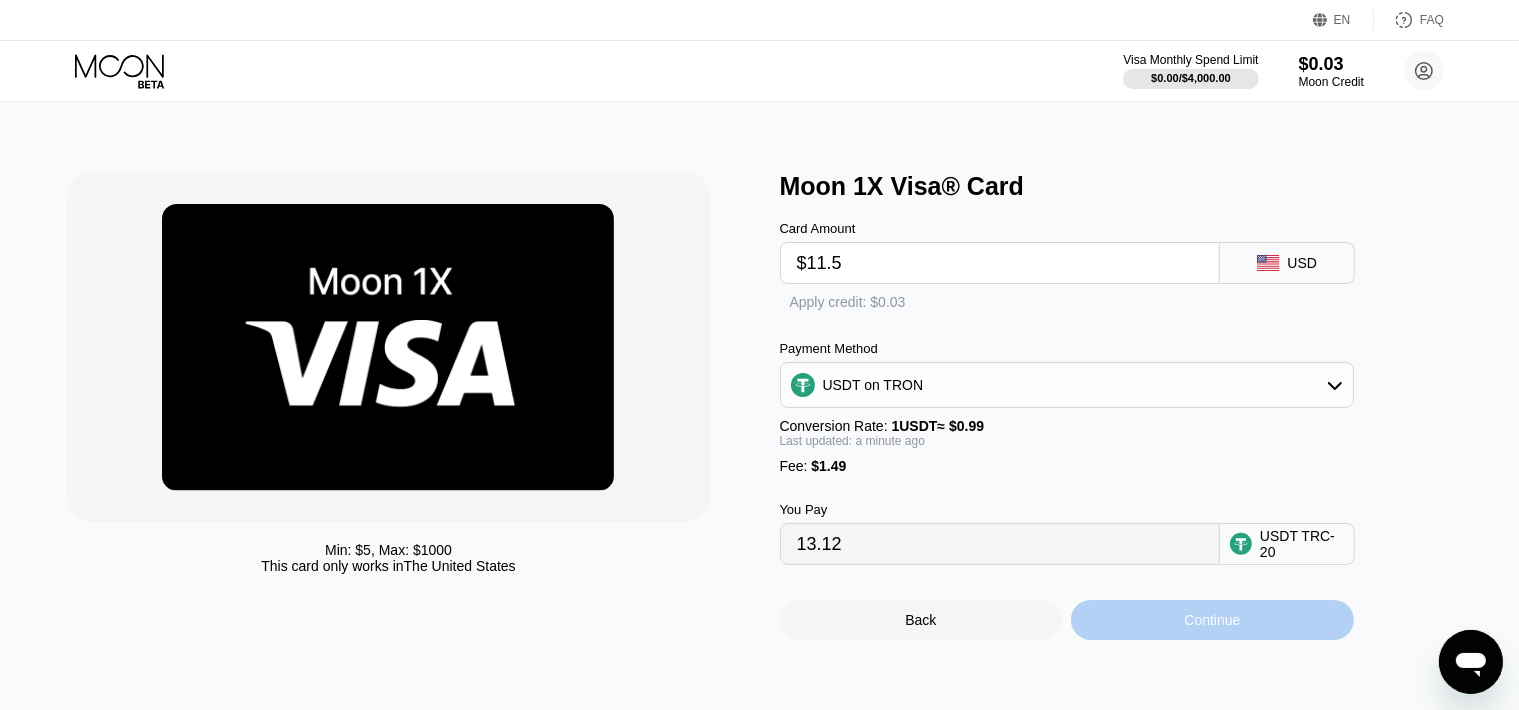 click on "Continue" at bounding box center [1212, 620] 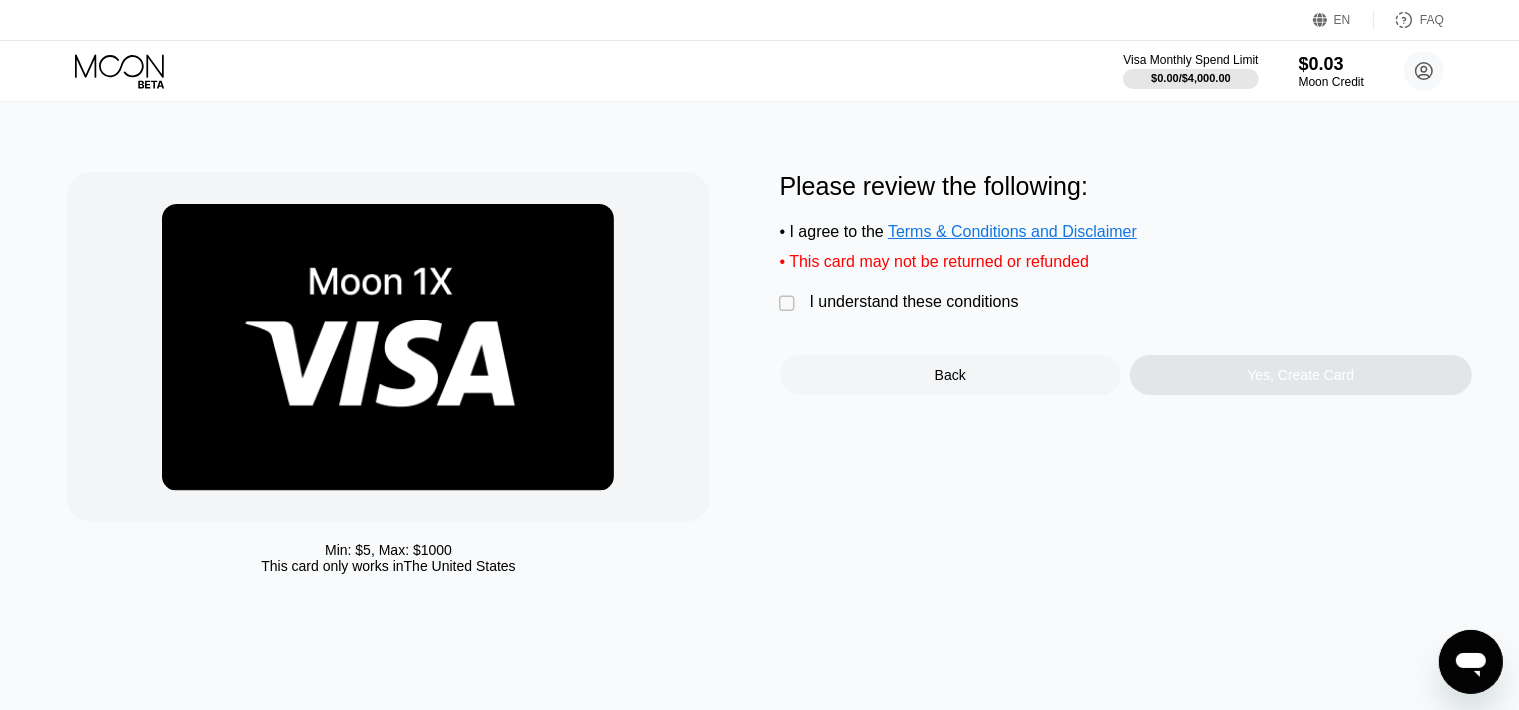 click on "I understand these conditions" at bounding box center (914, 302) 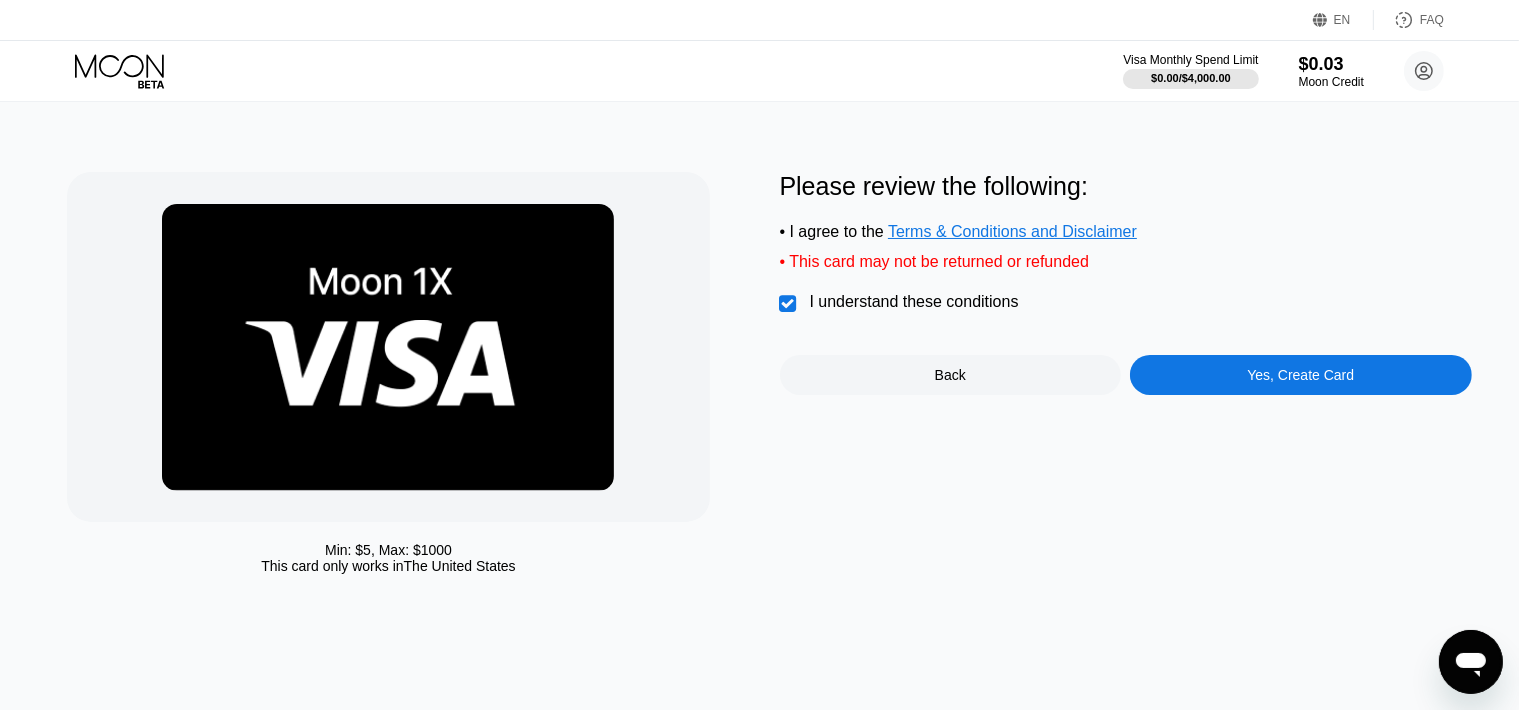 click on "Yes, Create Card" at bounding box center [1300, 375] 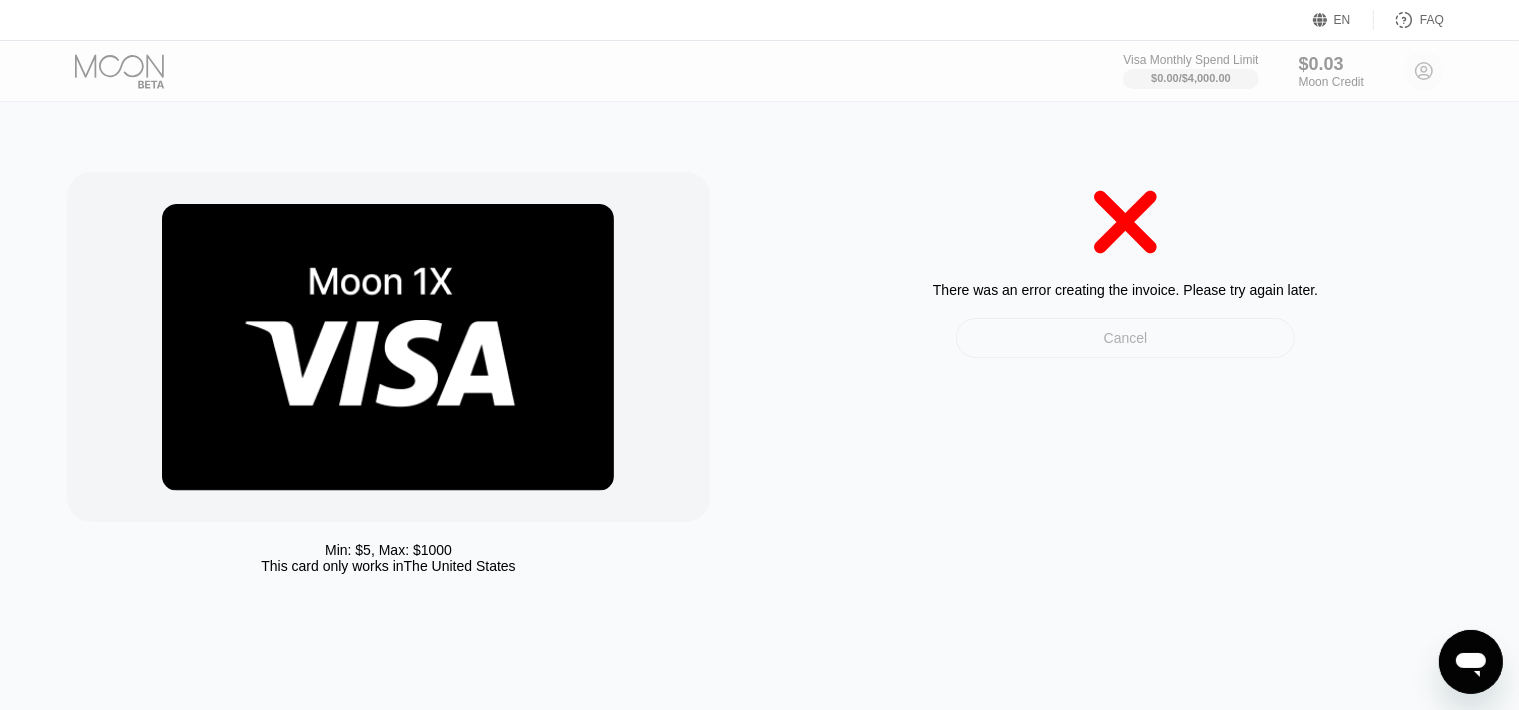 click on "Cancel" at bounding box center [1126, 338] 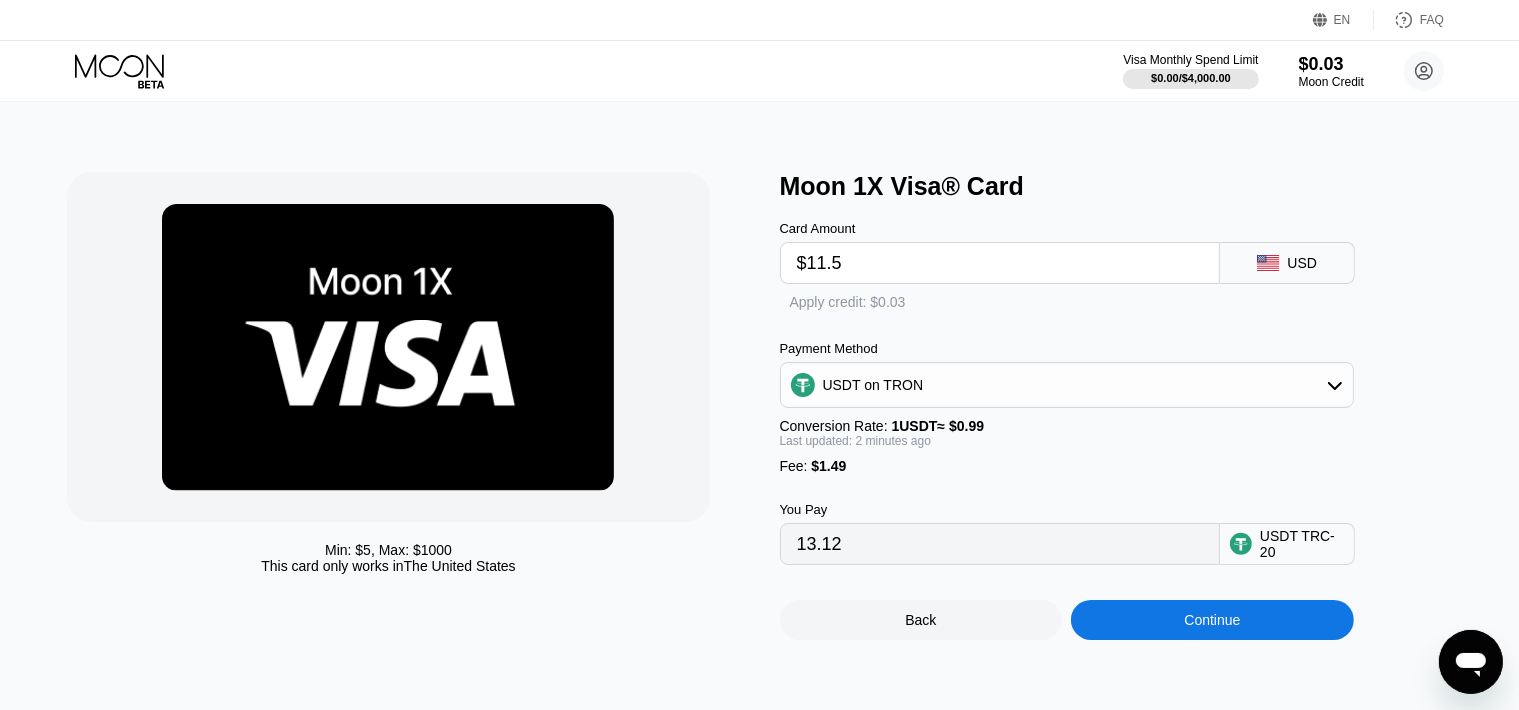 click on "$11.5" at bounding box center [1000, 263] 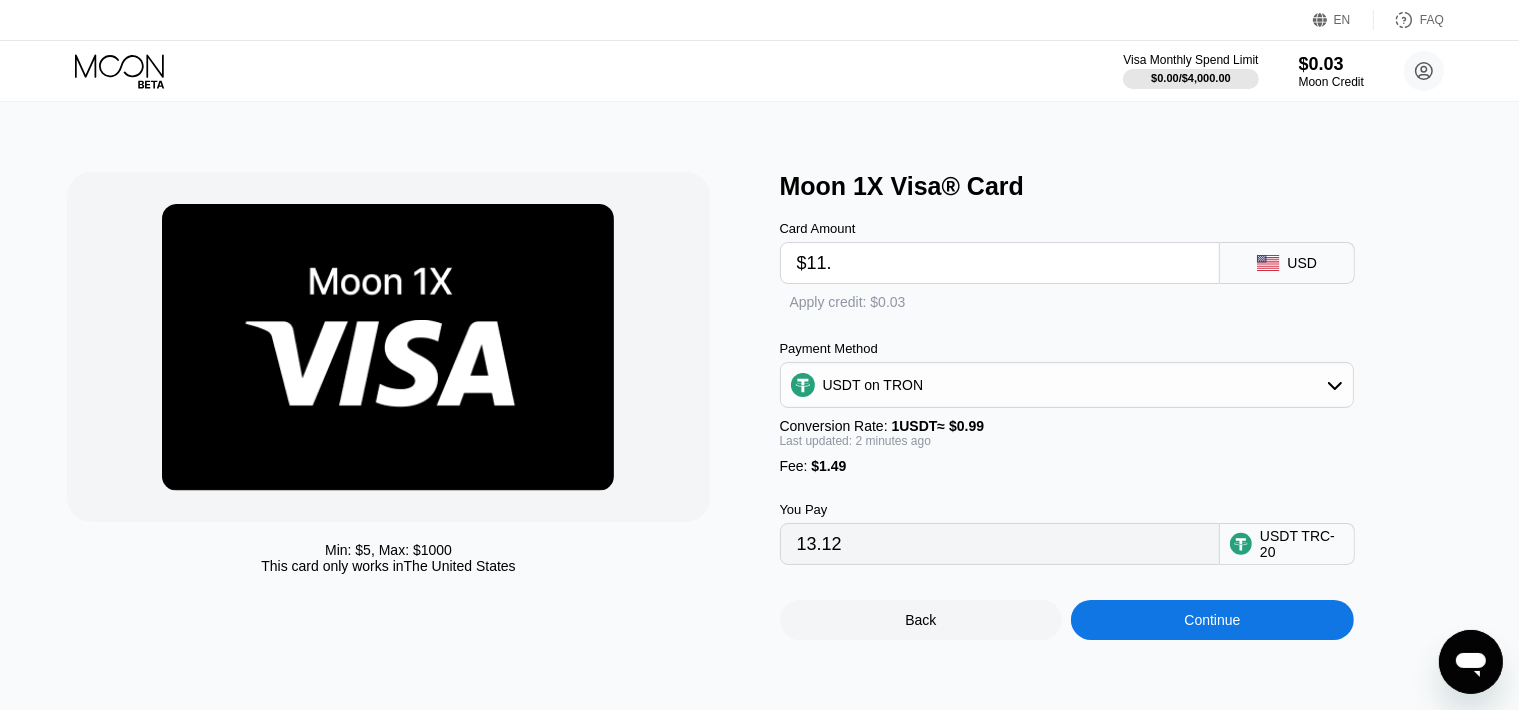 type on "12.62" 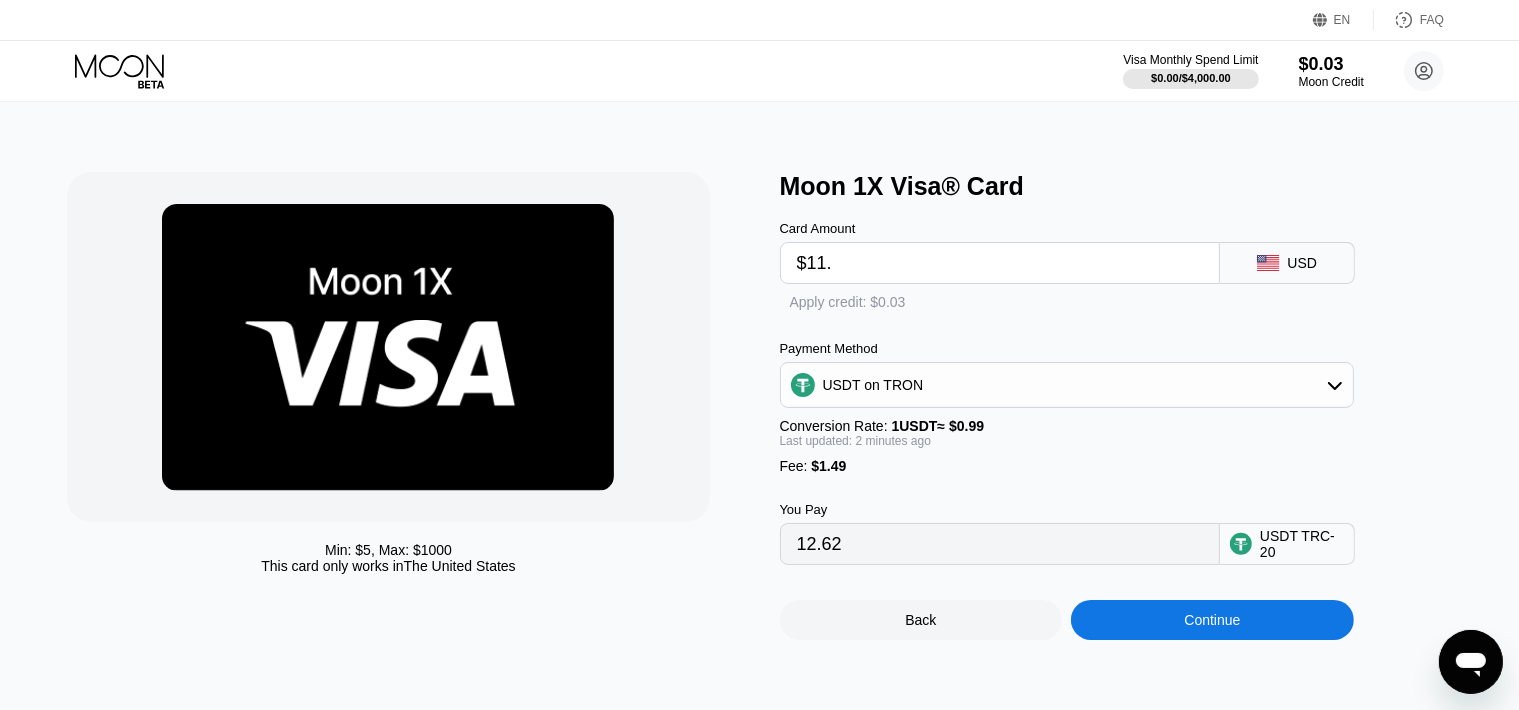 type on "$11.2" 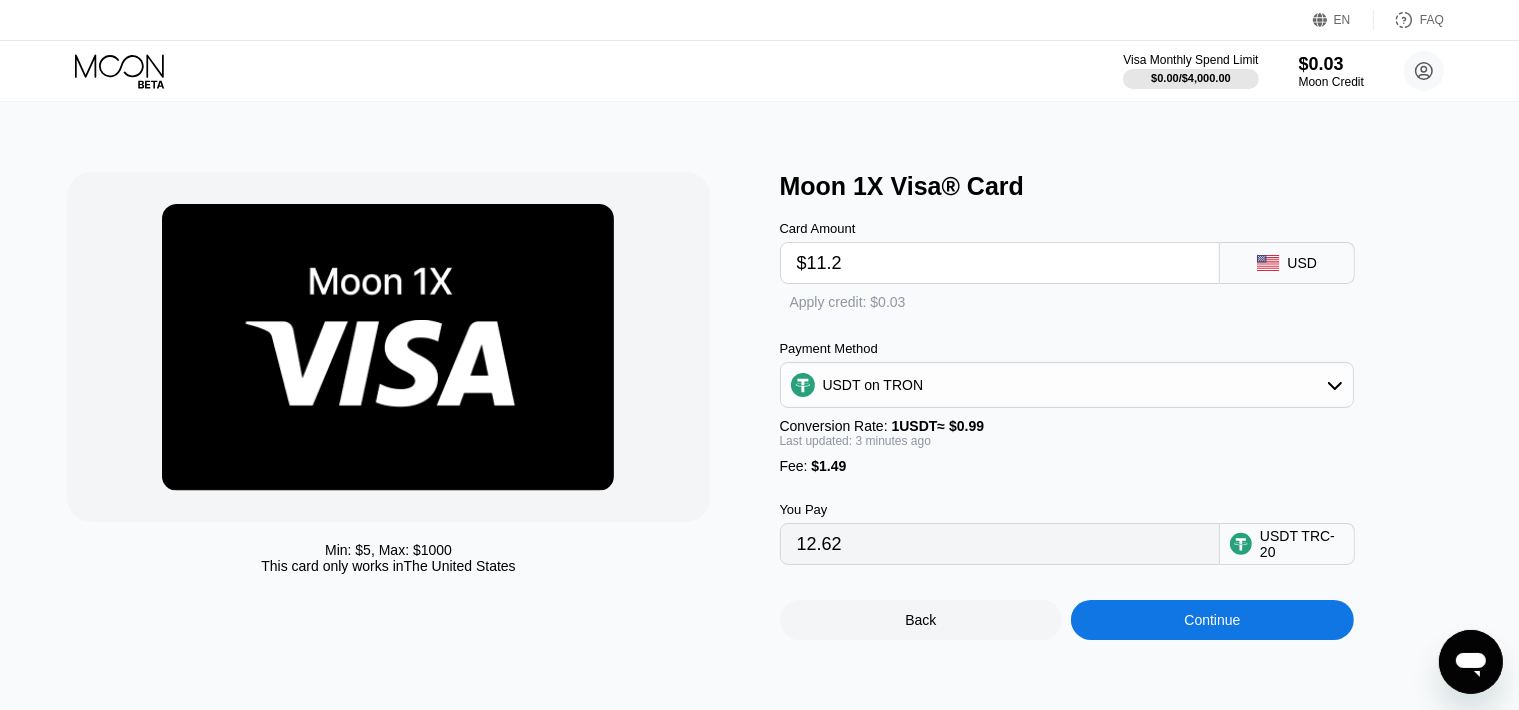 type on "12.82" 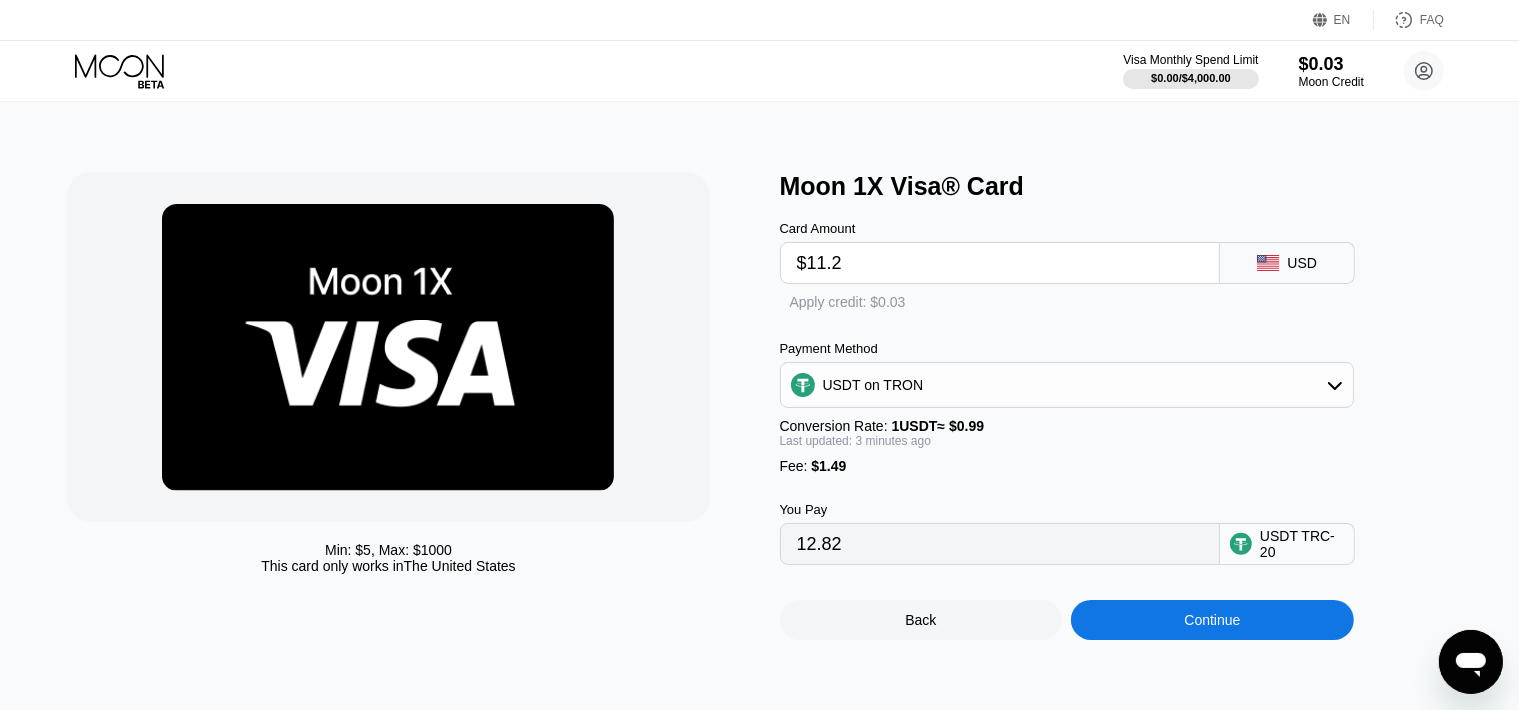 type on "$11." 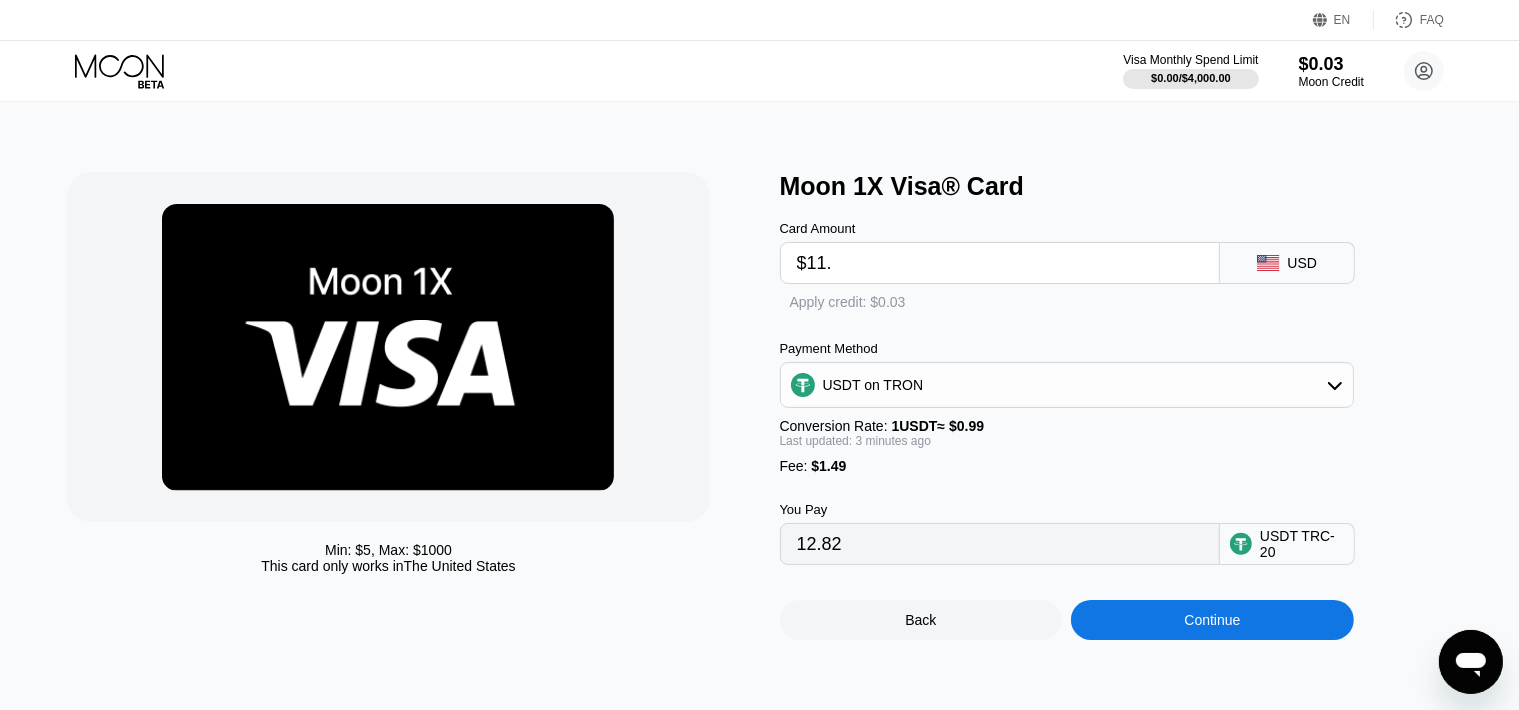 type on "12.62" 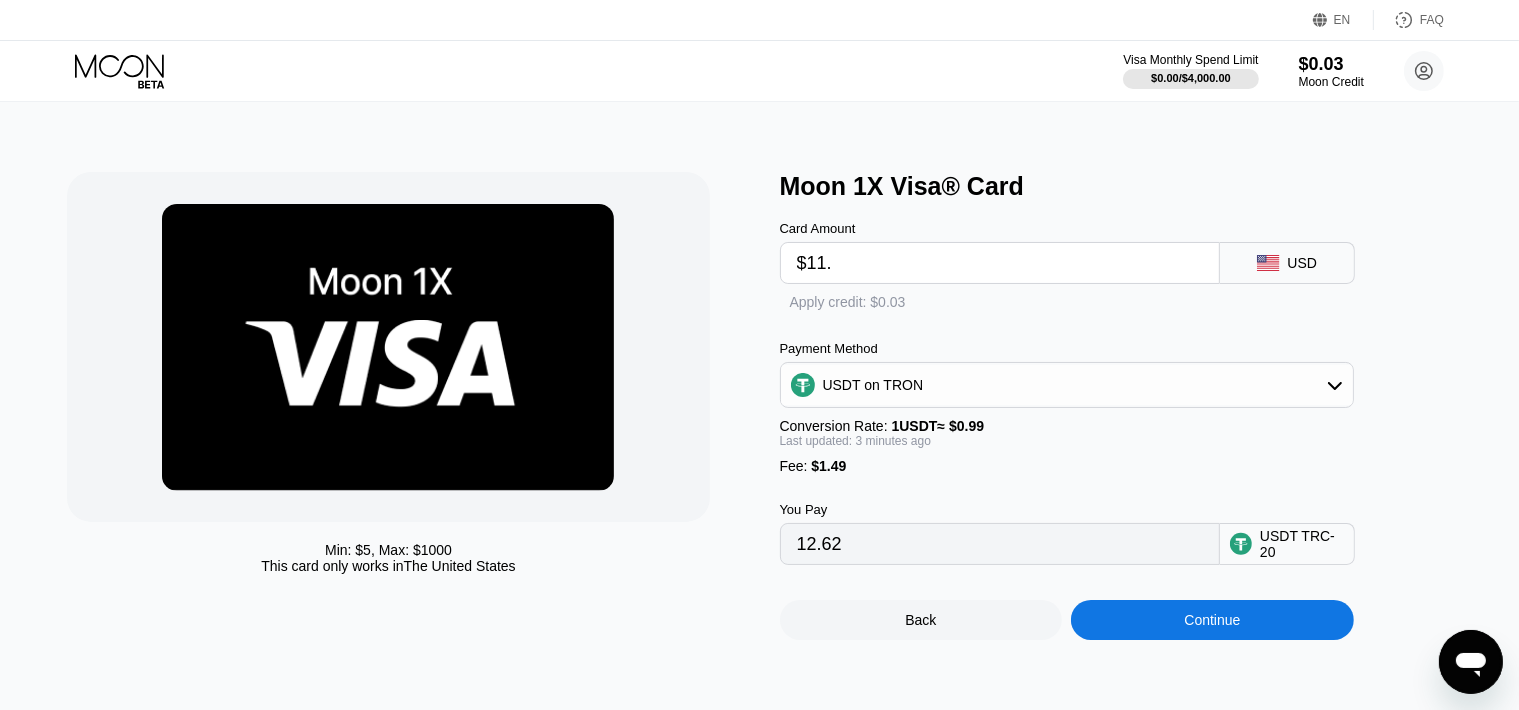 type on "$11.3" 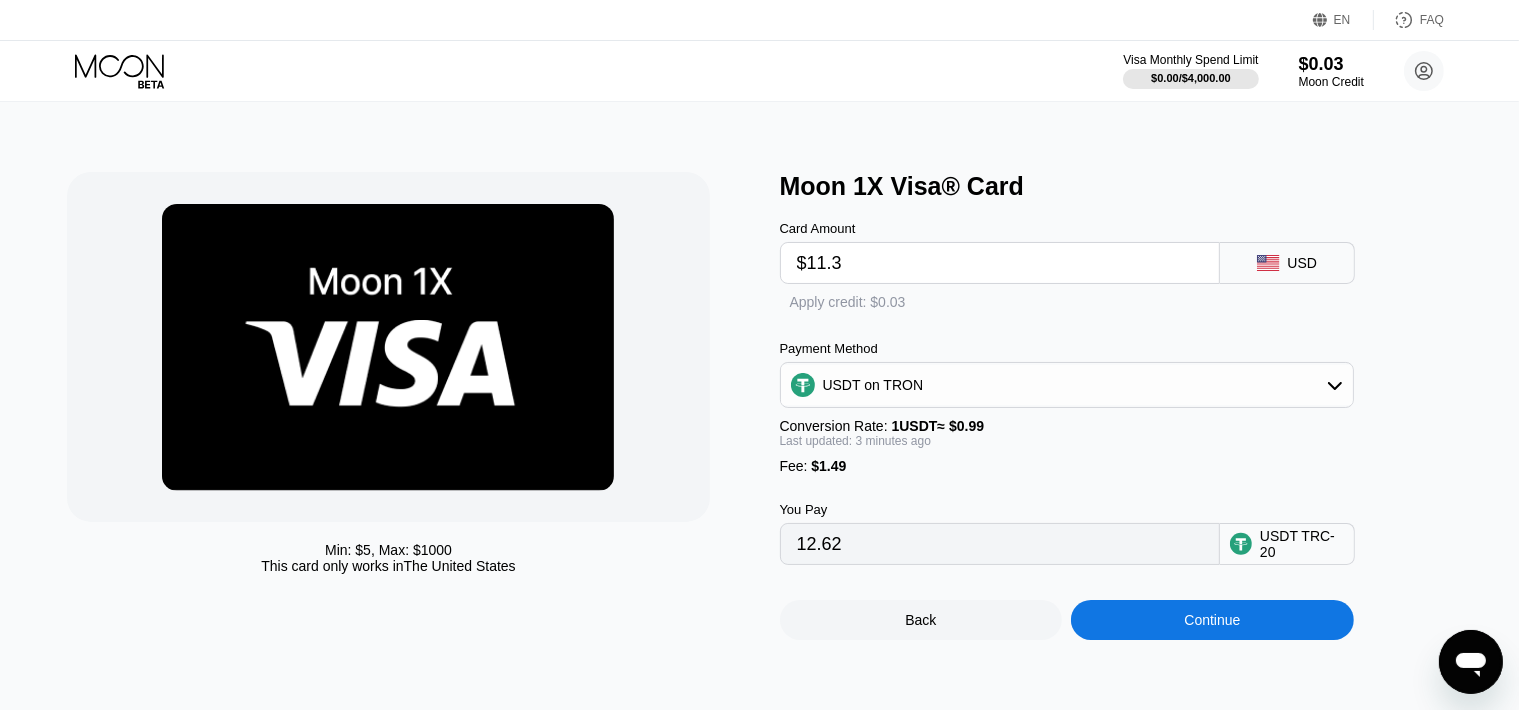 type on "12.92" 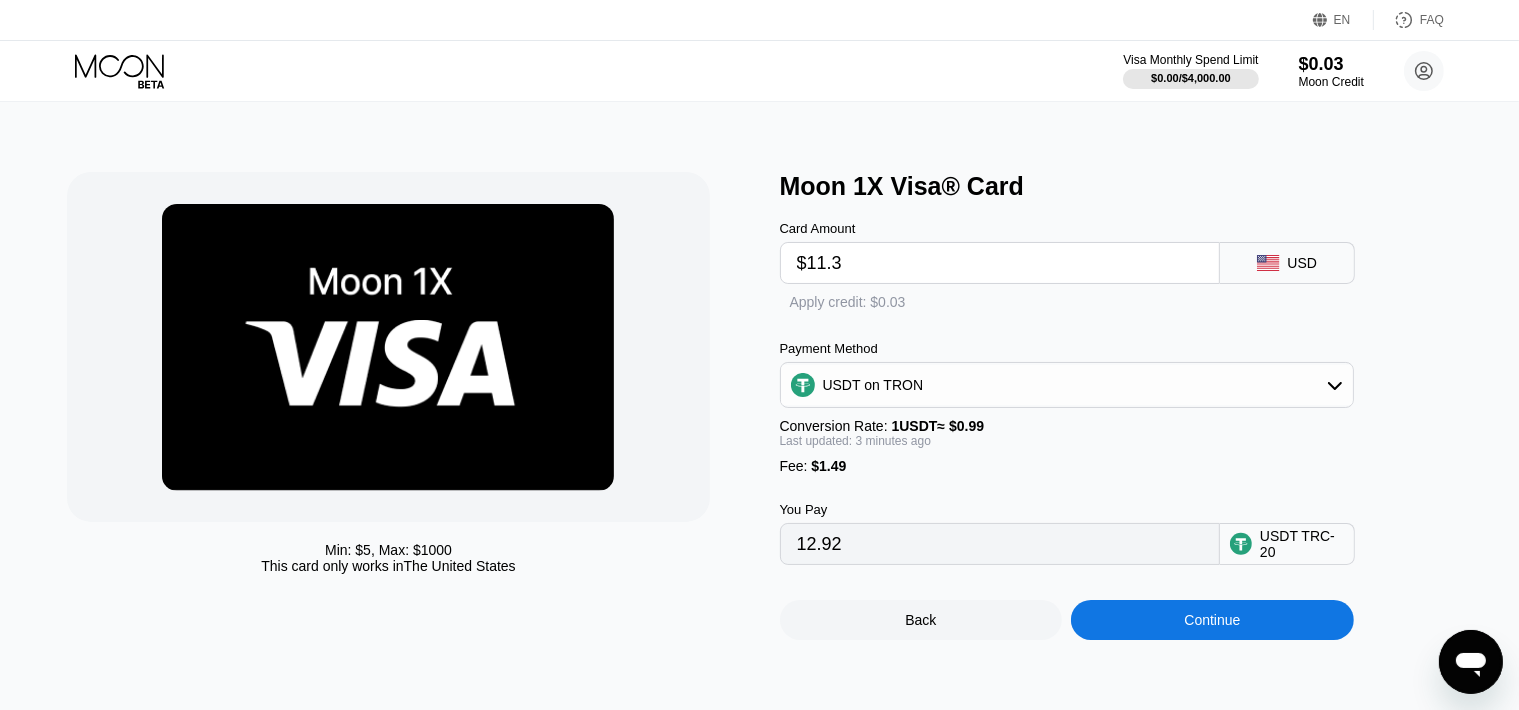 type on "$11.31" 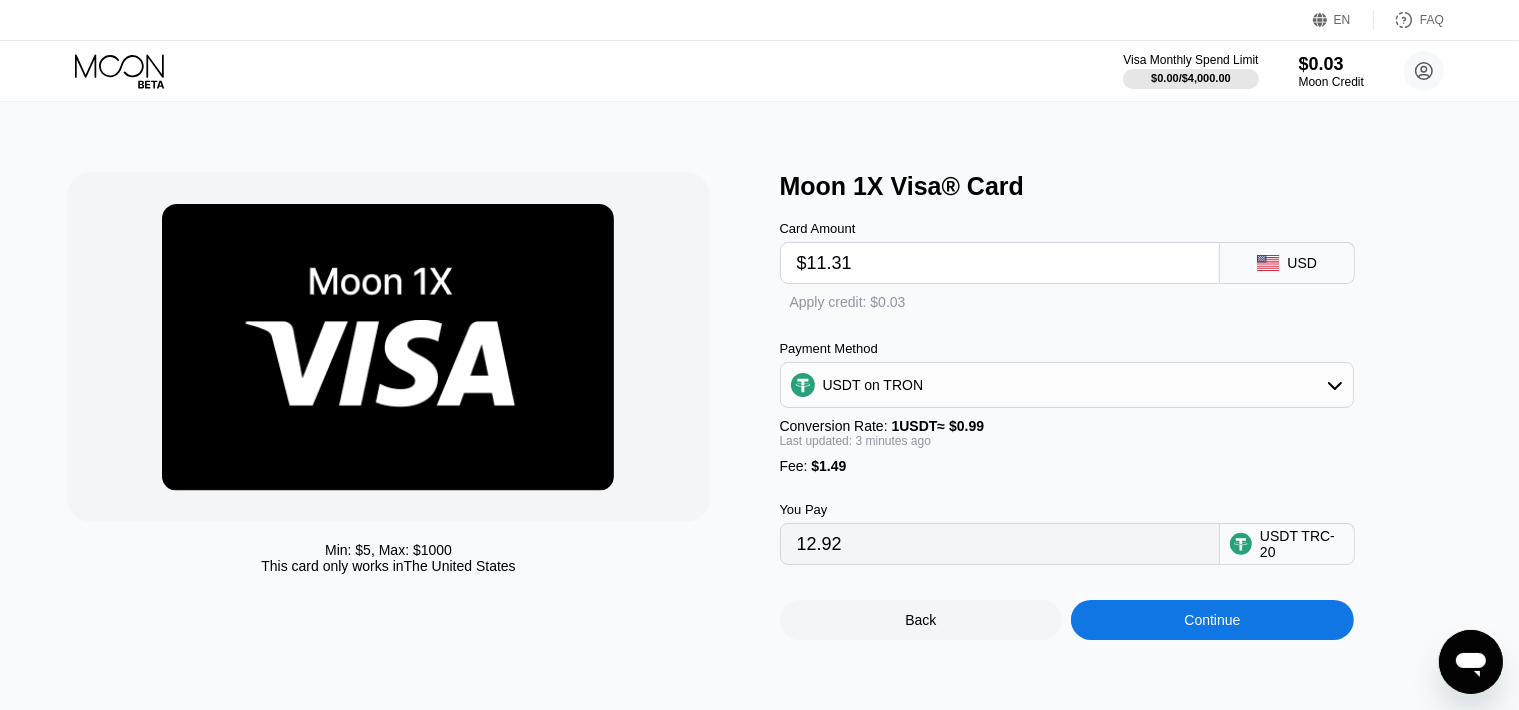 type on "12.93" 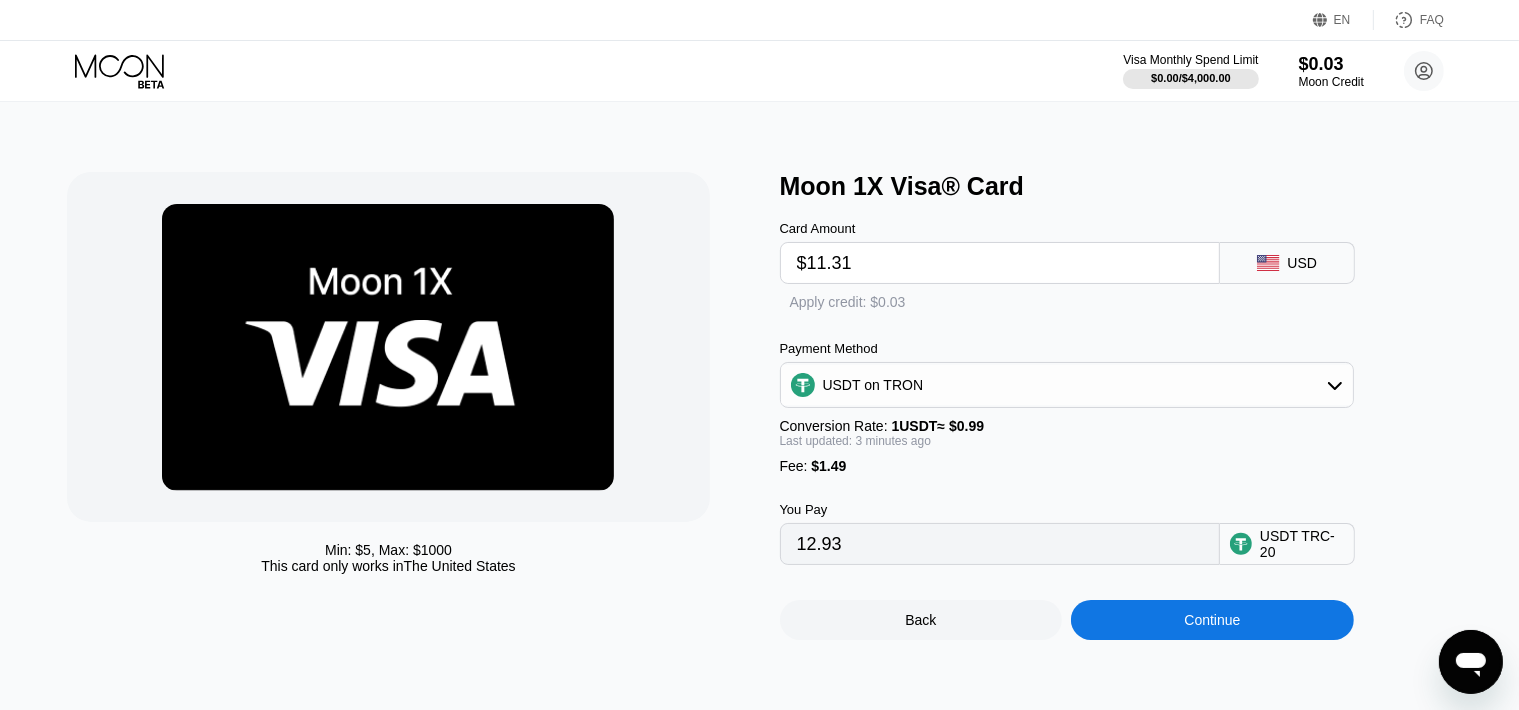 type on "$11.3" 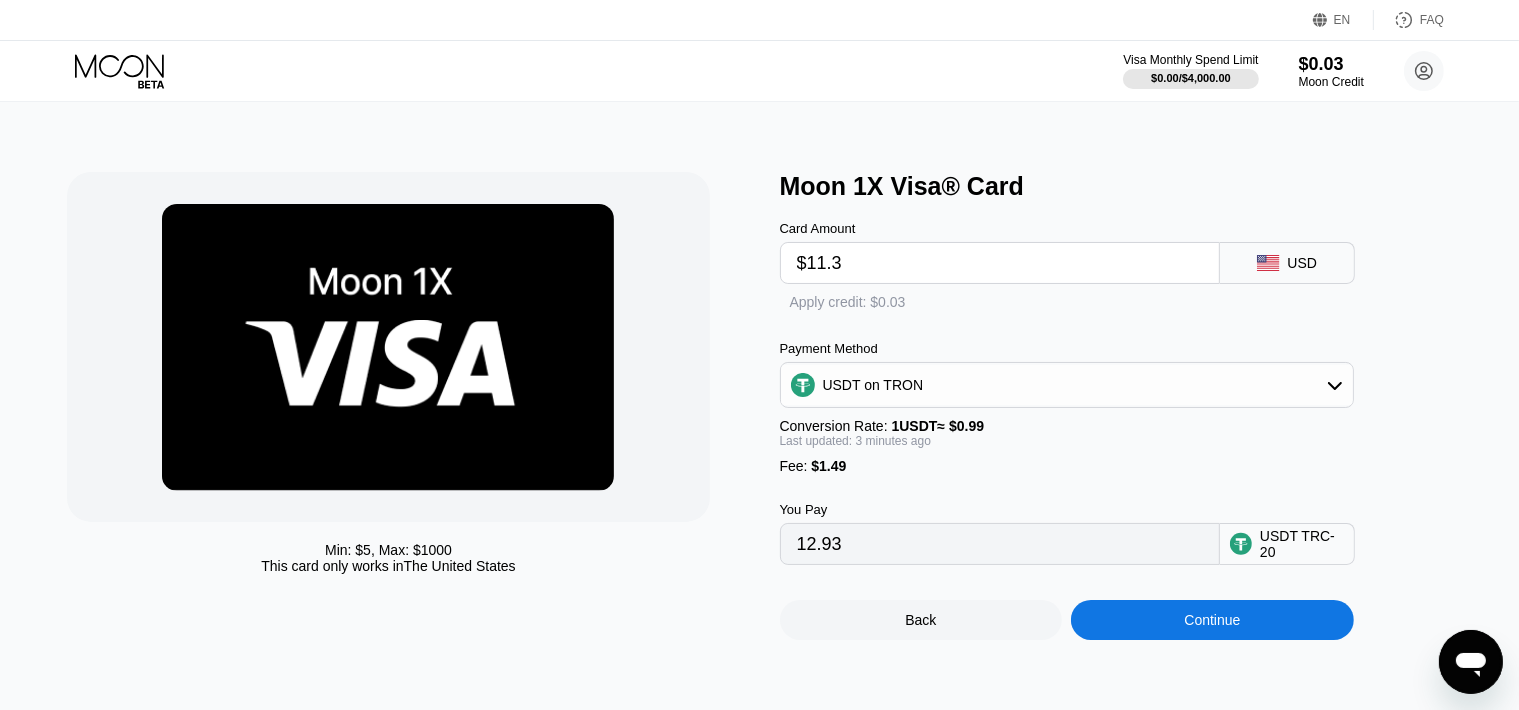 type on "12.92" 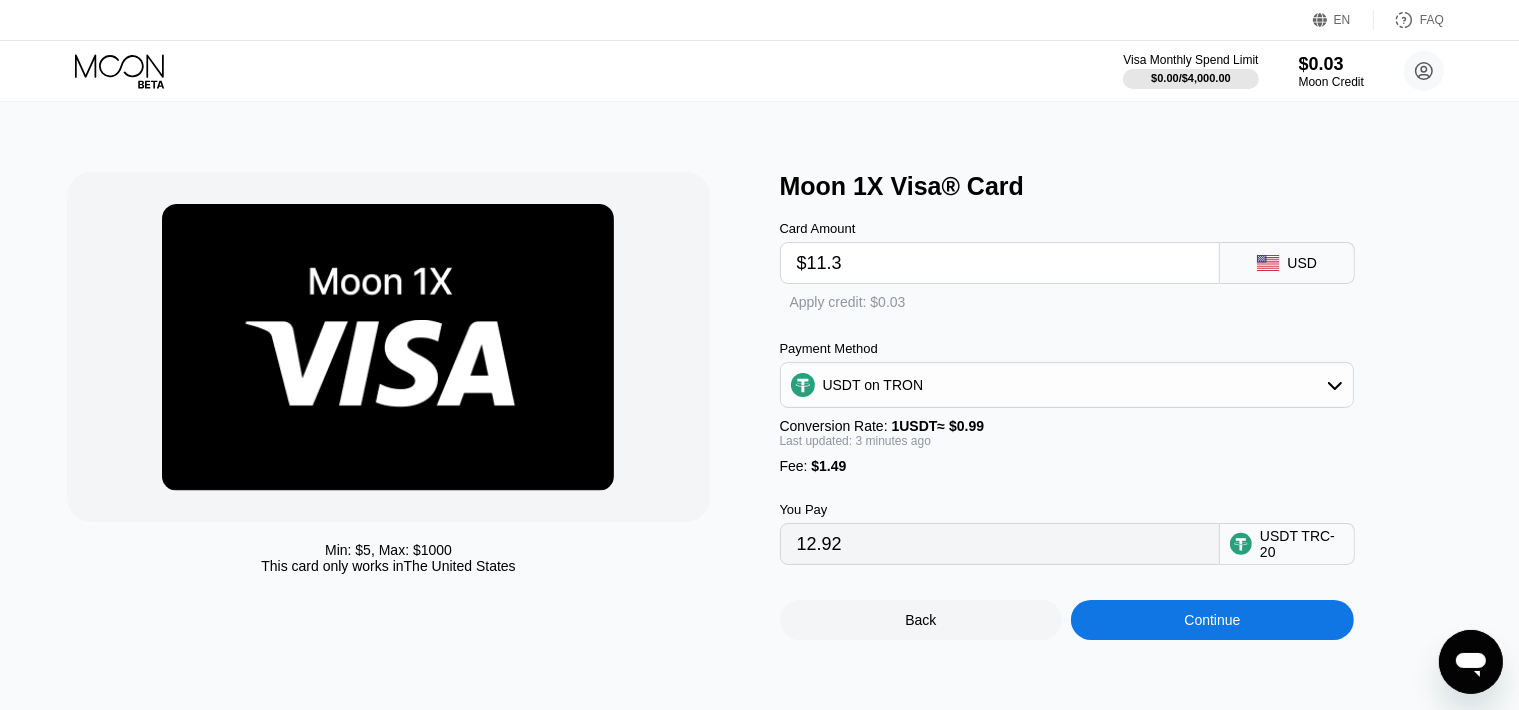 type on "$11.32" 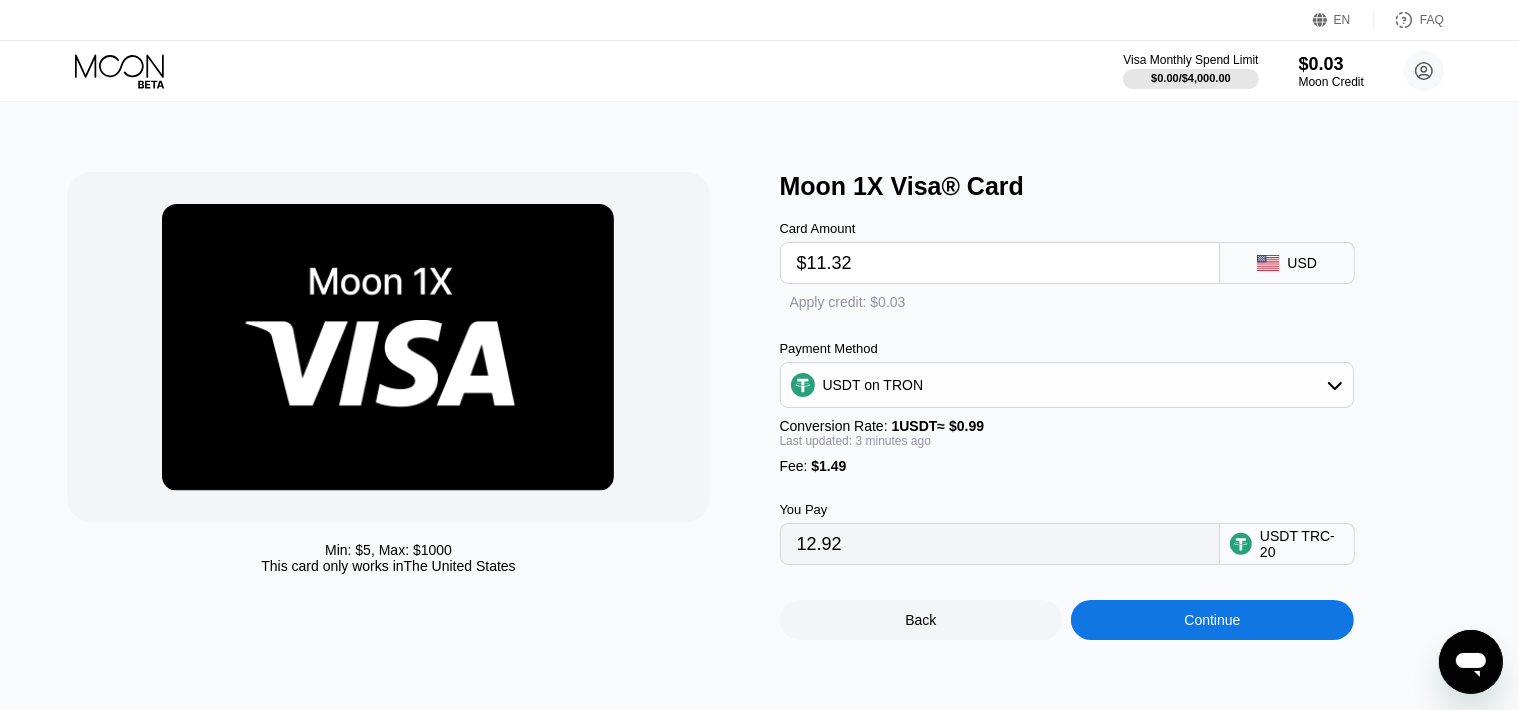 type on "12.94" 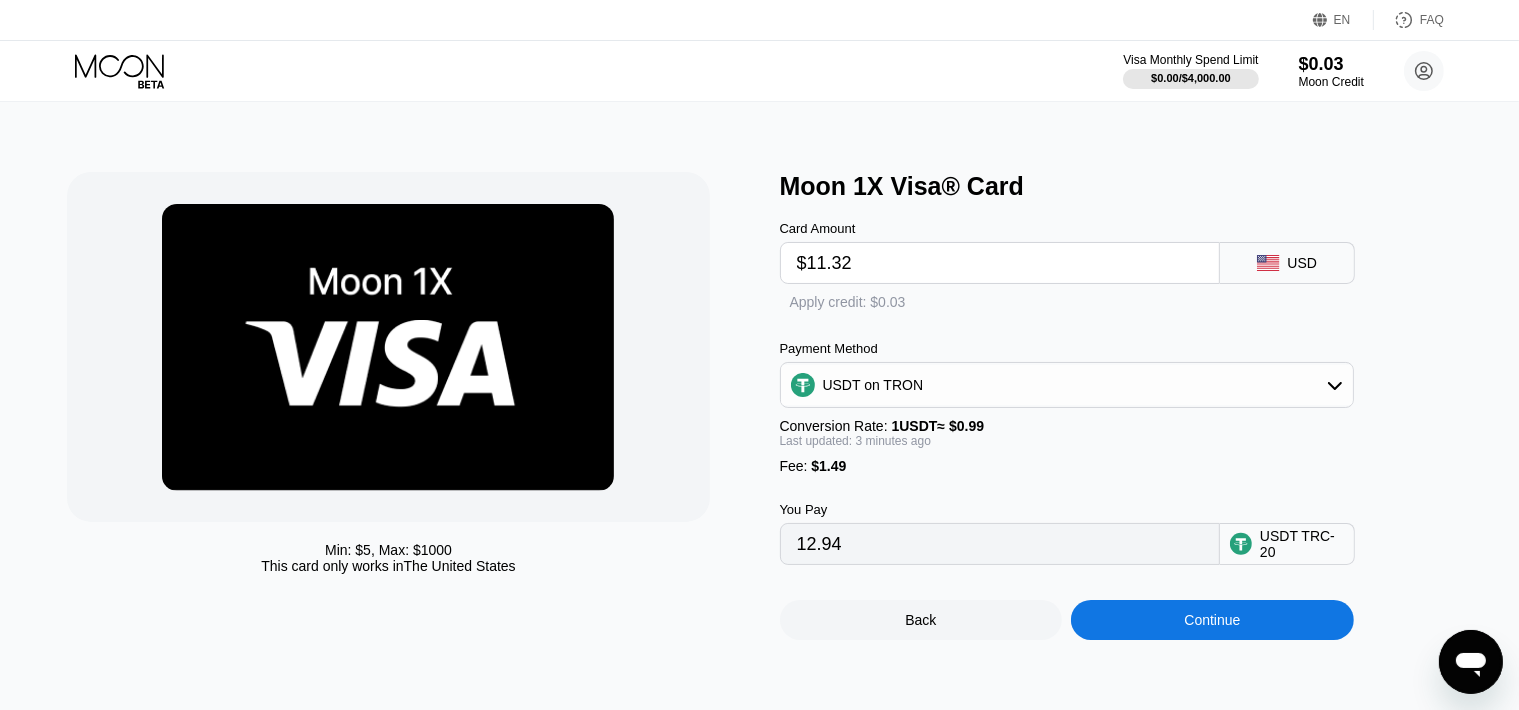 type on "$11.3" 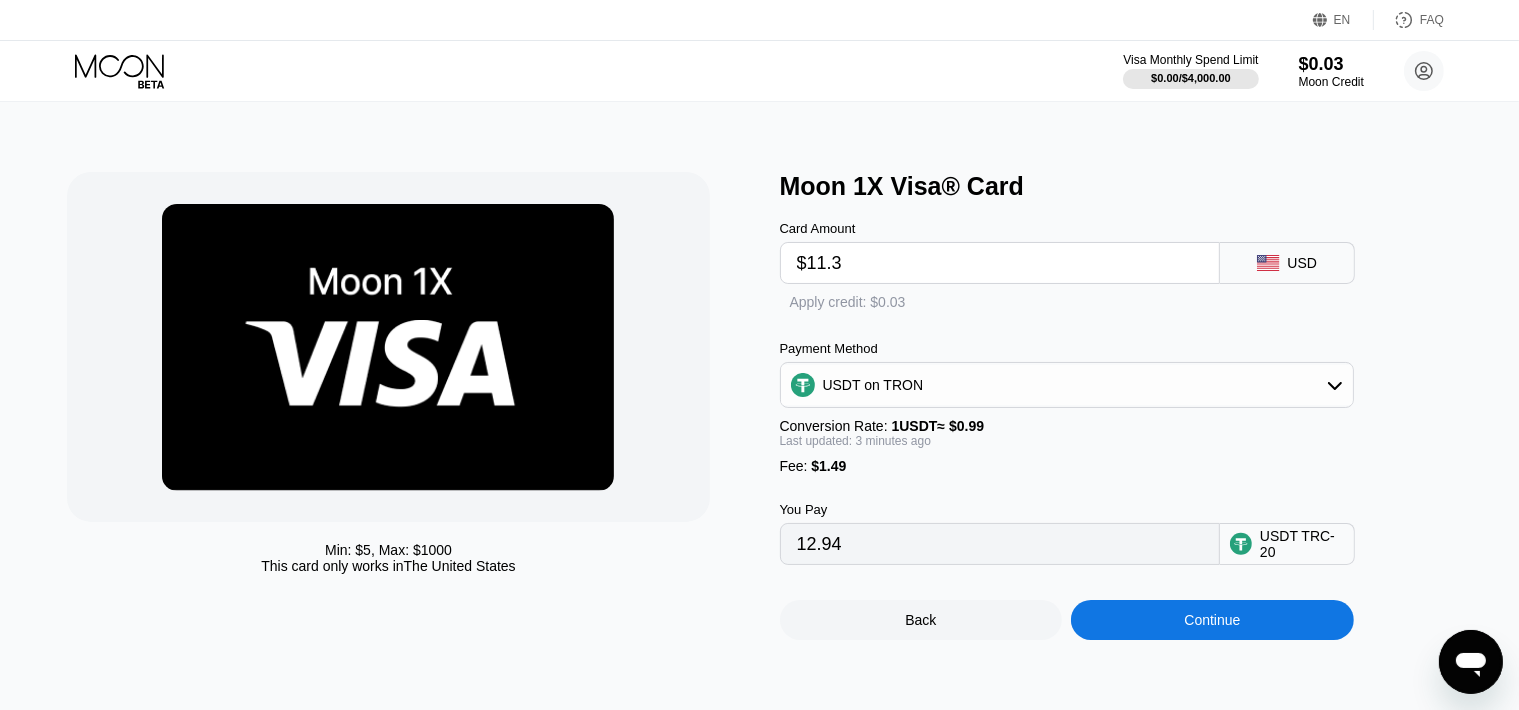type on "12.92" 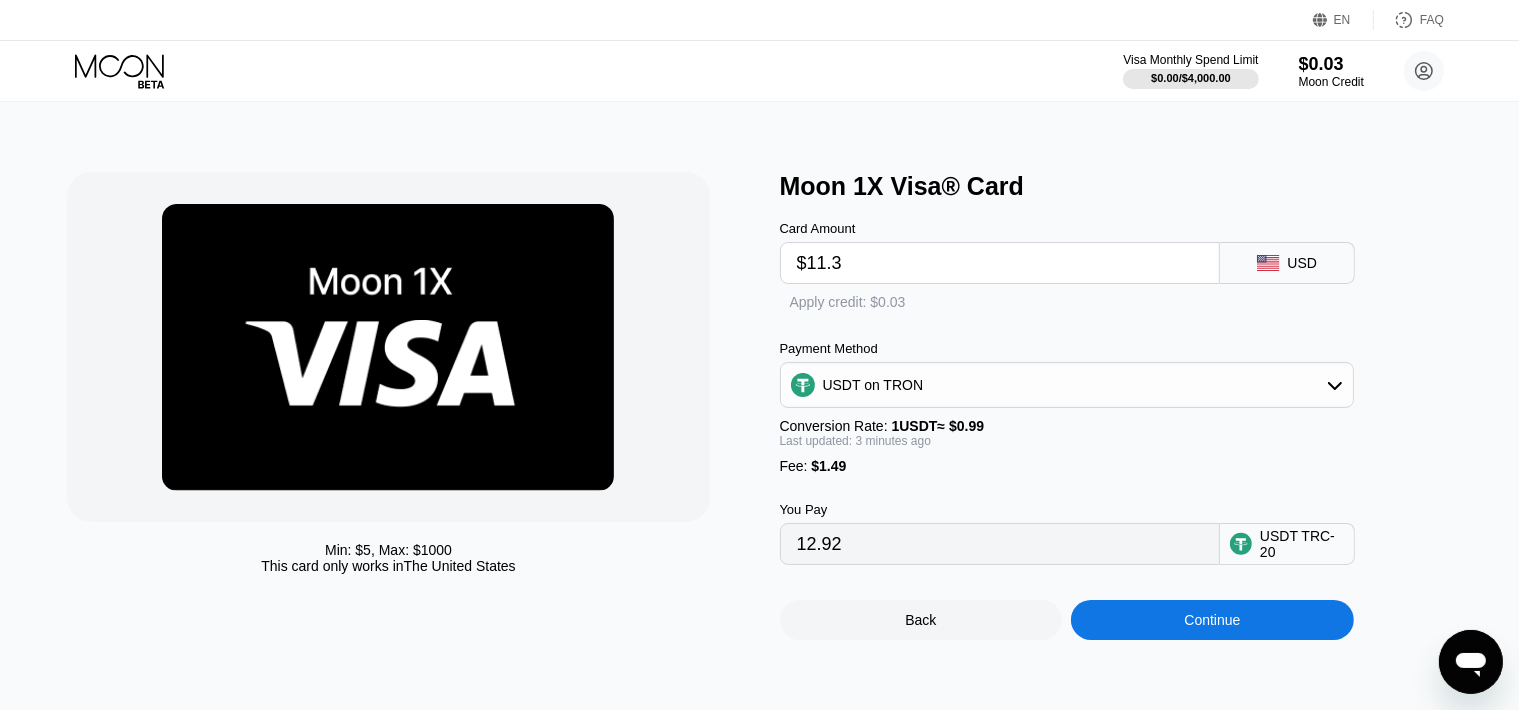 type on "$11.33" 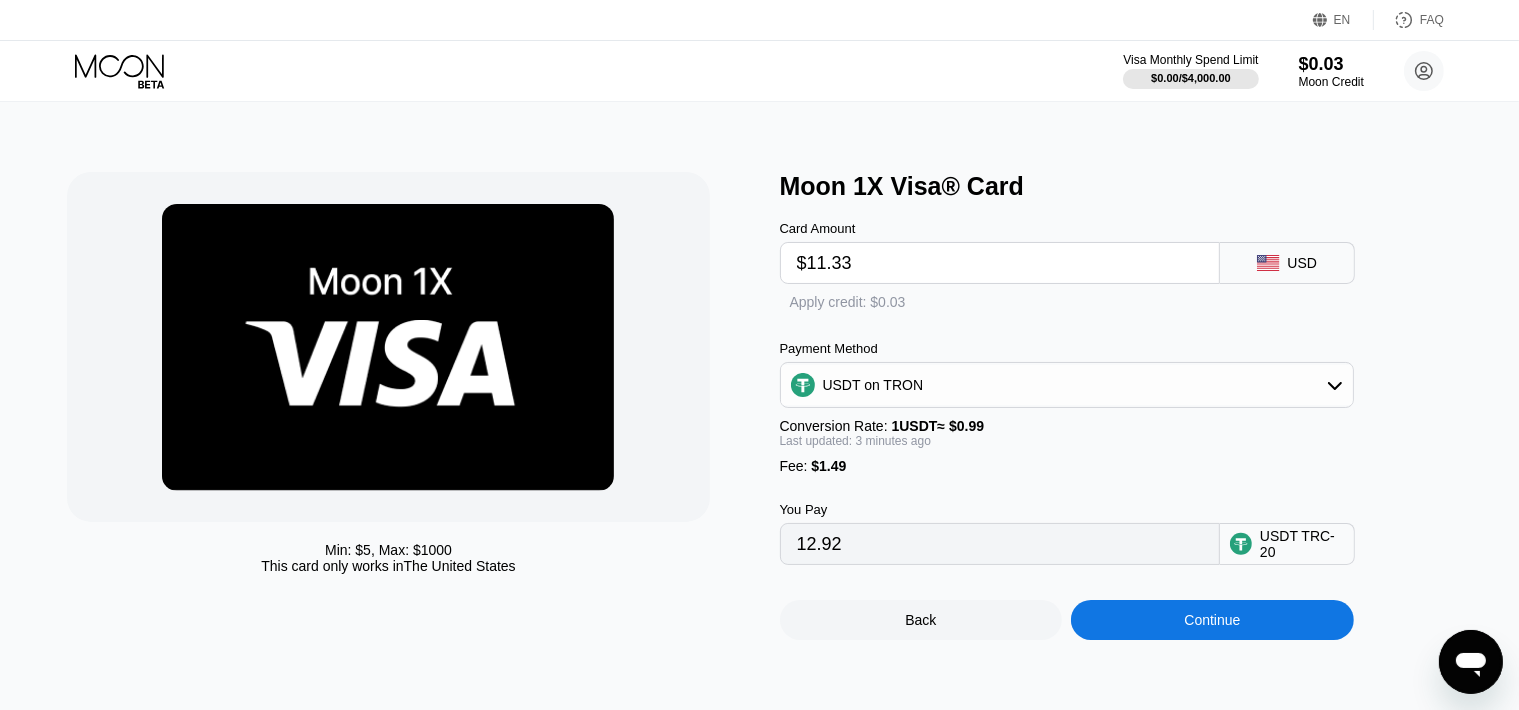 type on "12.95" 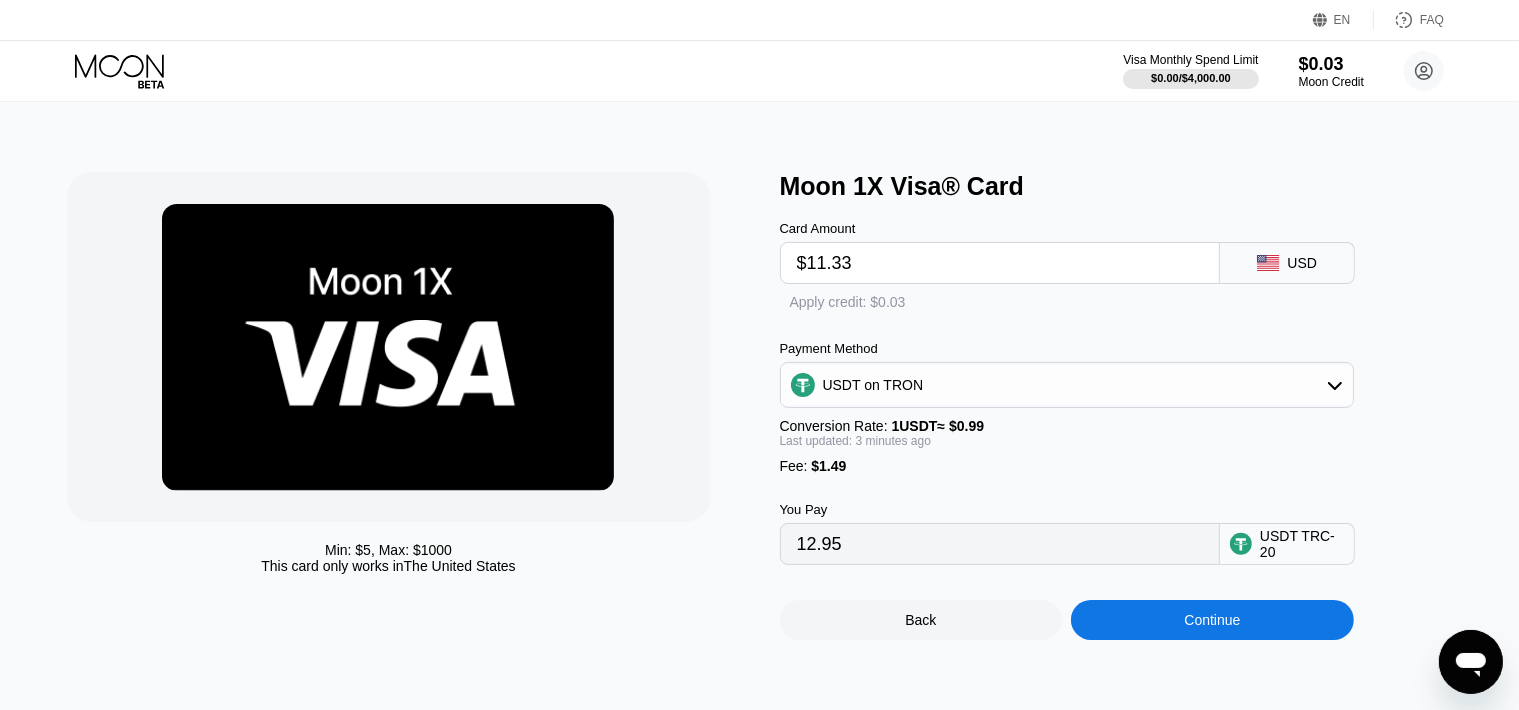type on "$11.3" 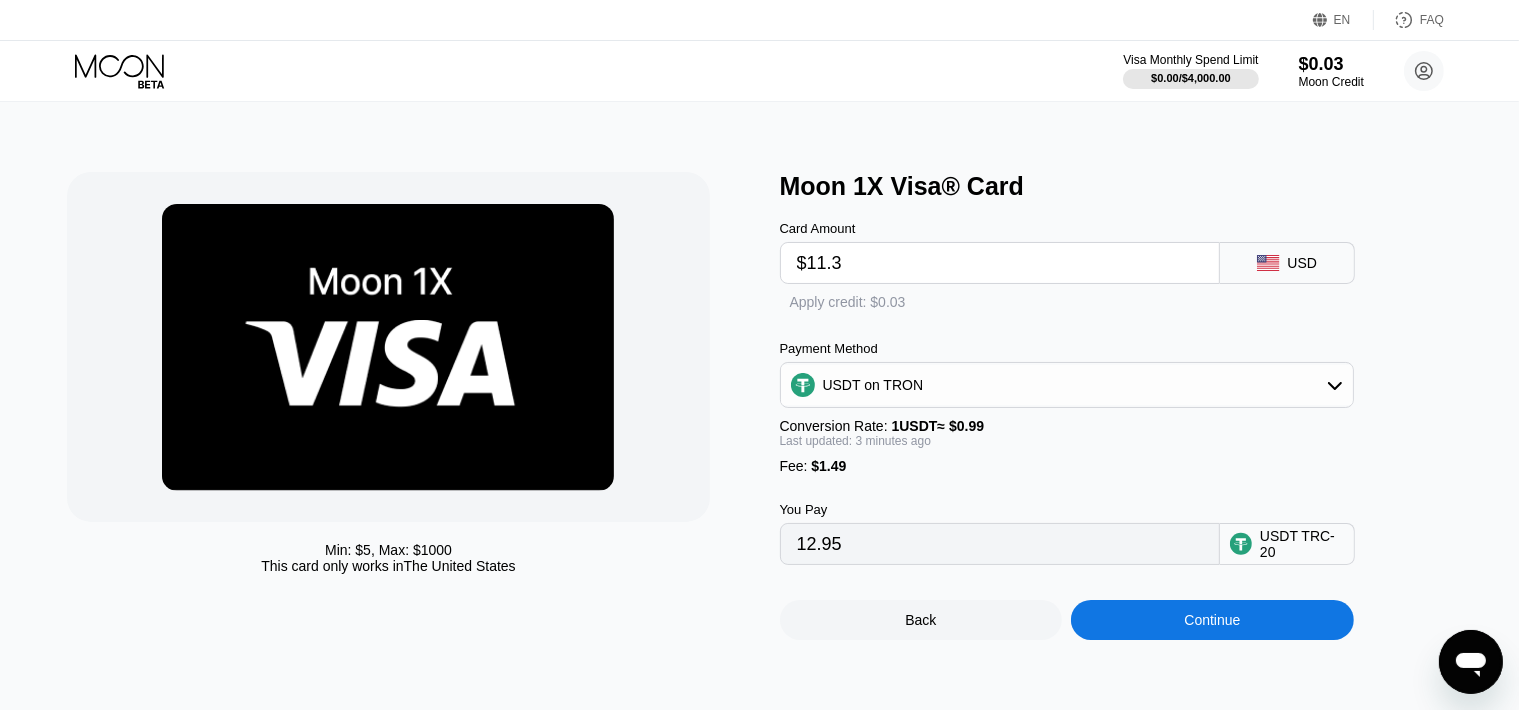 type on "12.92" 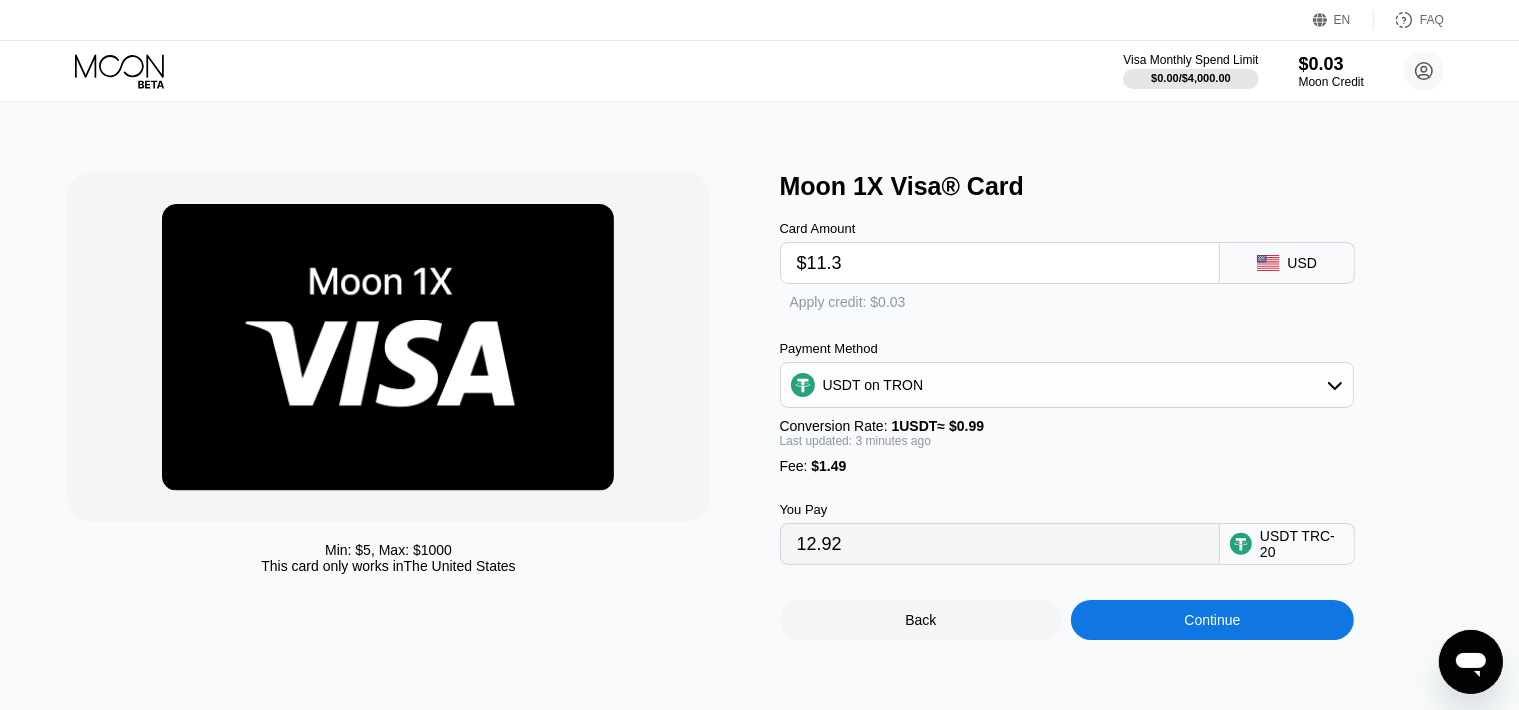 type on "$11.34" 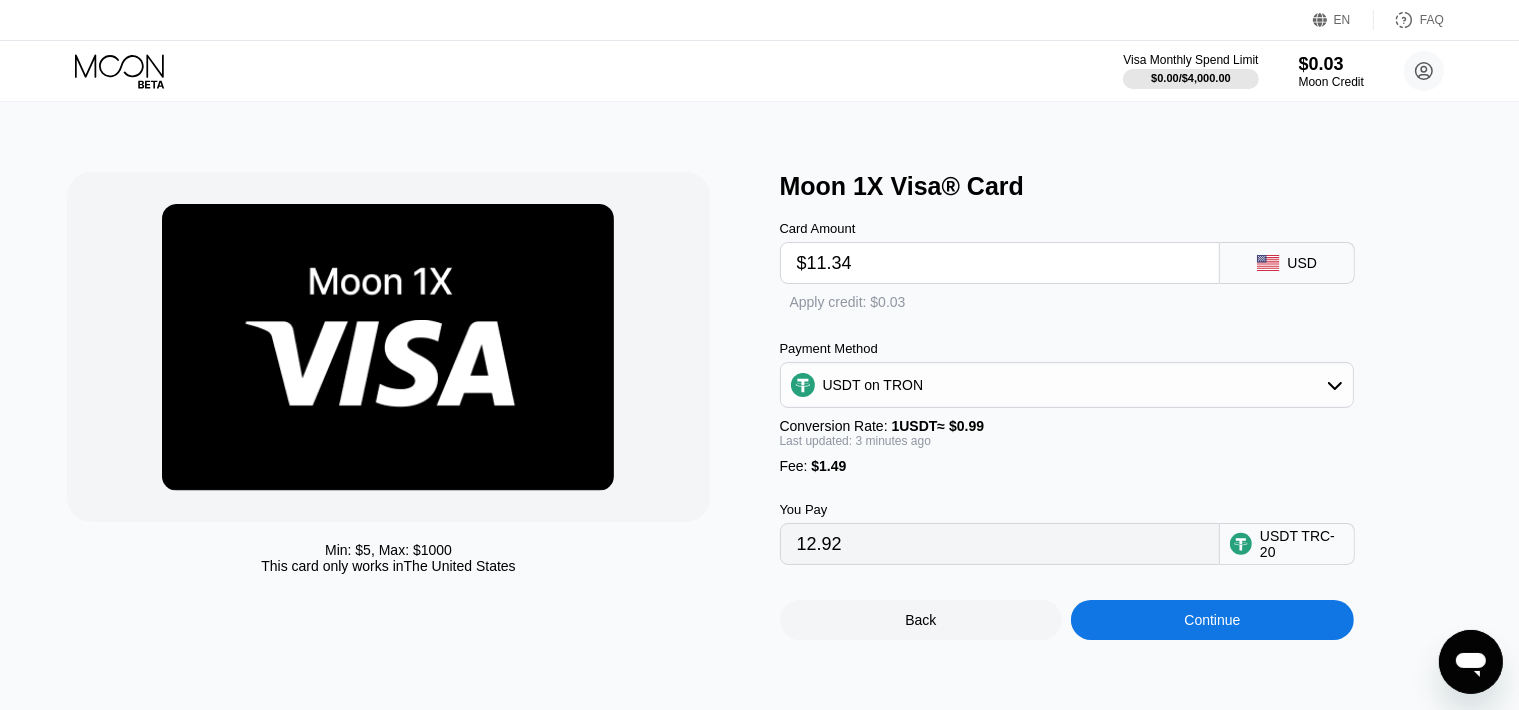 type on "12.96" 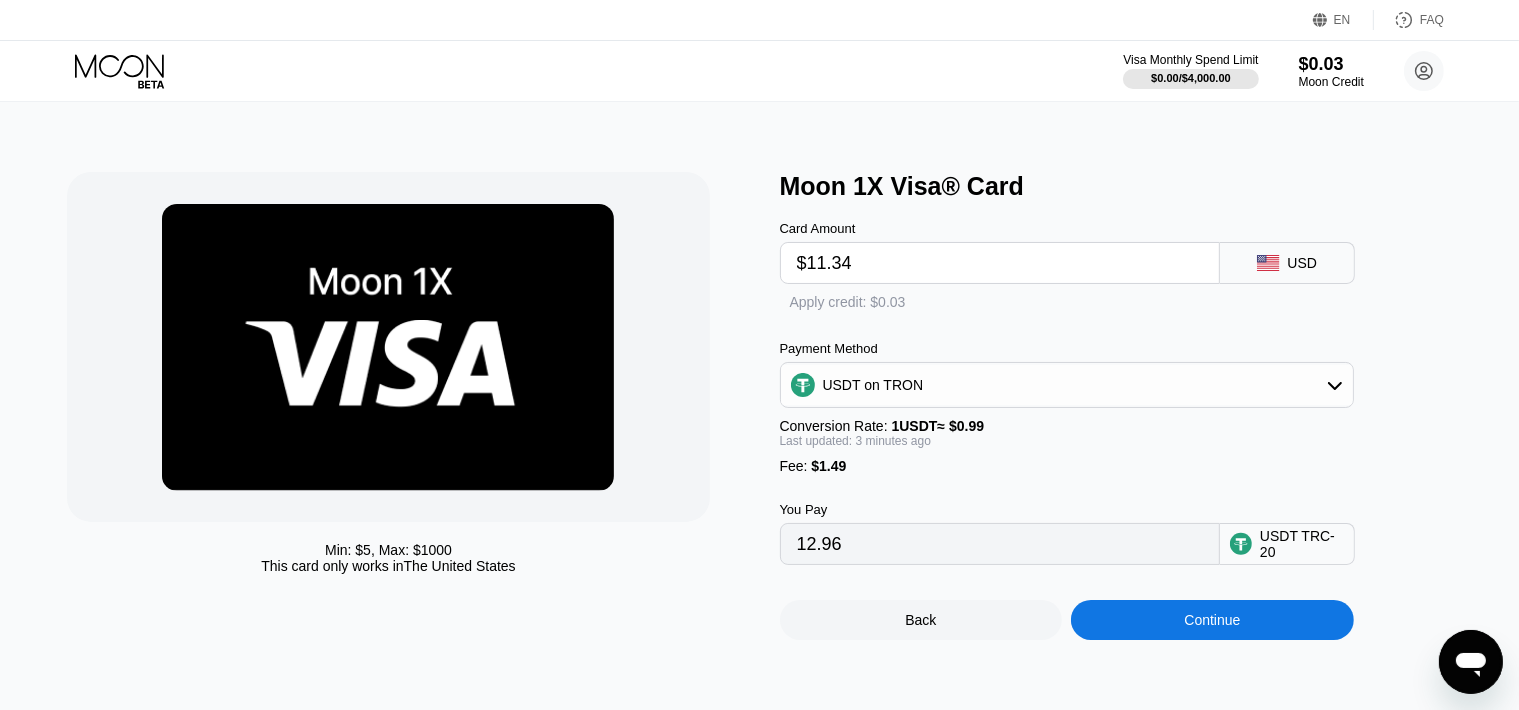 type on "$11.3" 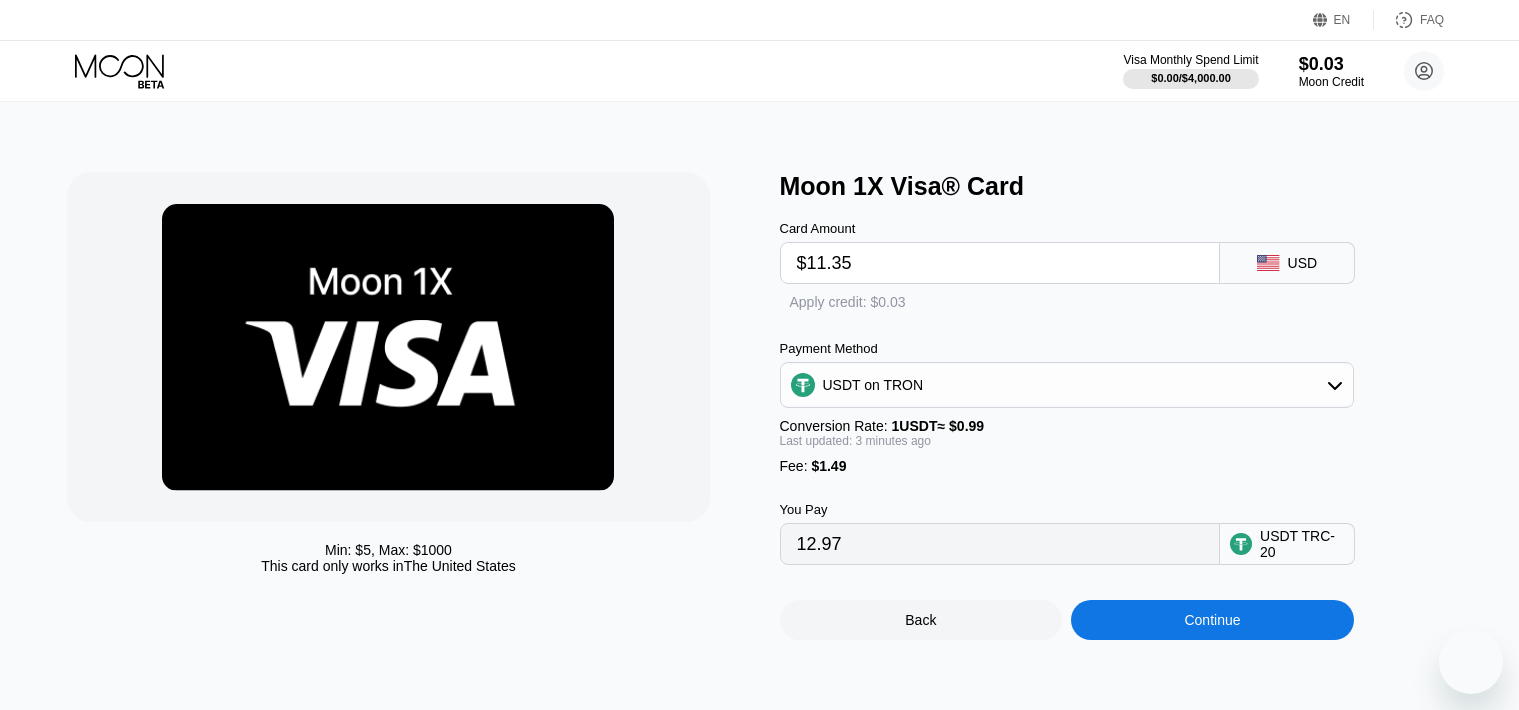 scroll, scrollTop: 0, scrollLeft: 0, axis: both 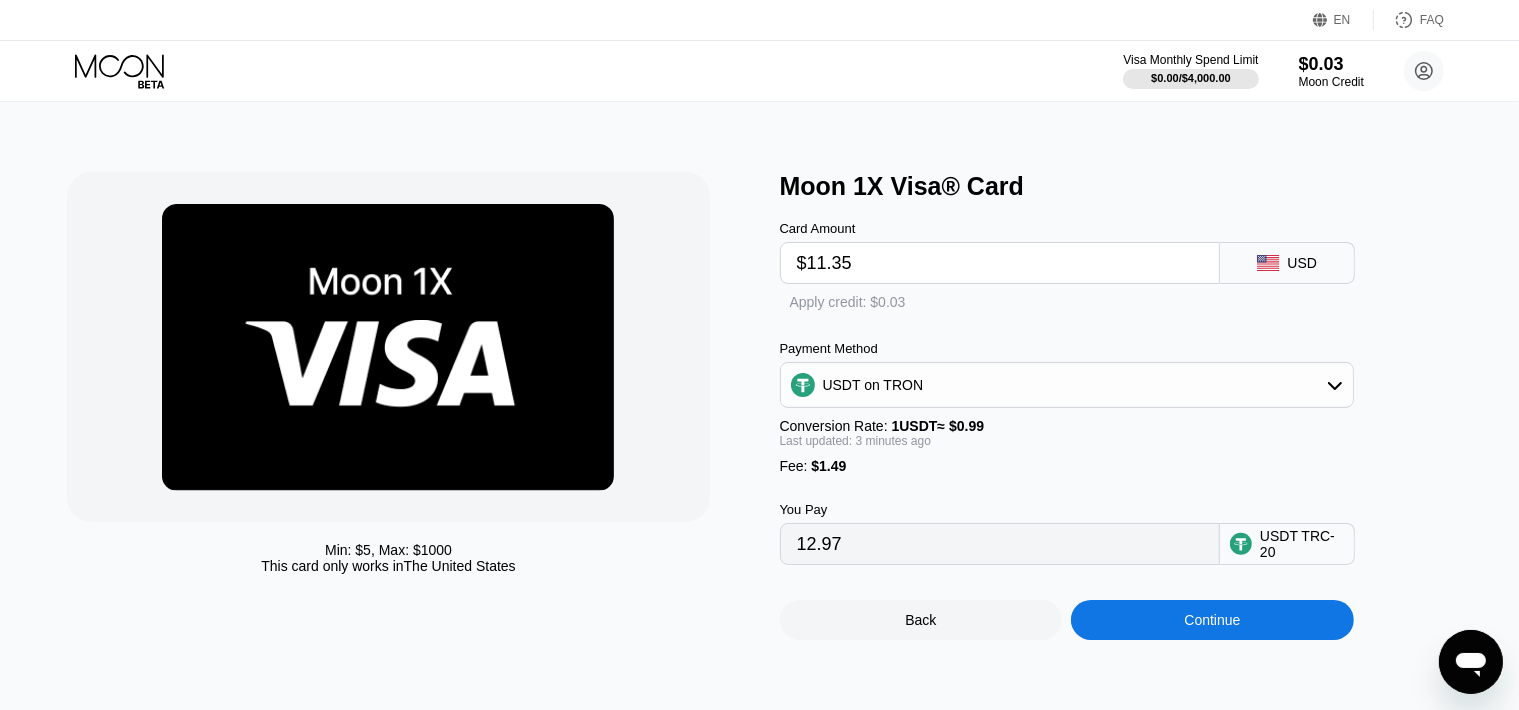 type on "$11.3" 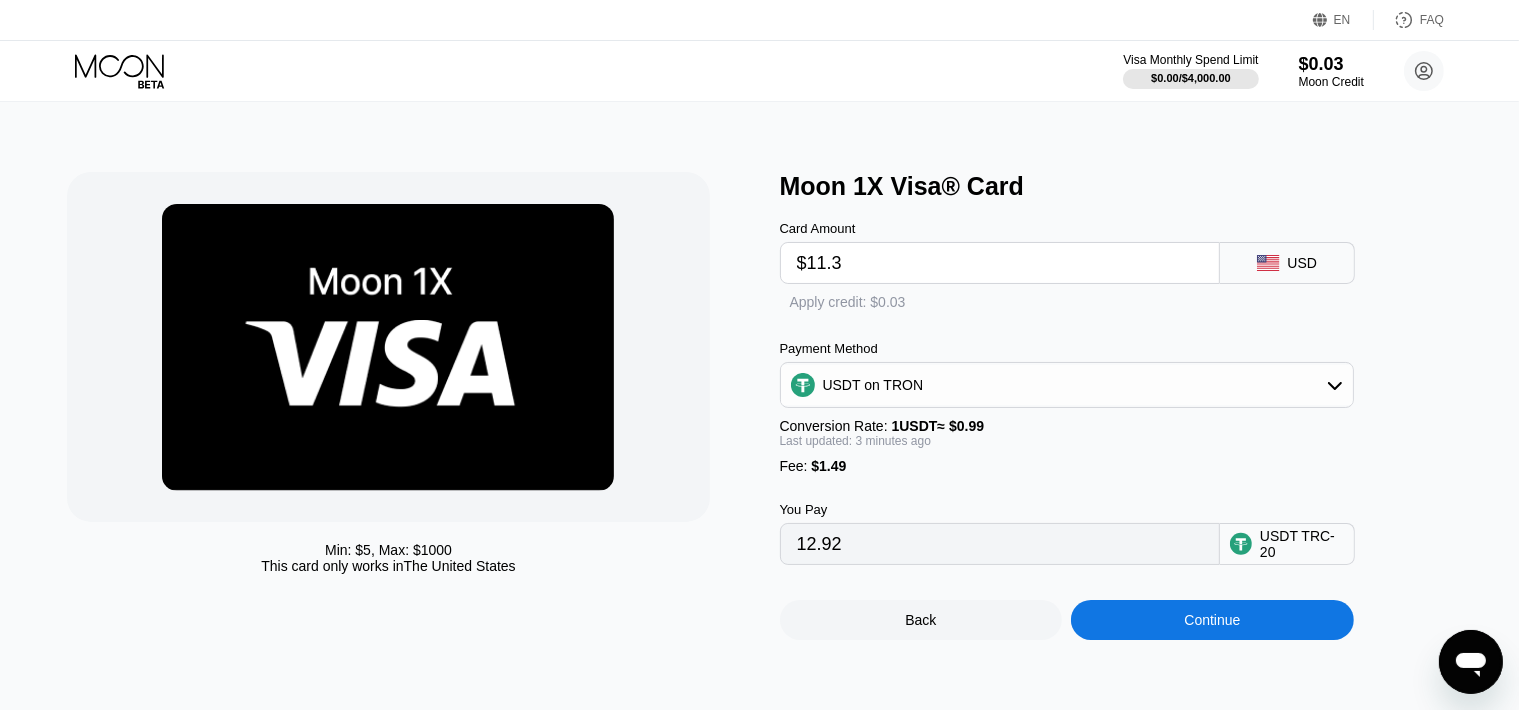 type on "12.92" 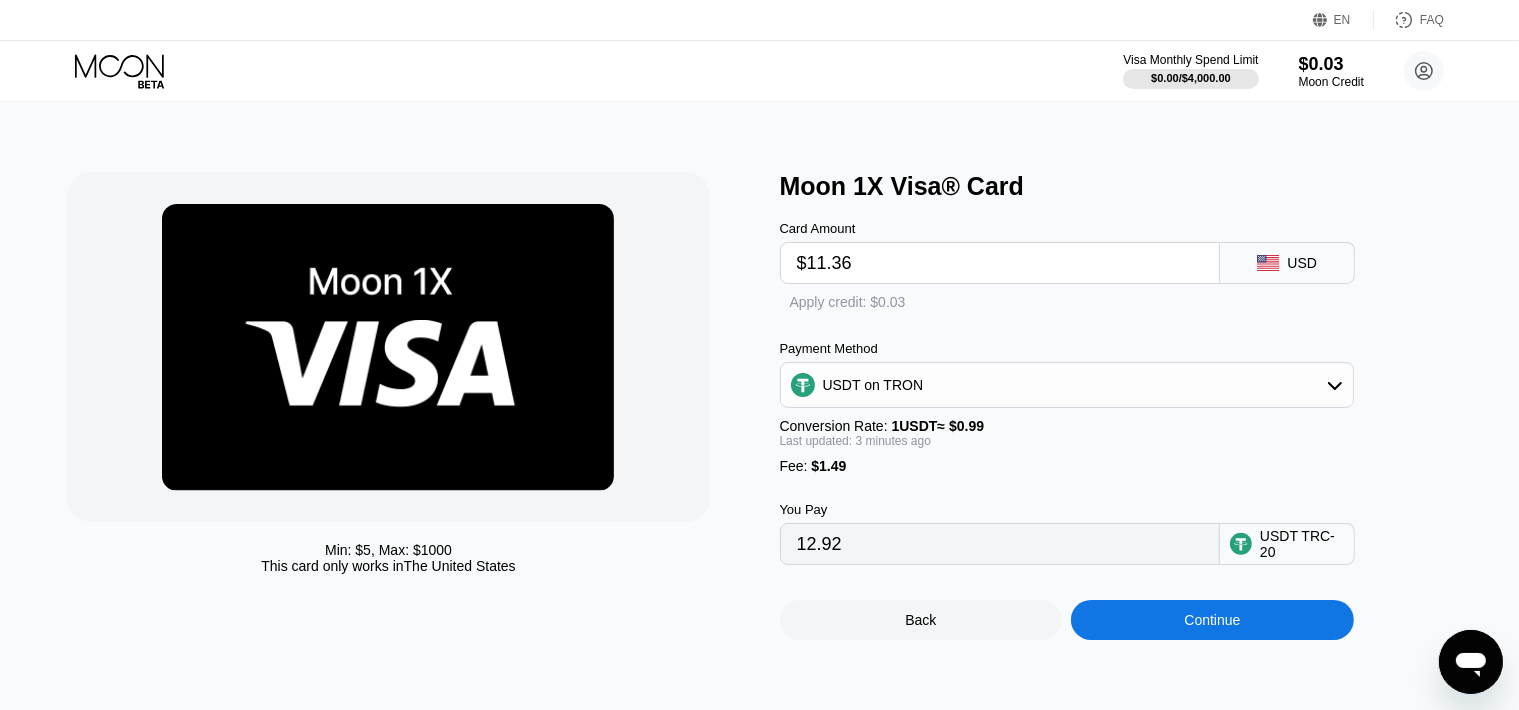 type on "12.98" 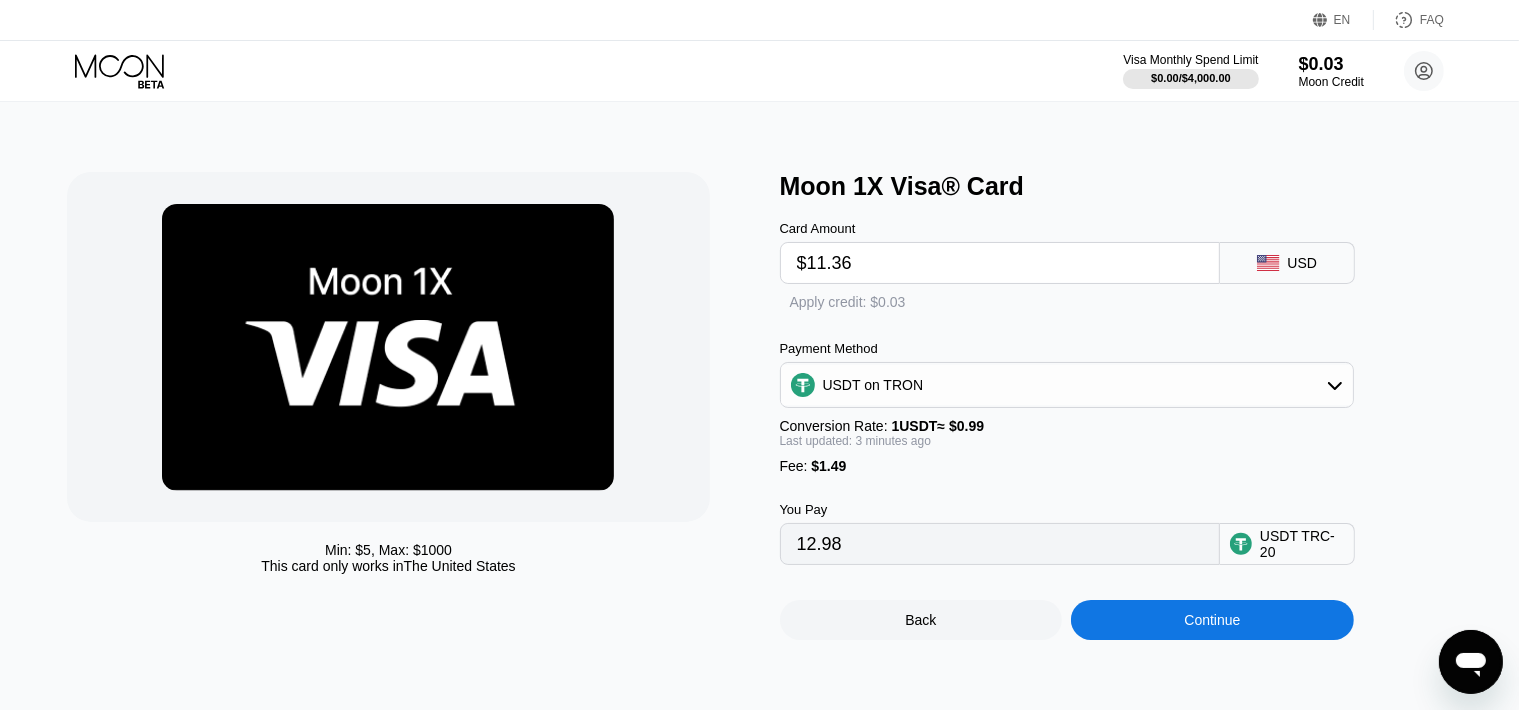 type on "$11.3" 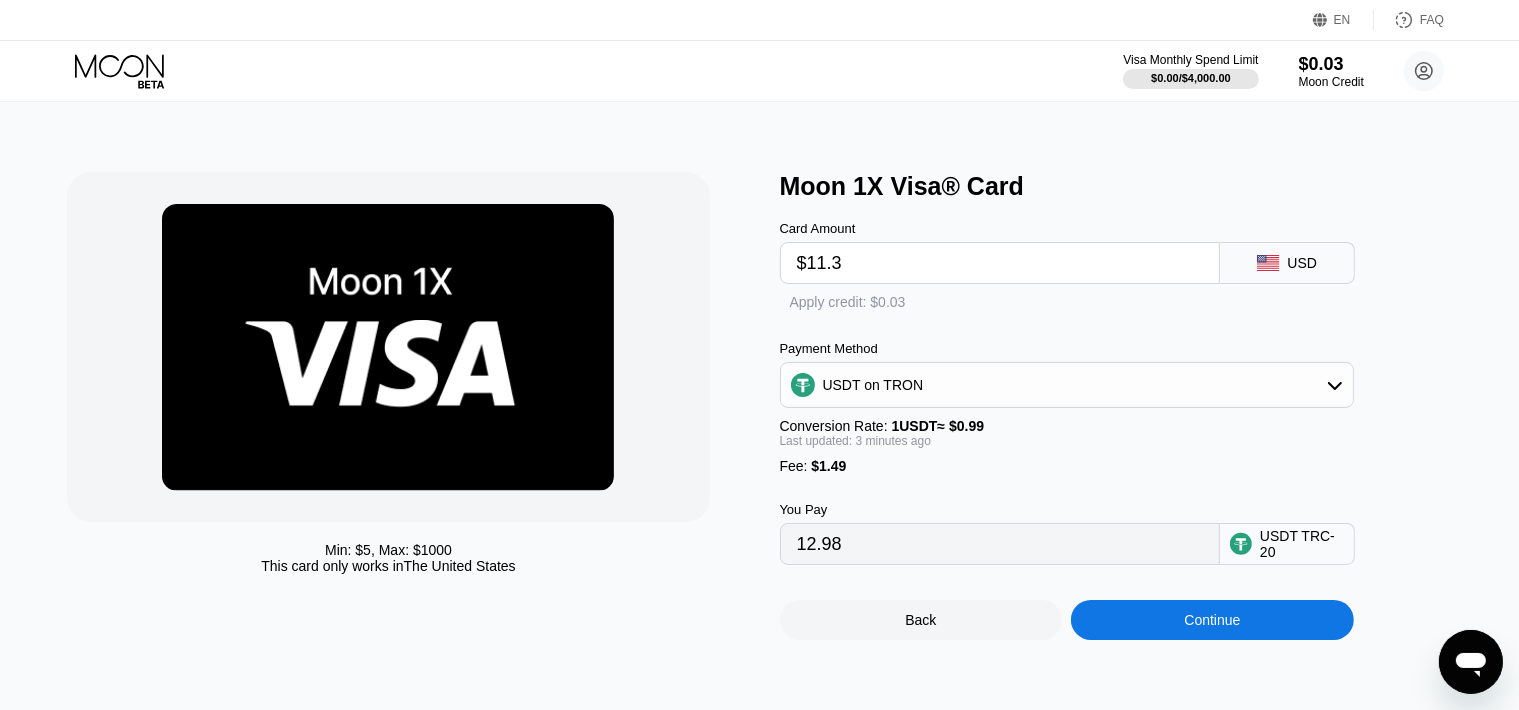 type on "12.92" 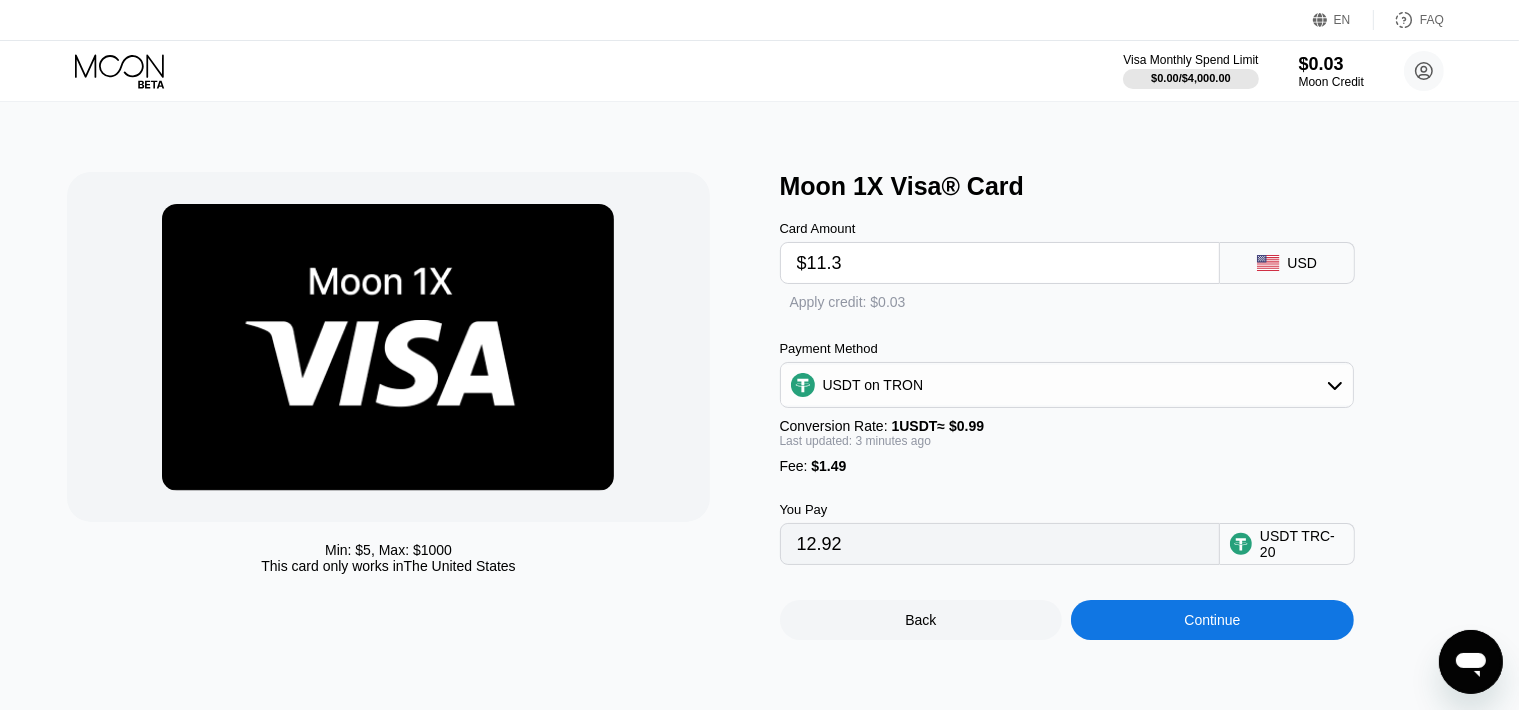 type on "$11.37" 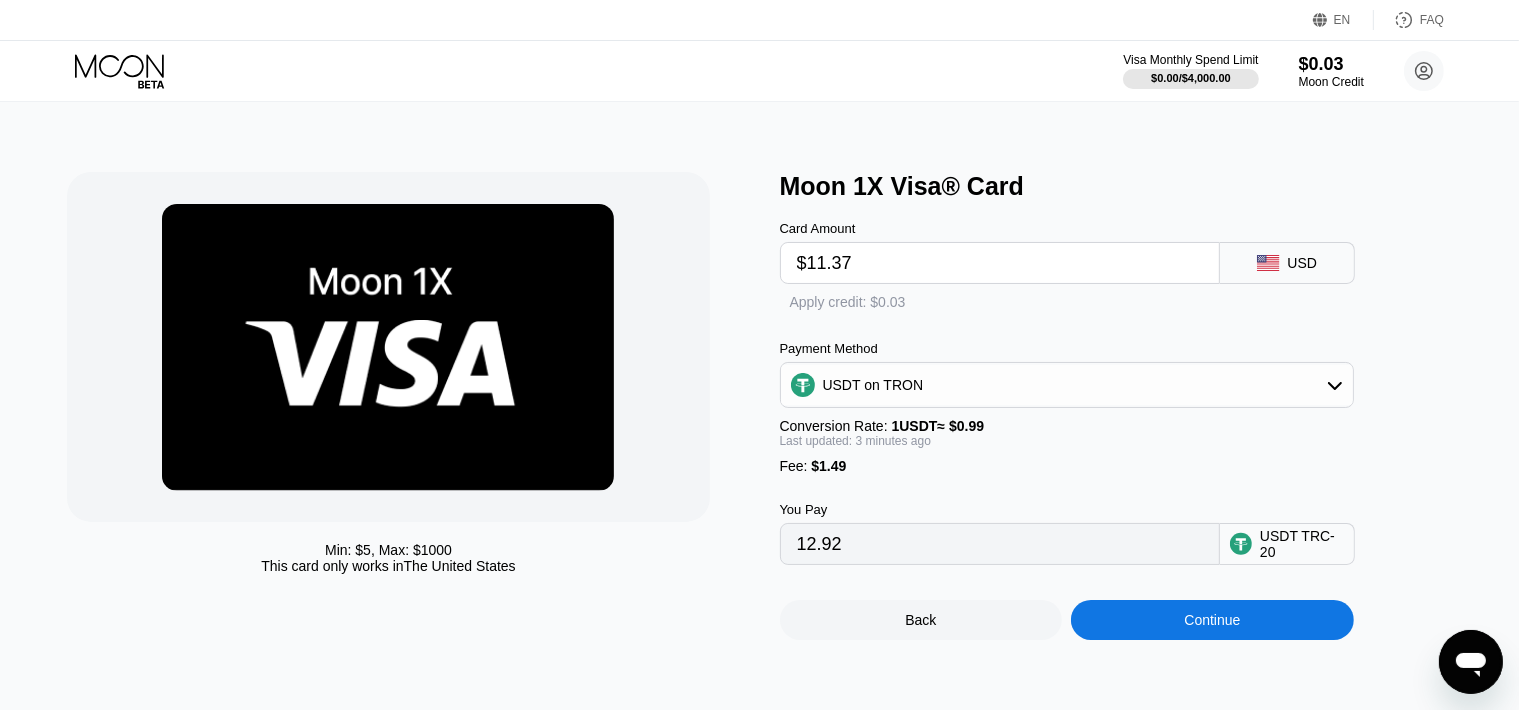 type on "12.99" 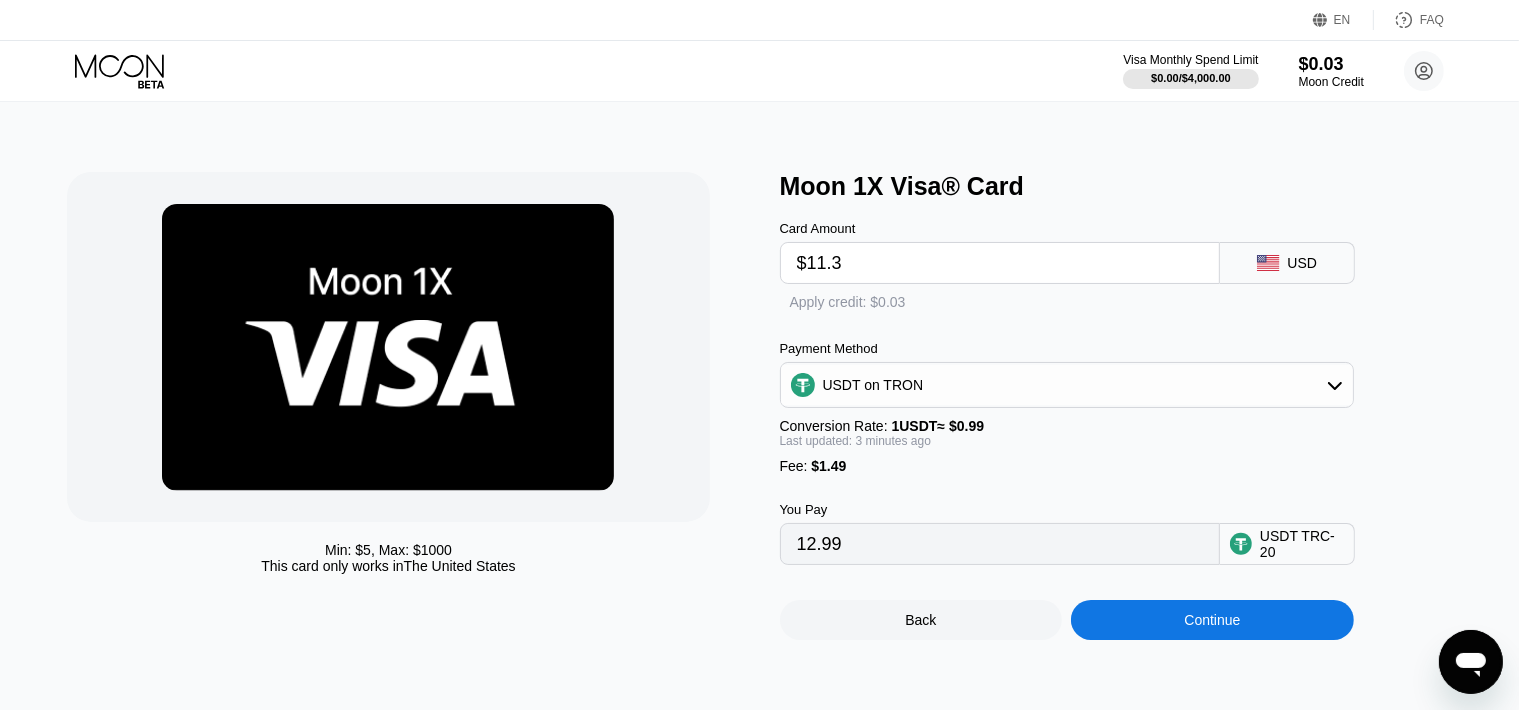 type on "$11.38" 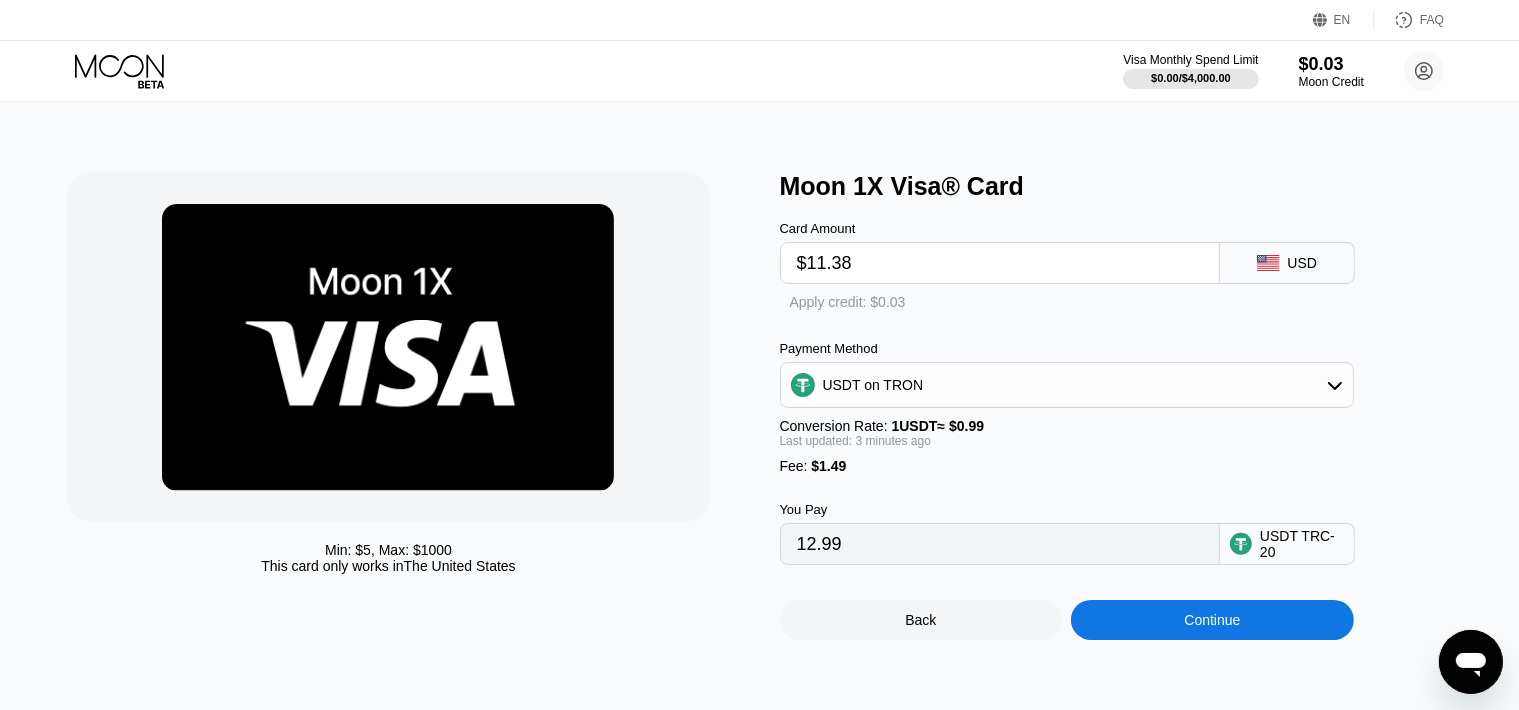 type on "13.00" 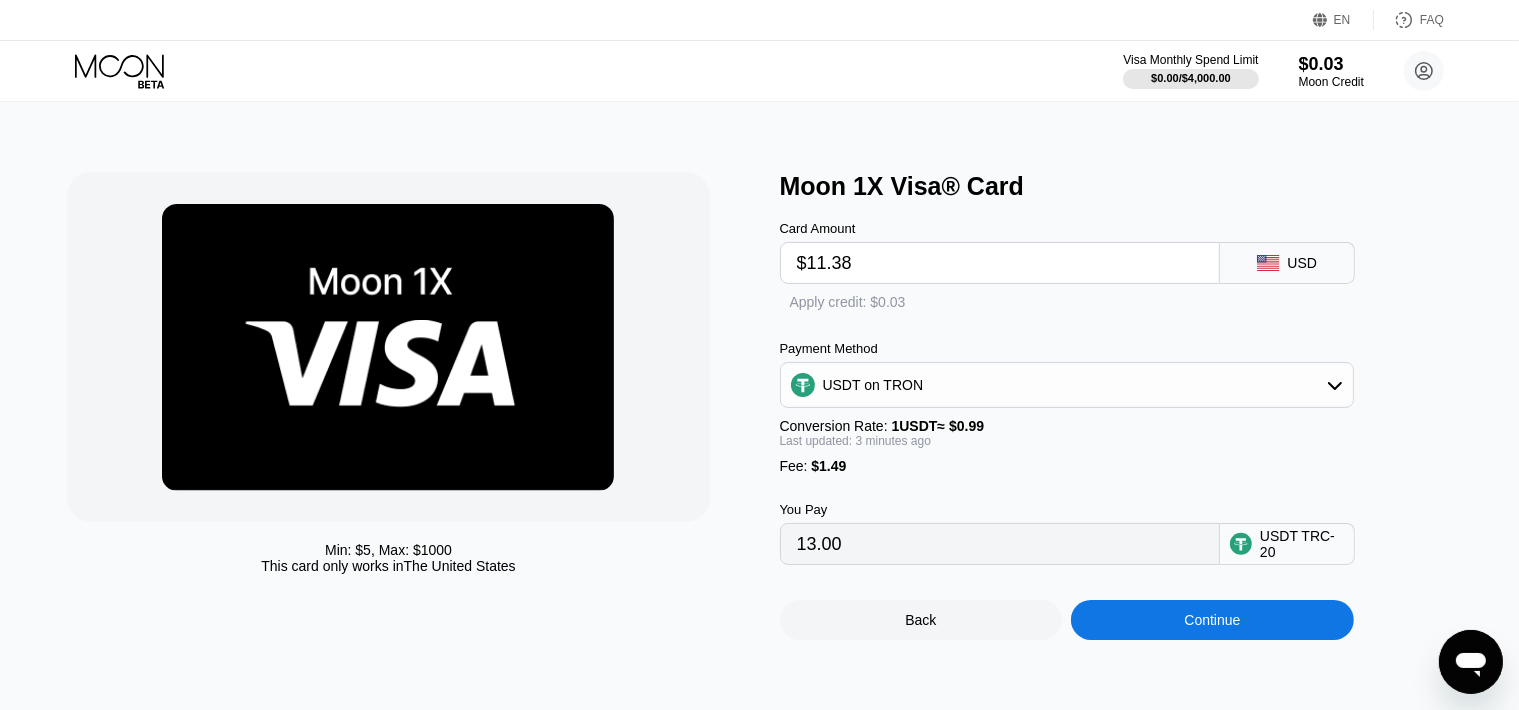 type on "$11.38" 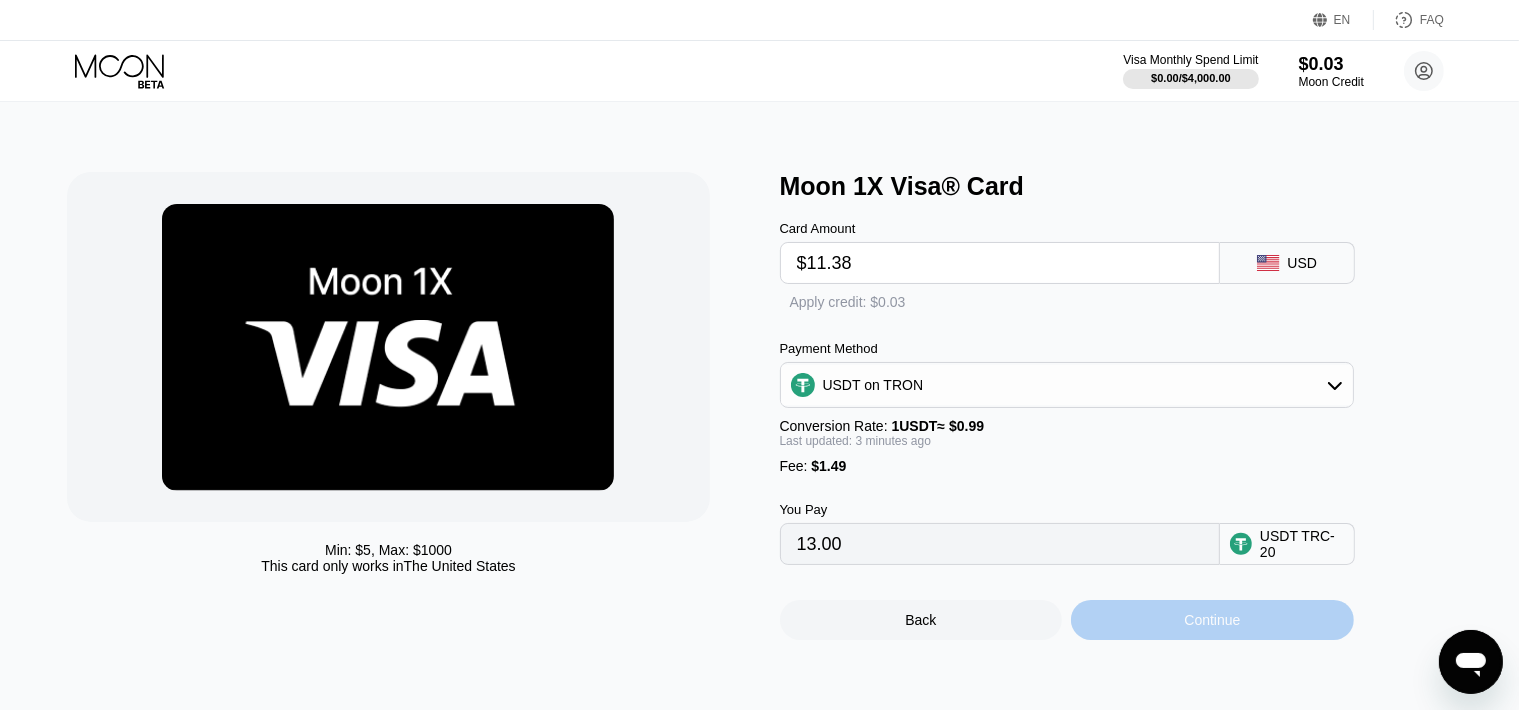 click on "Continue" at bounding box center [1212, 620] 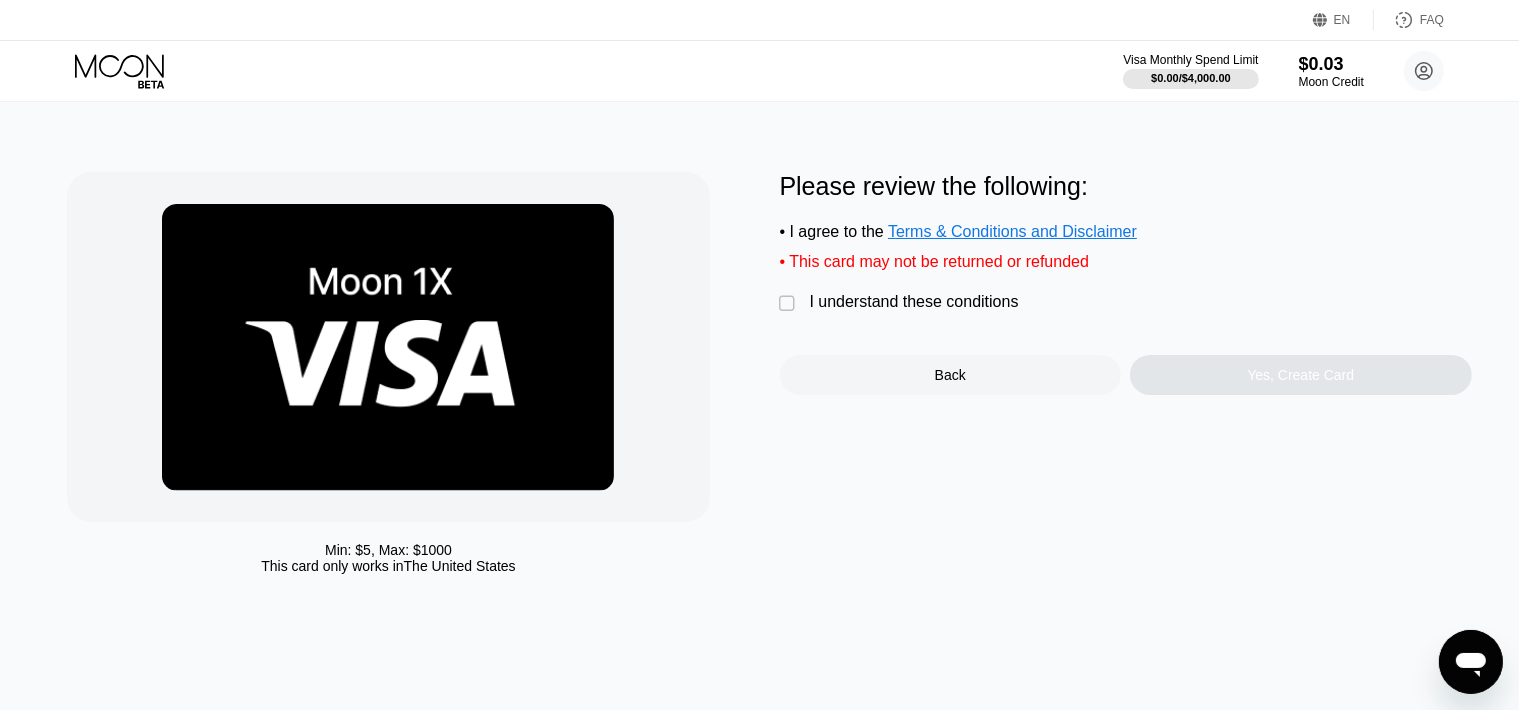 click on "" at bounding box center [790, 304] 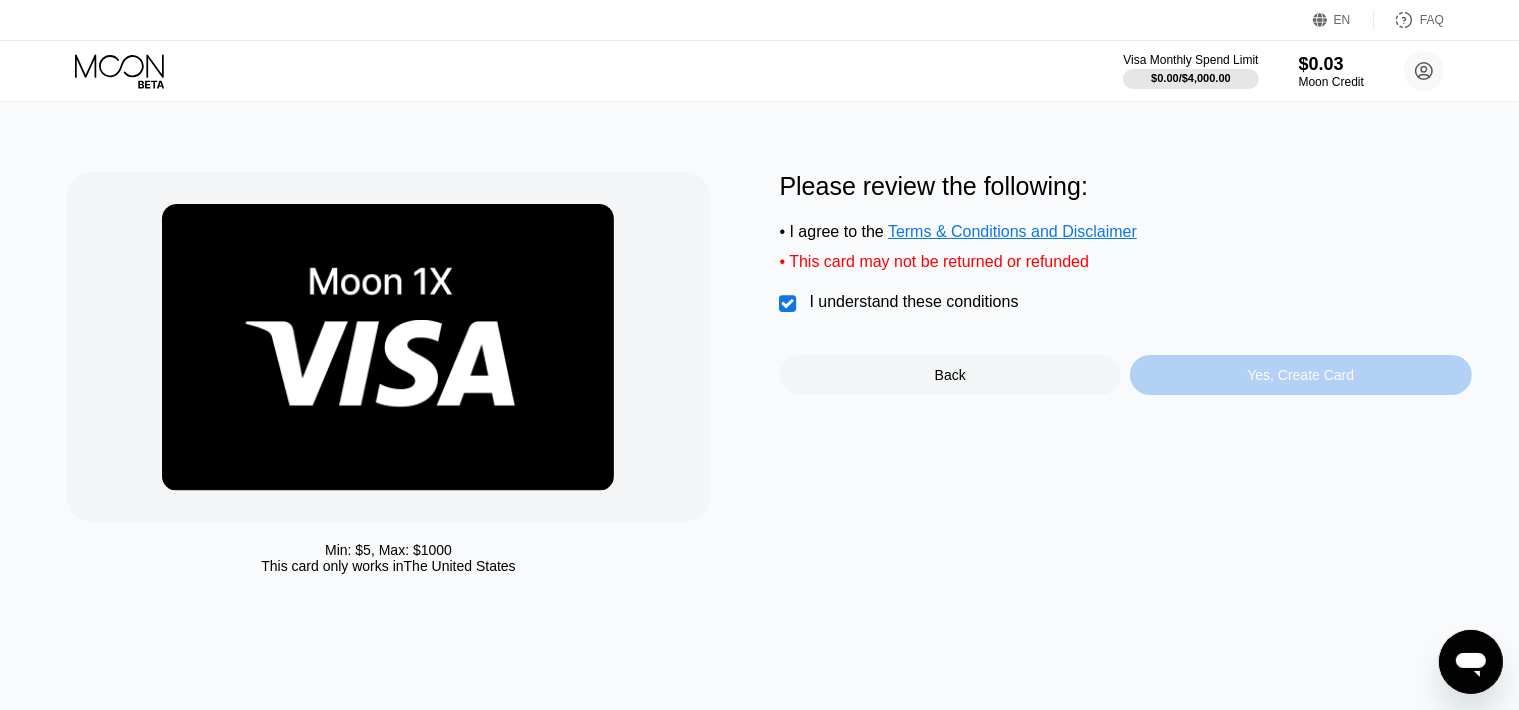 click on "Yes, Create Card" at bounding box center [1301, 375] 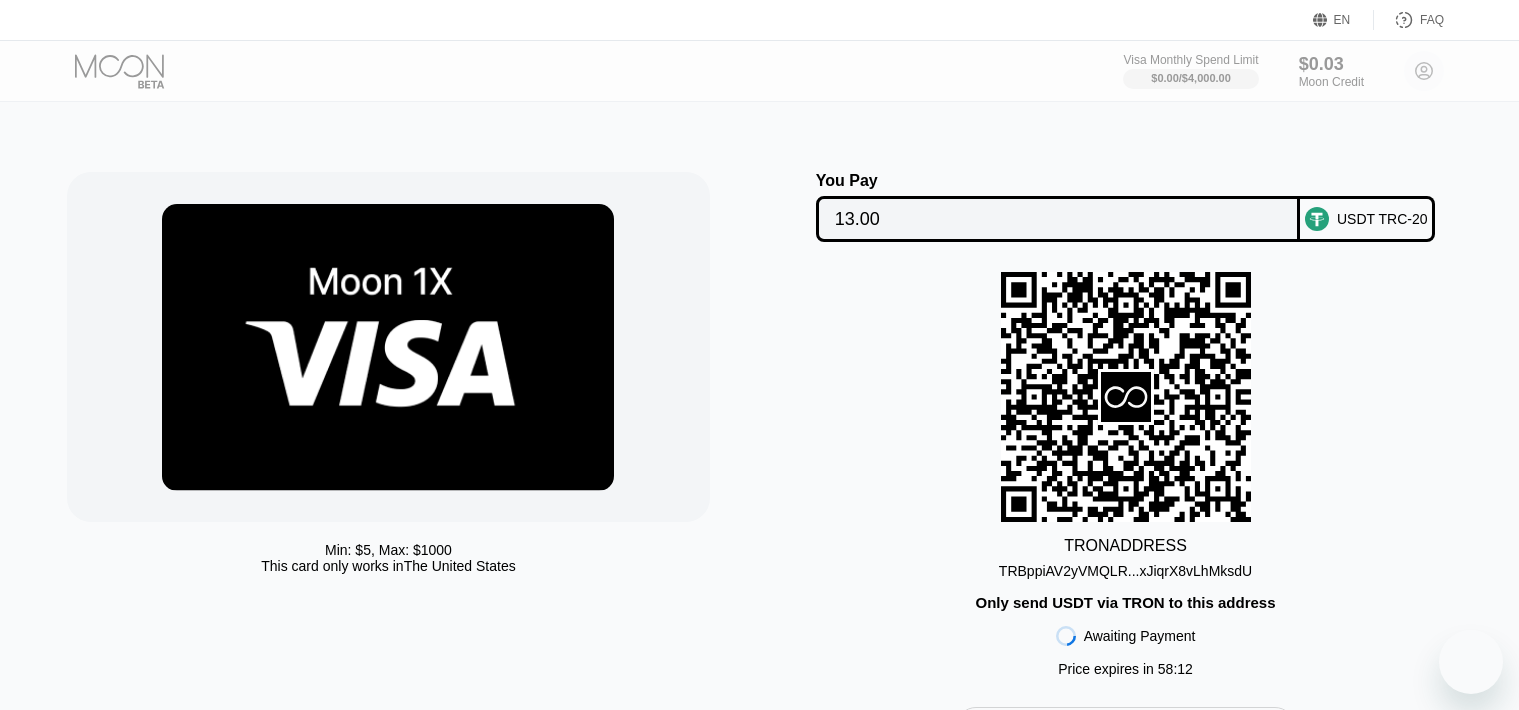 scroll, scrollTop: 0, scrollLeft: 0, axis: both 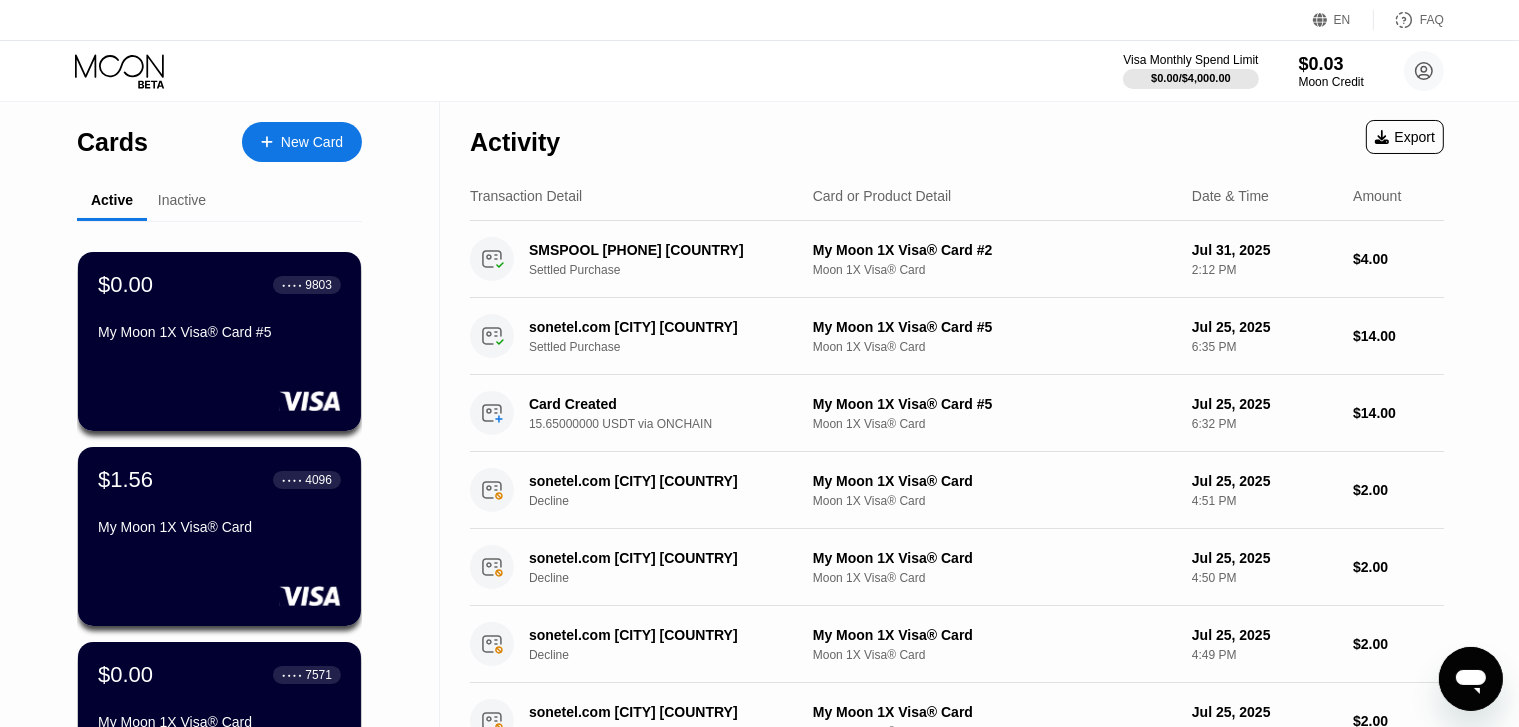click on "Inactive" at bounding box center [182, 200] 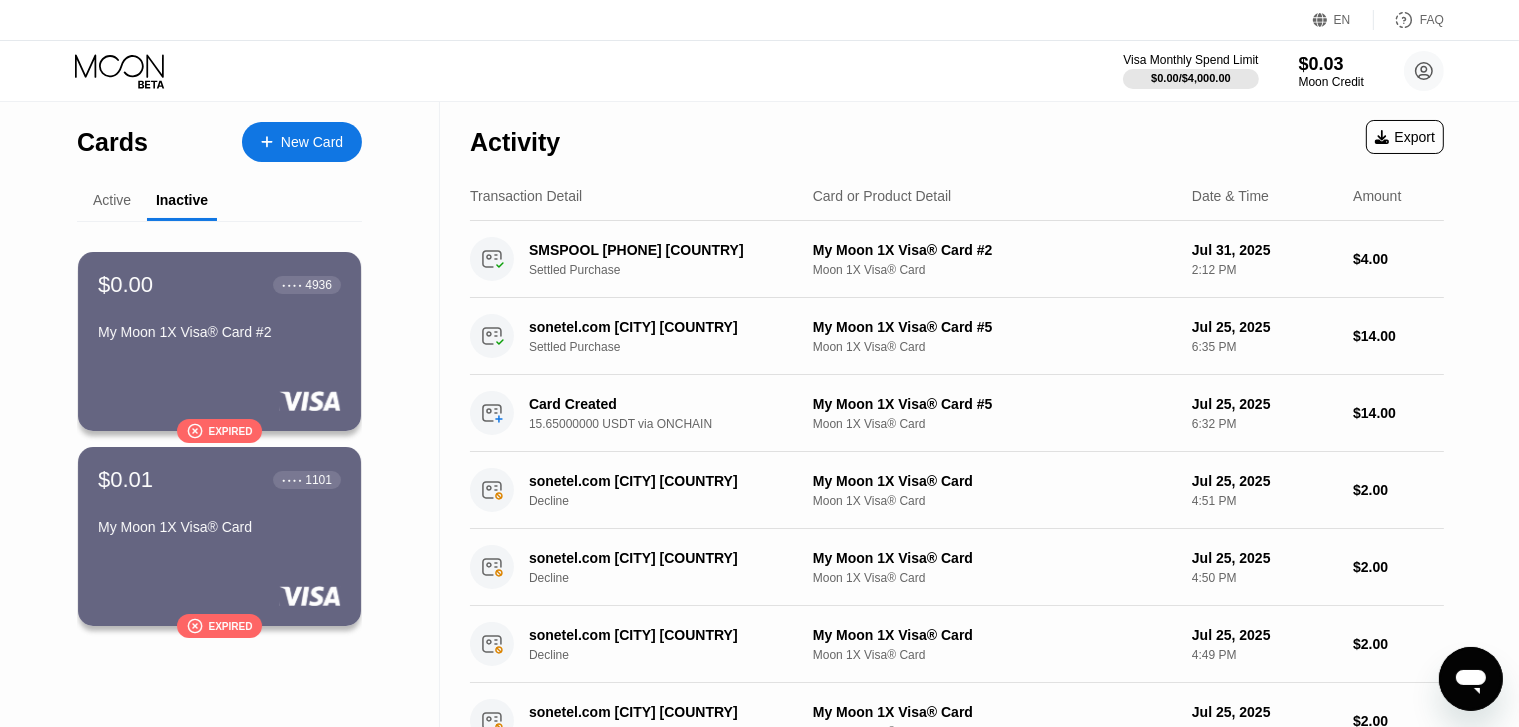 click on "Active" at bounding box center [112, 201] 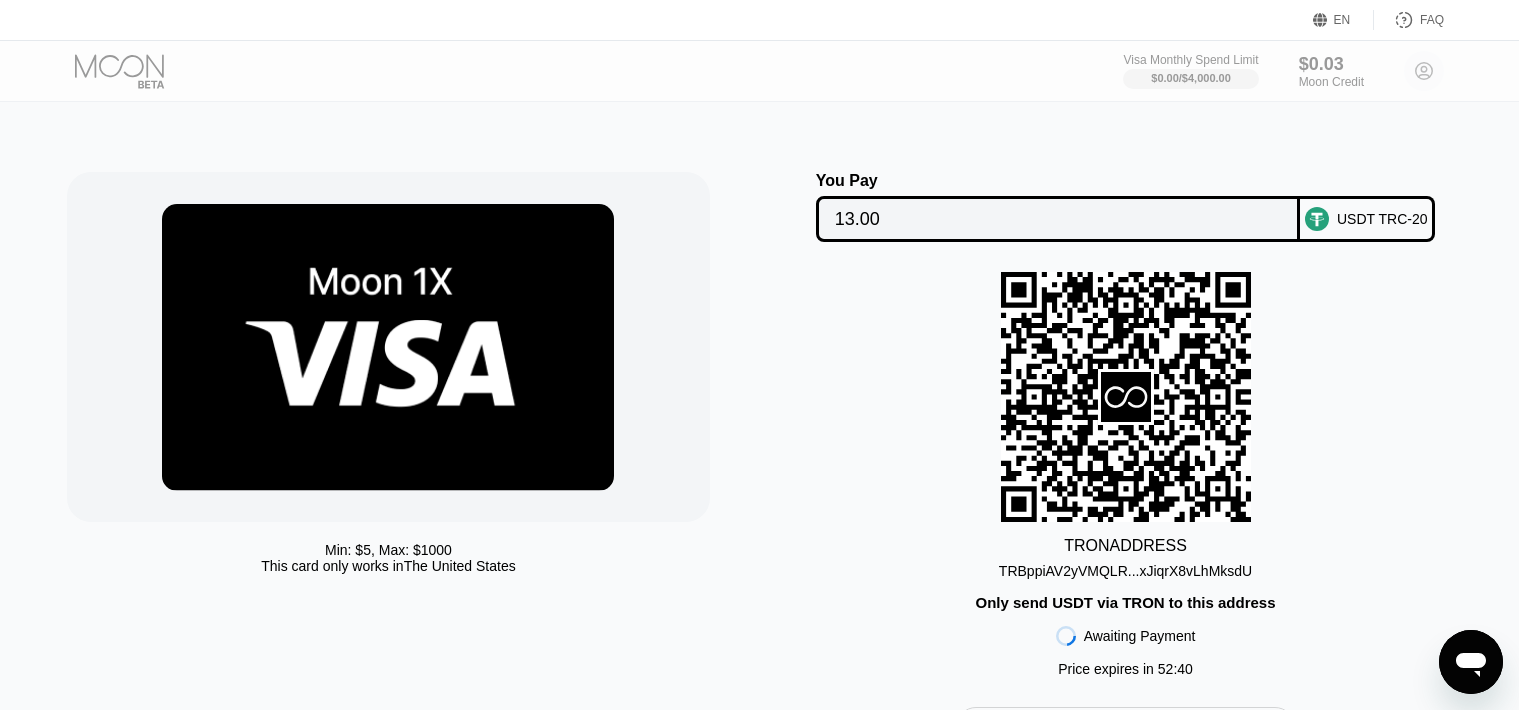 scroll, scrollTop: 0, scrollLeft: 0, axis: both 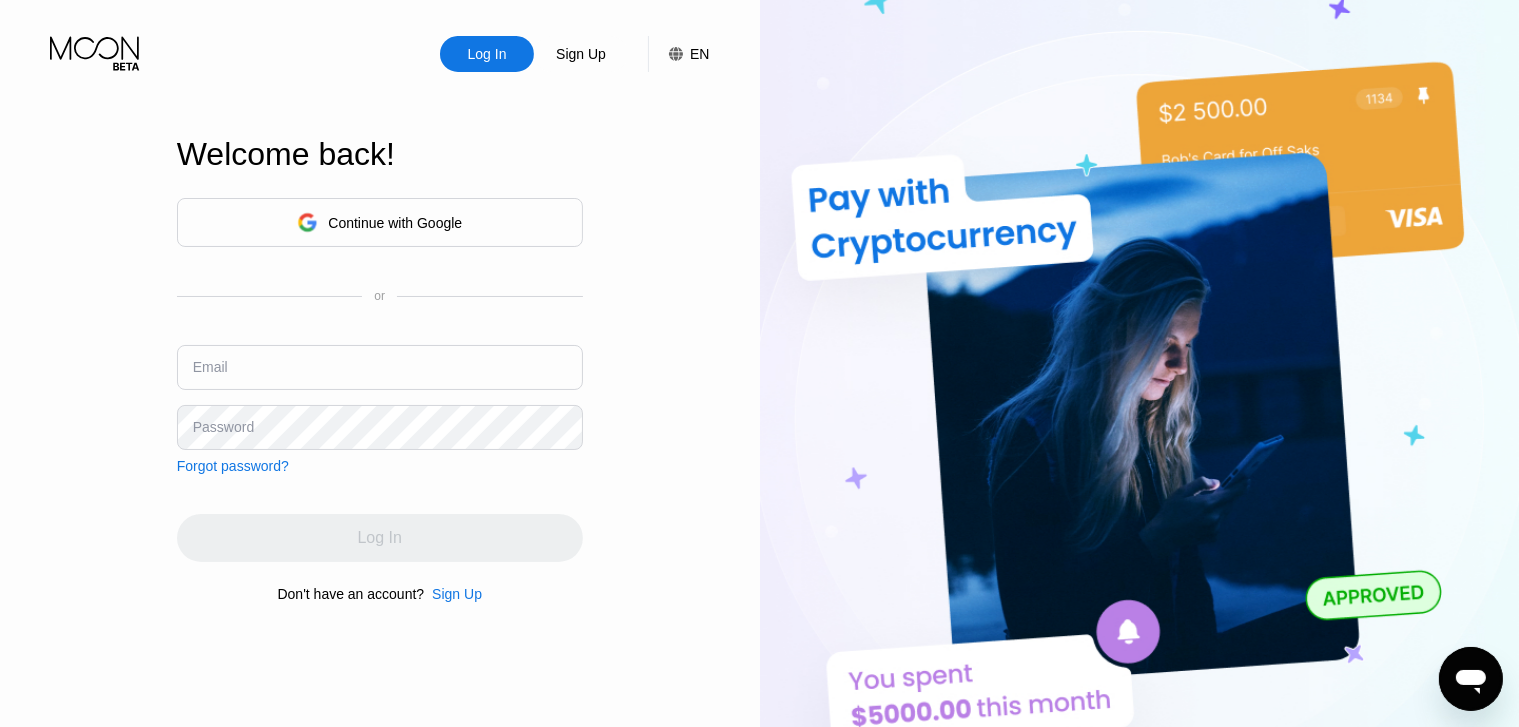 click at bounding box center [380, 367] 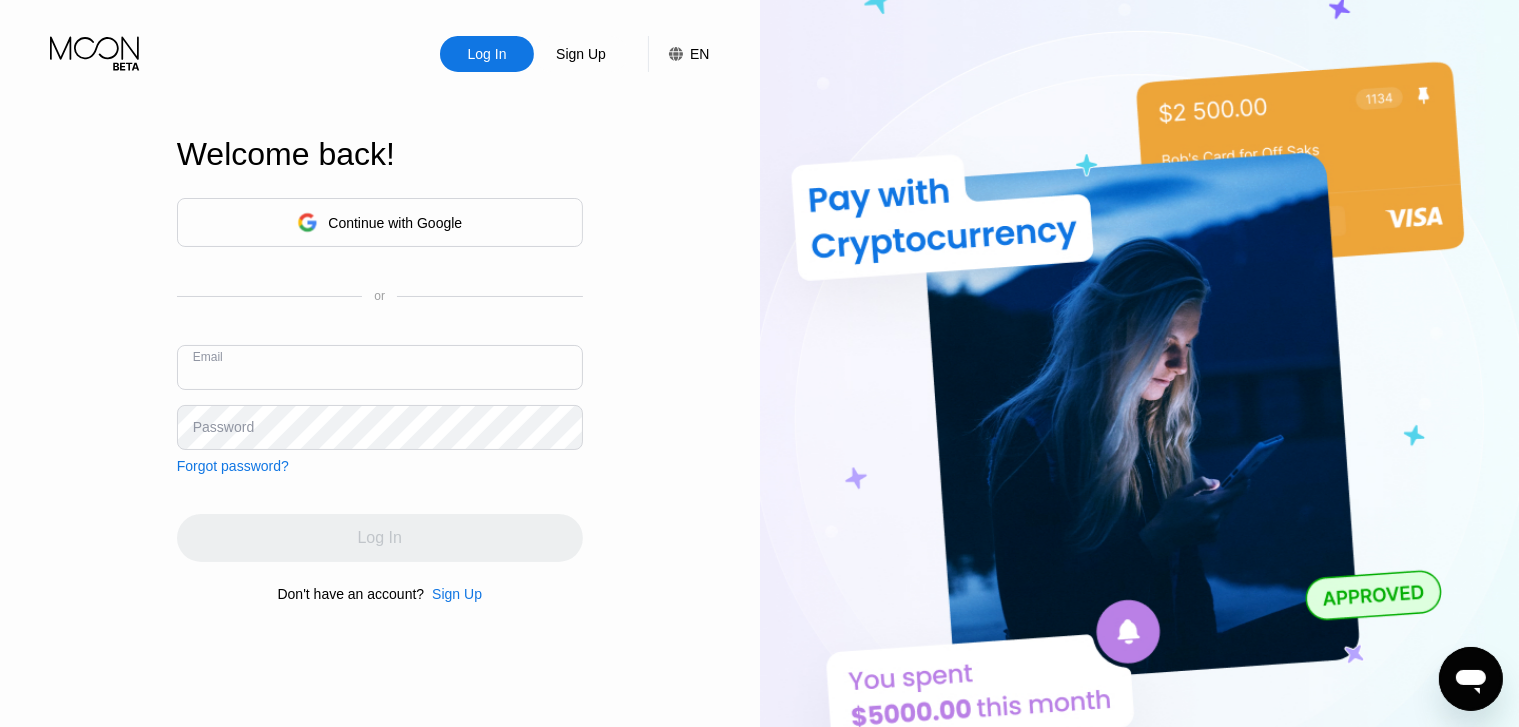 click at bounding box center (380, 367) 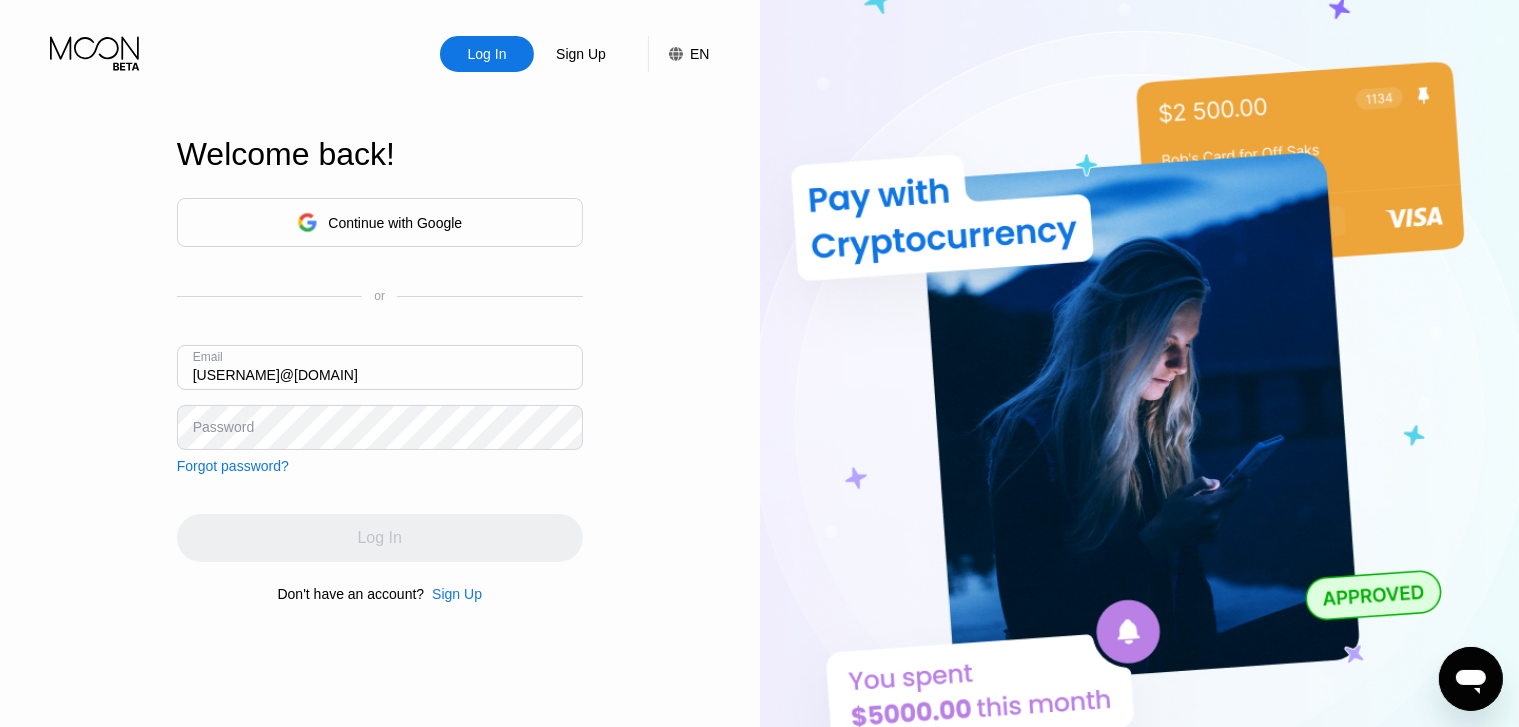 type on "[USERNAME]@[DOMAIN]" 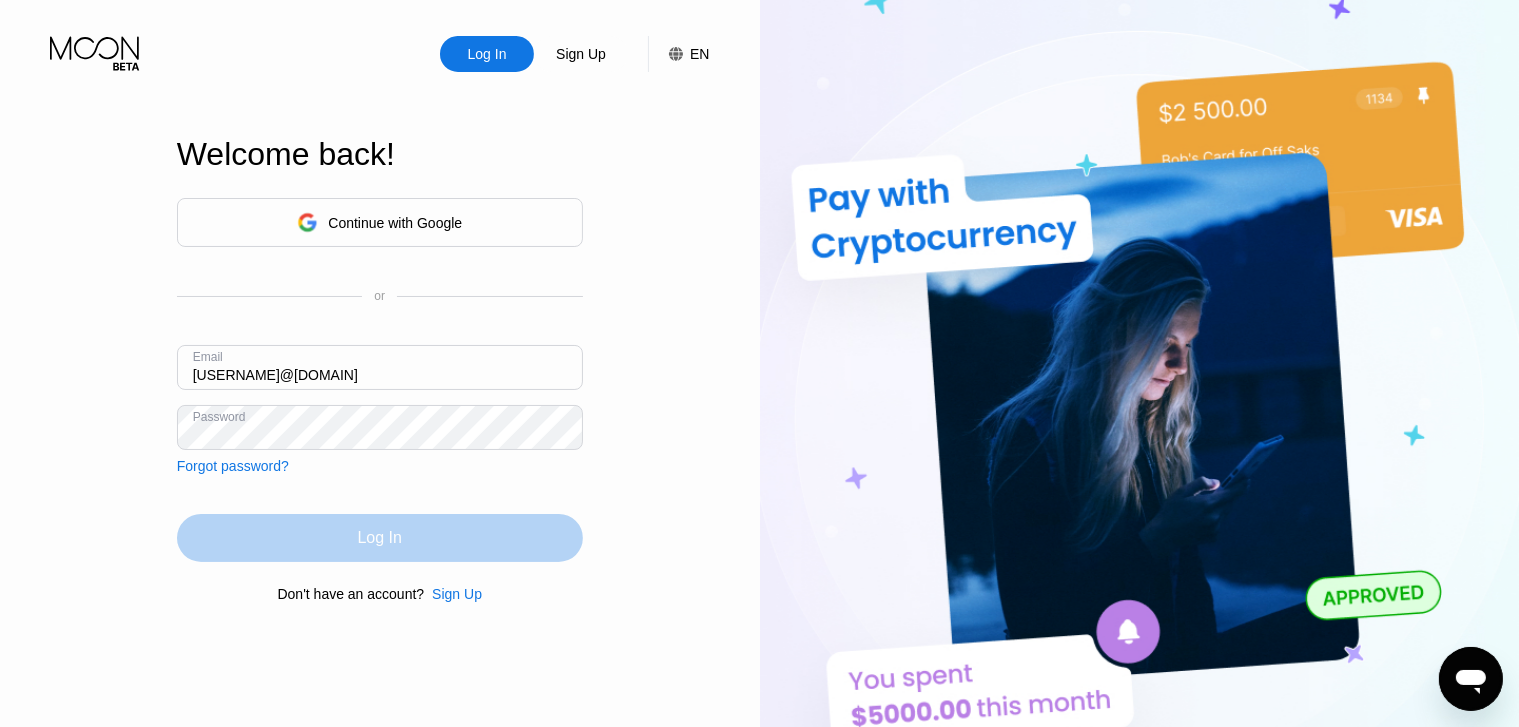click on "Log In" at bounding box center [380, 538] 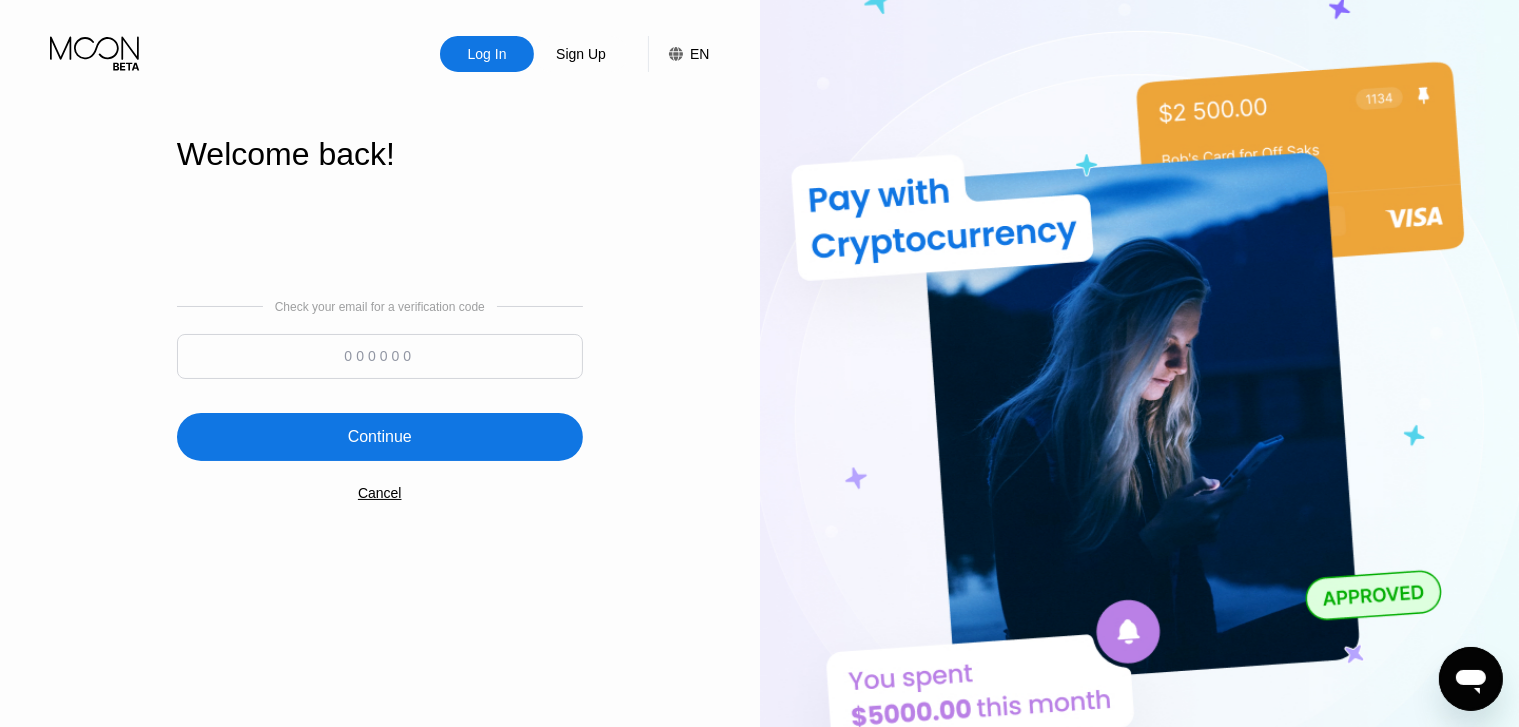 click at bounding box center [380, 356] 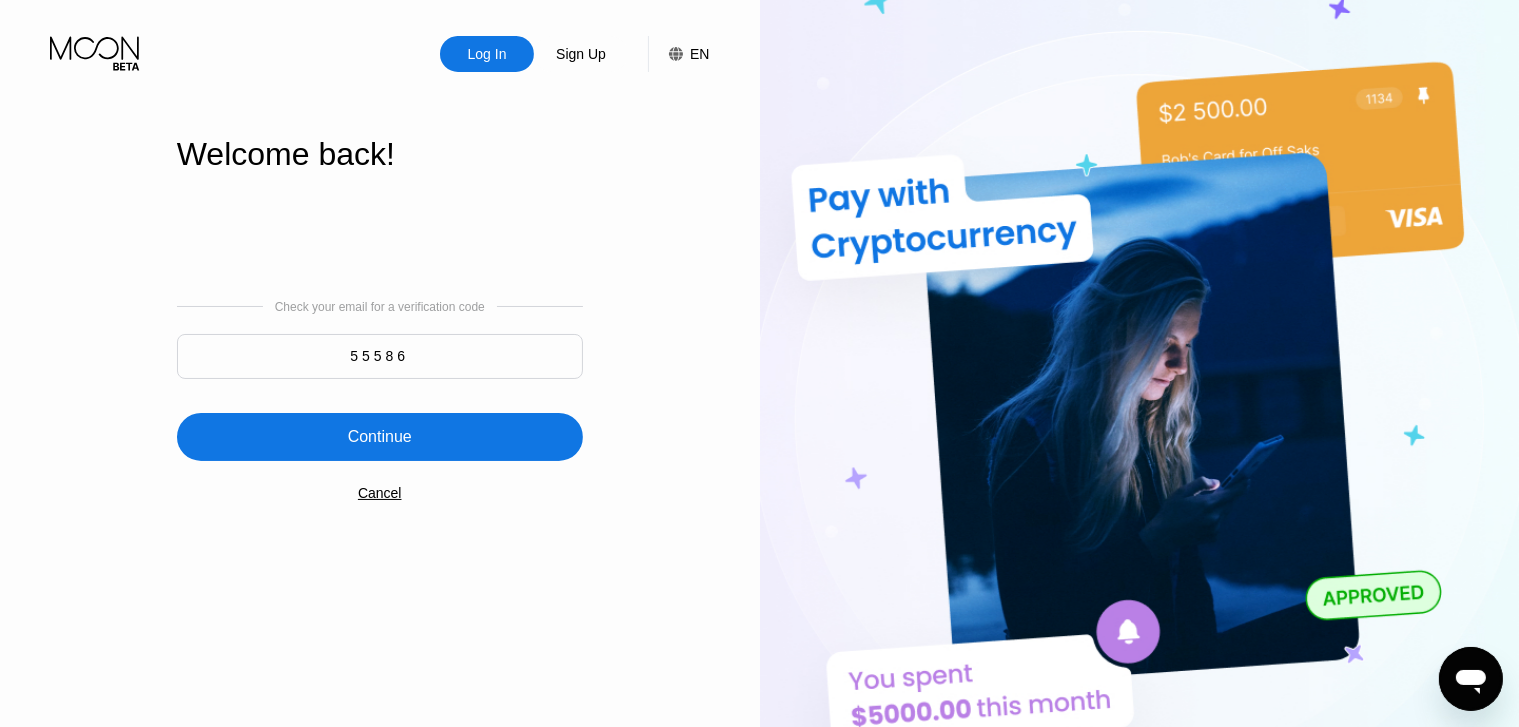 paste on "8" 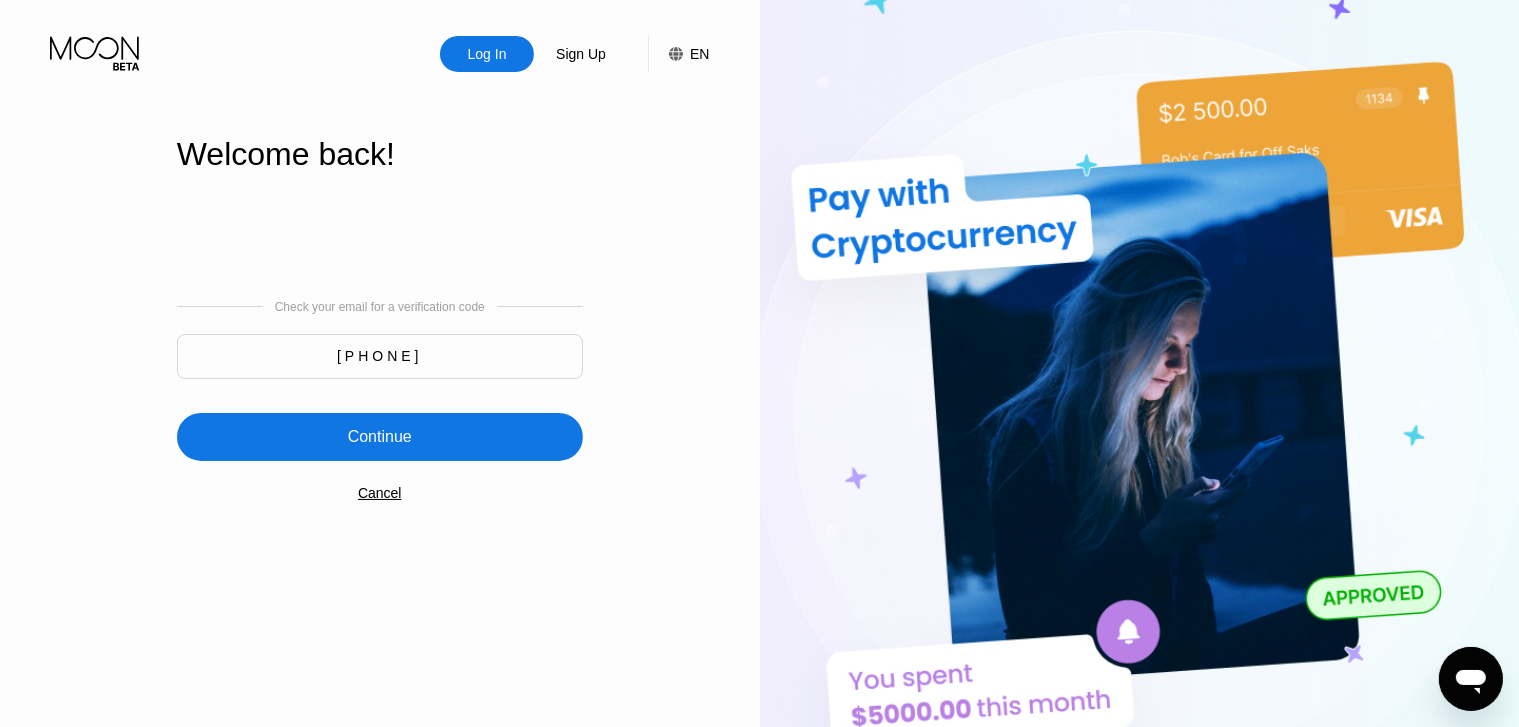 type on "555868" 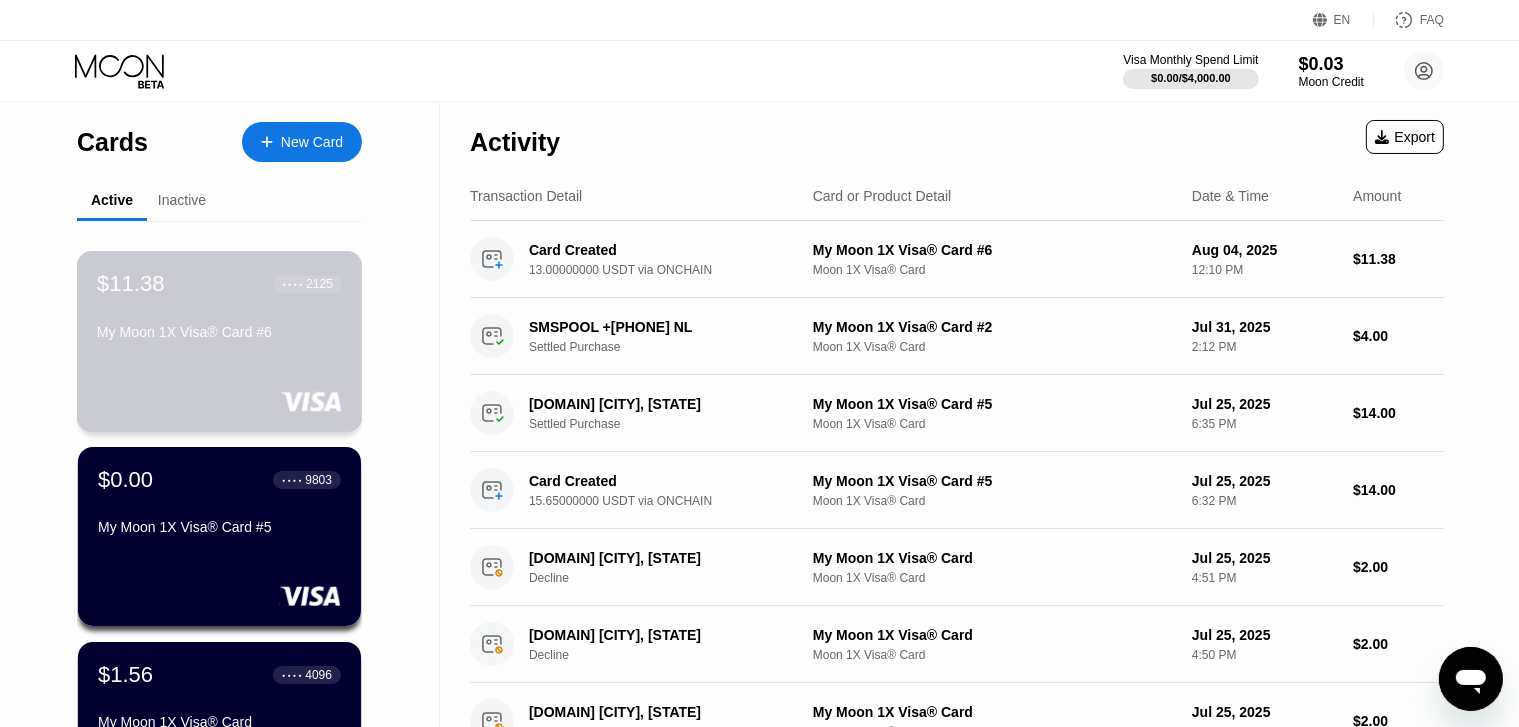 click on "My Moon 1X Visa® Card #6" at bounding box center (219, 332) 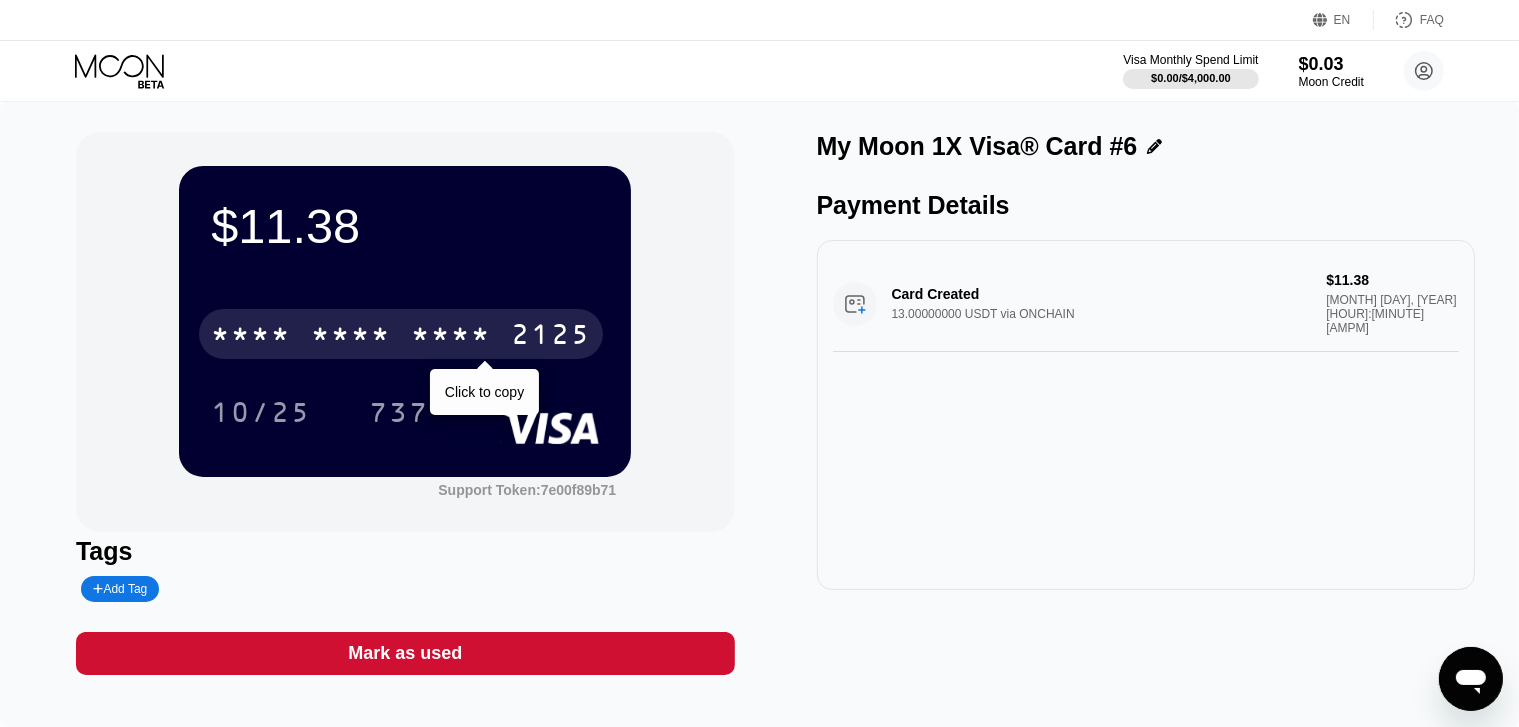 click on "* * * *" at bounding box center (451, 337) 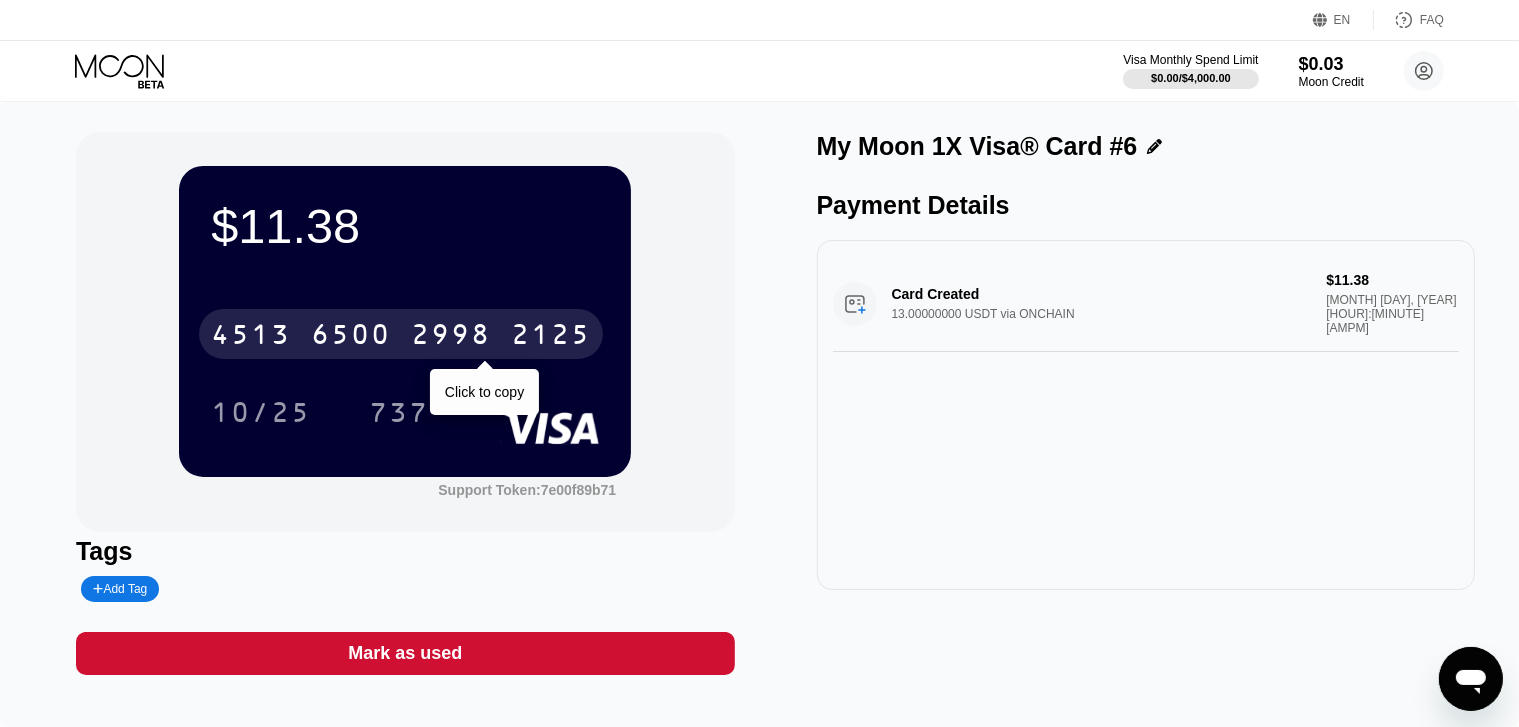 click on "4513 6500 2998 2125" at bounding box center [401, 334] 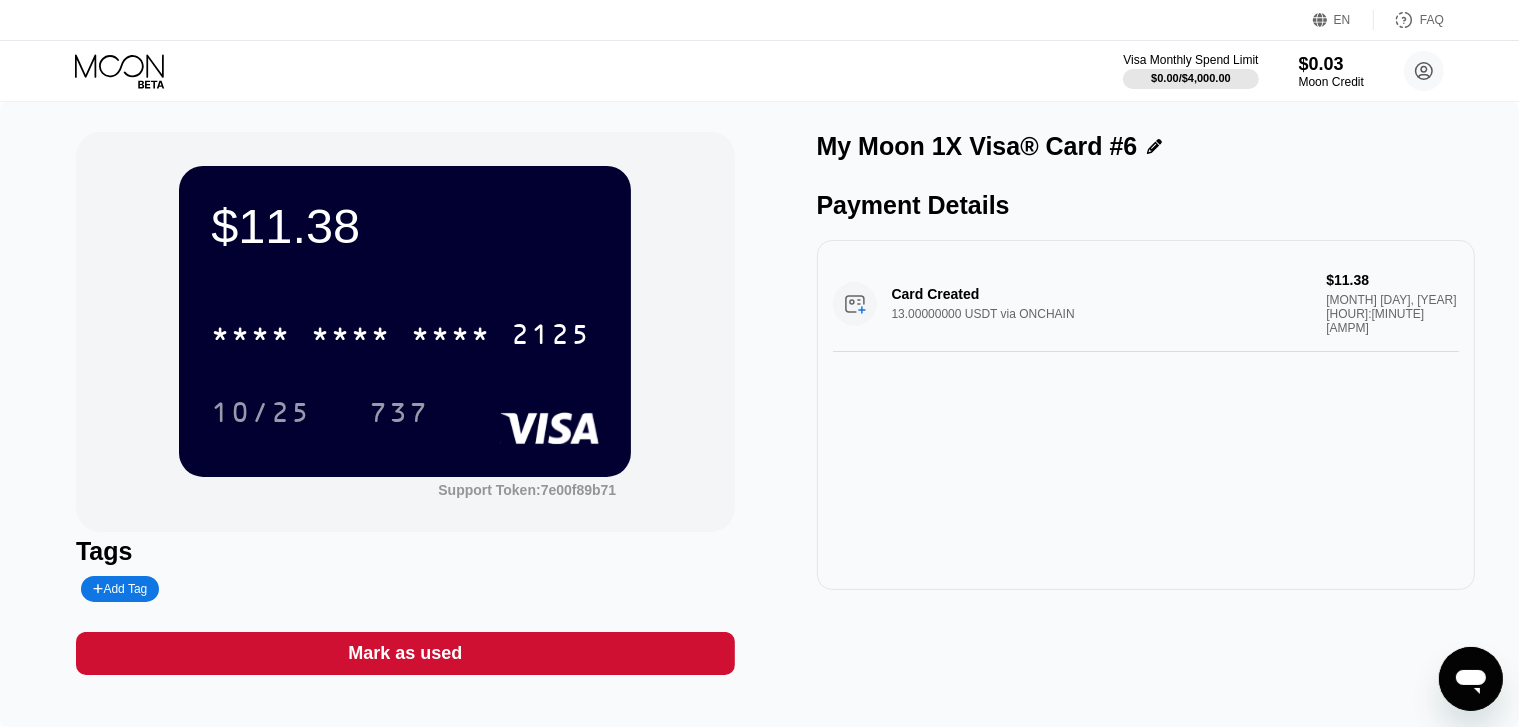 click 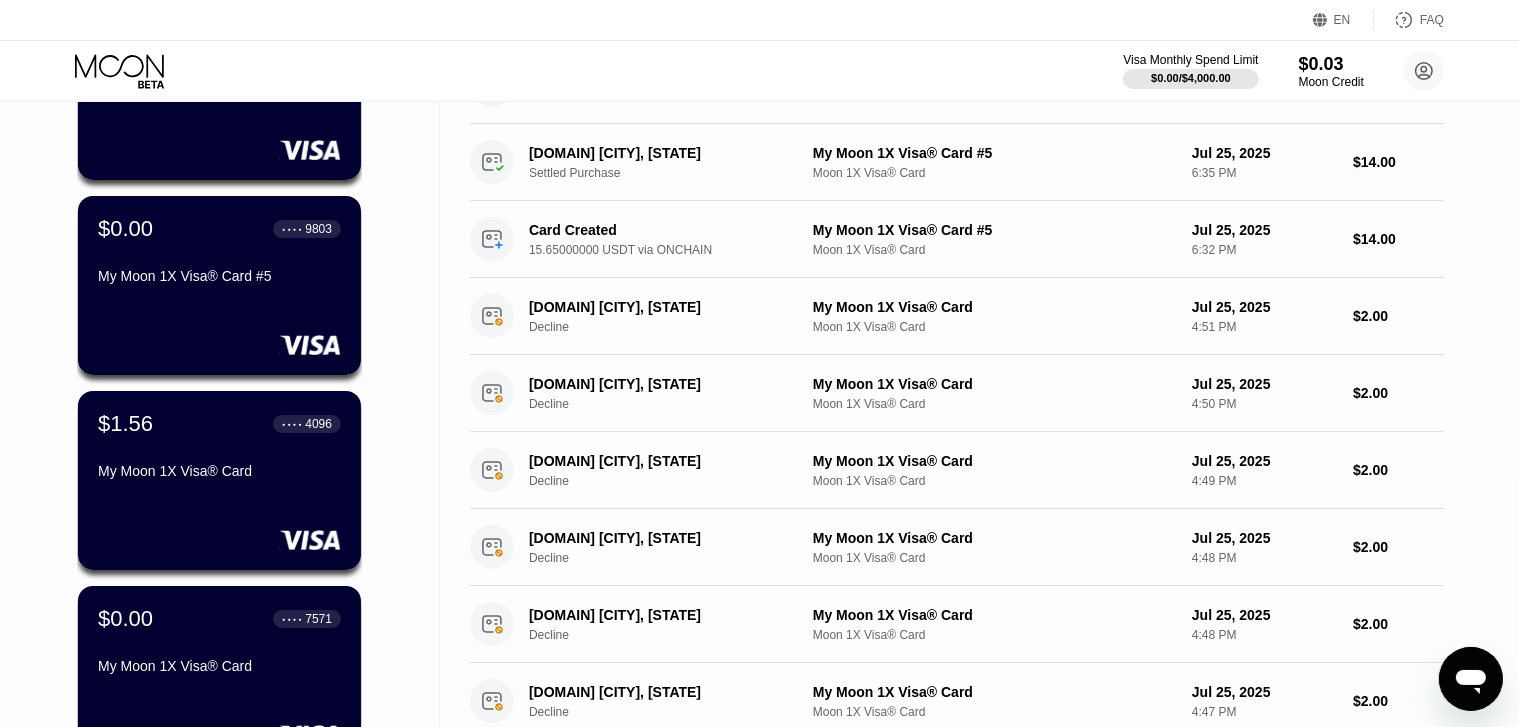scroll, scrollTop: 252, scrollLeft: 0, axis: vertical 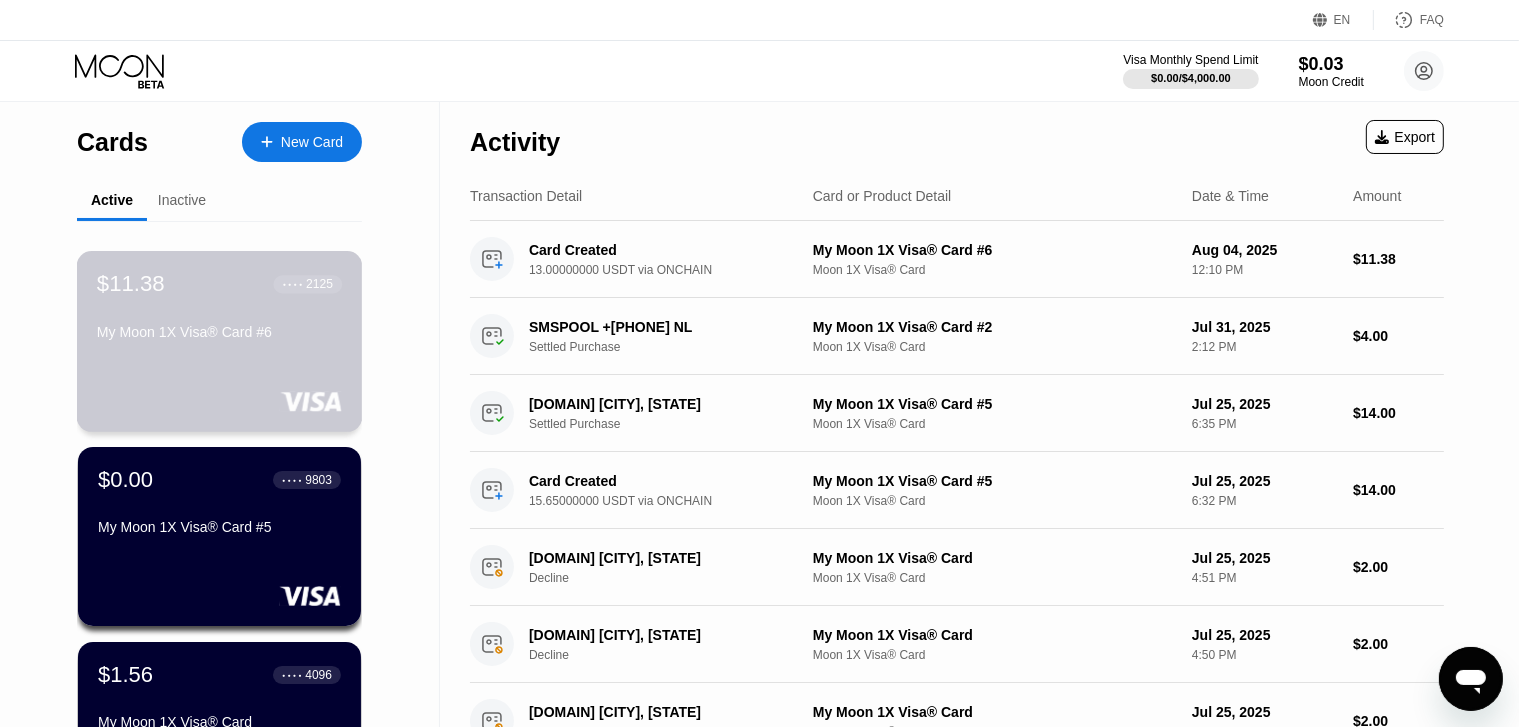 click on "$11.38 ● ● ● ● 2125" at bounding box center [219, 284] 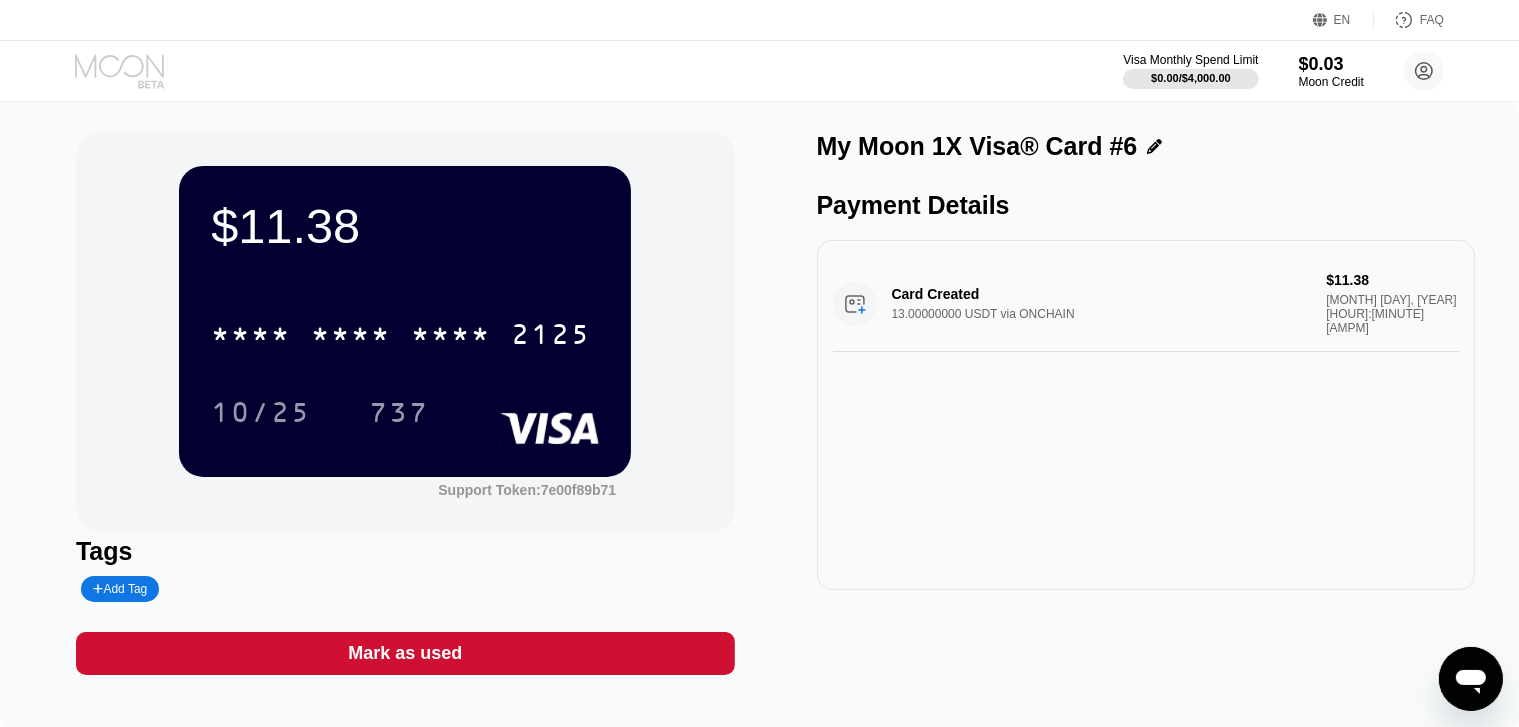 click 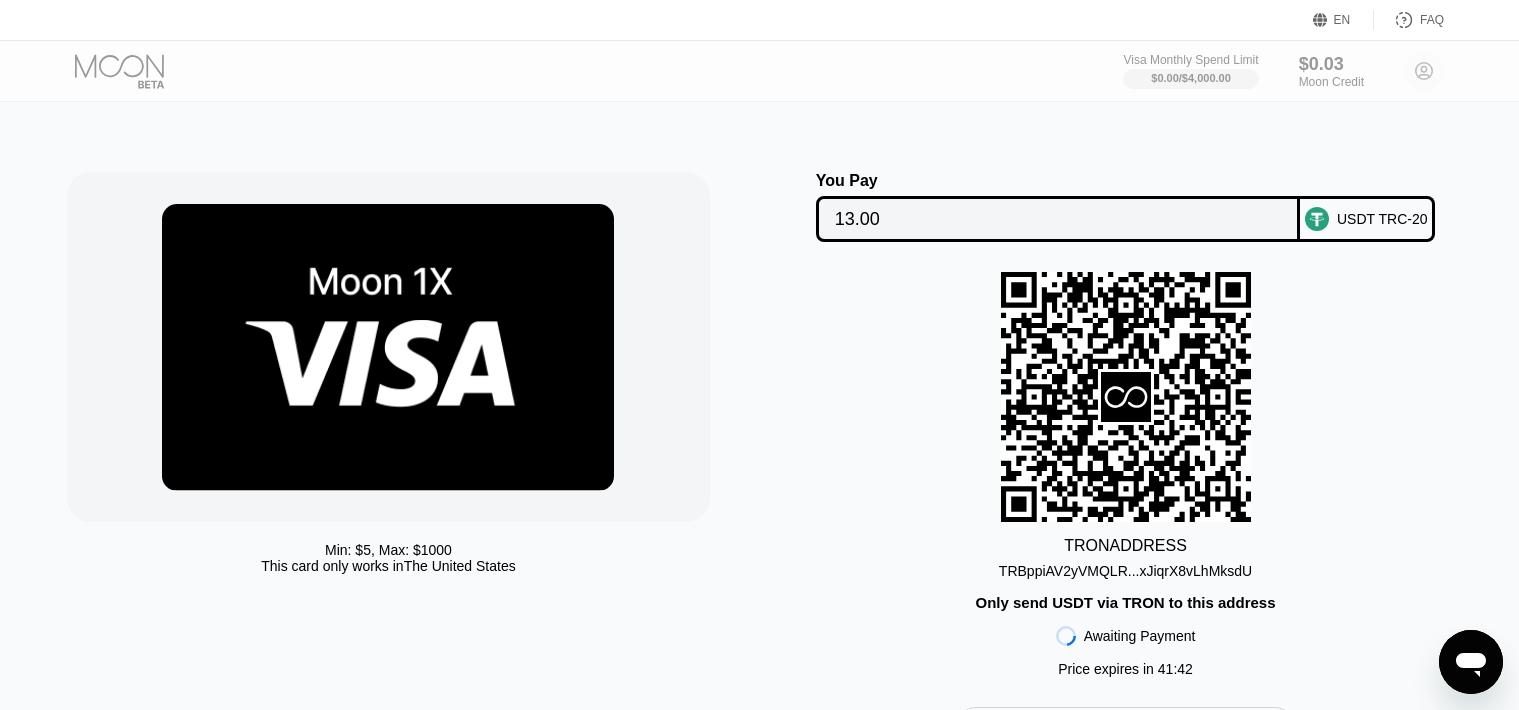 scroll, scrollTop: 0, scrollLeft: 0, axis: both 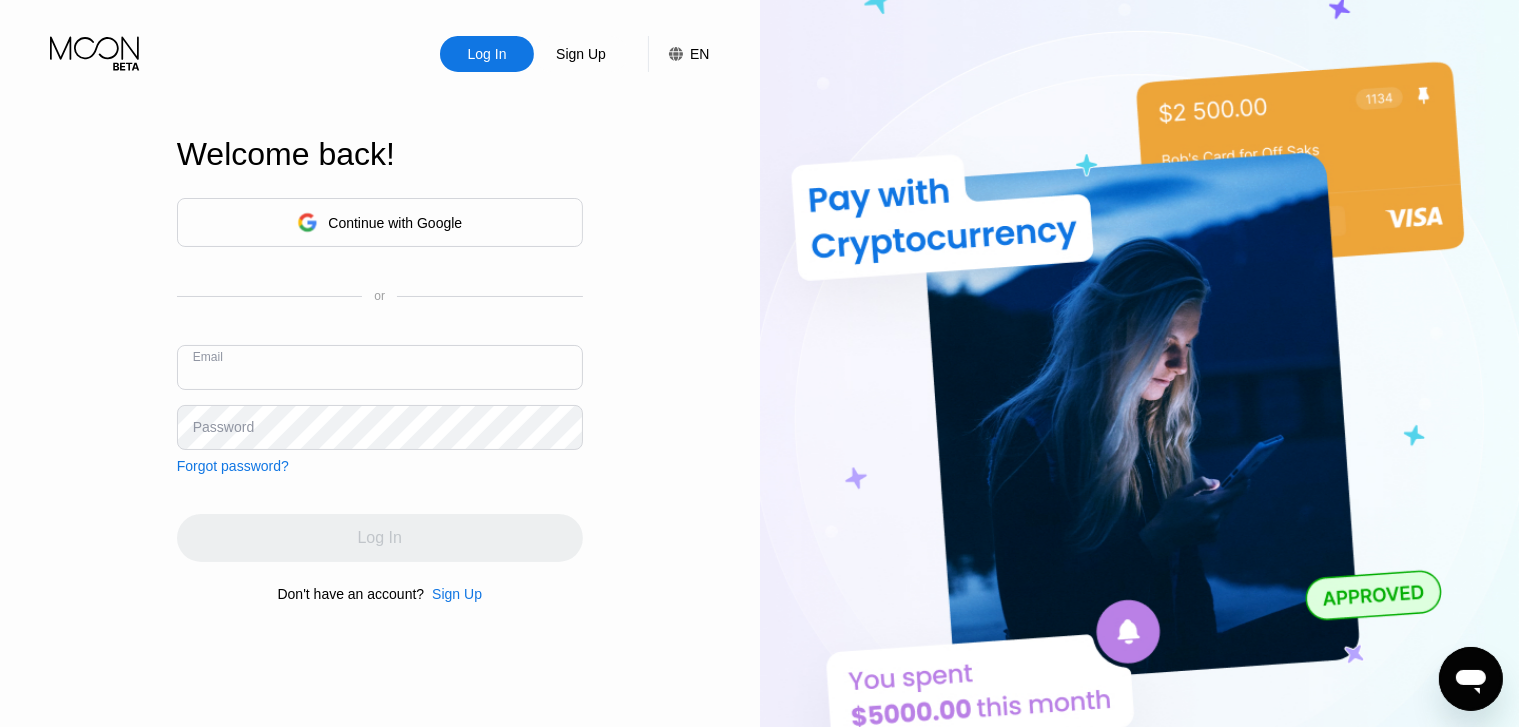 click at bounding box center [380, 367] 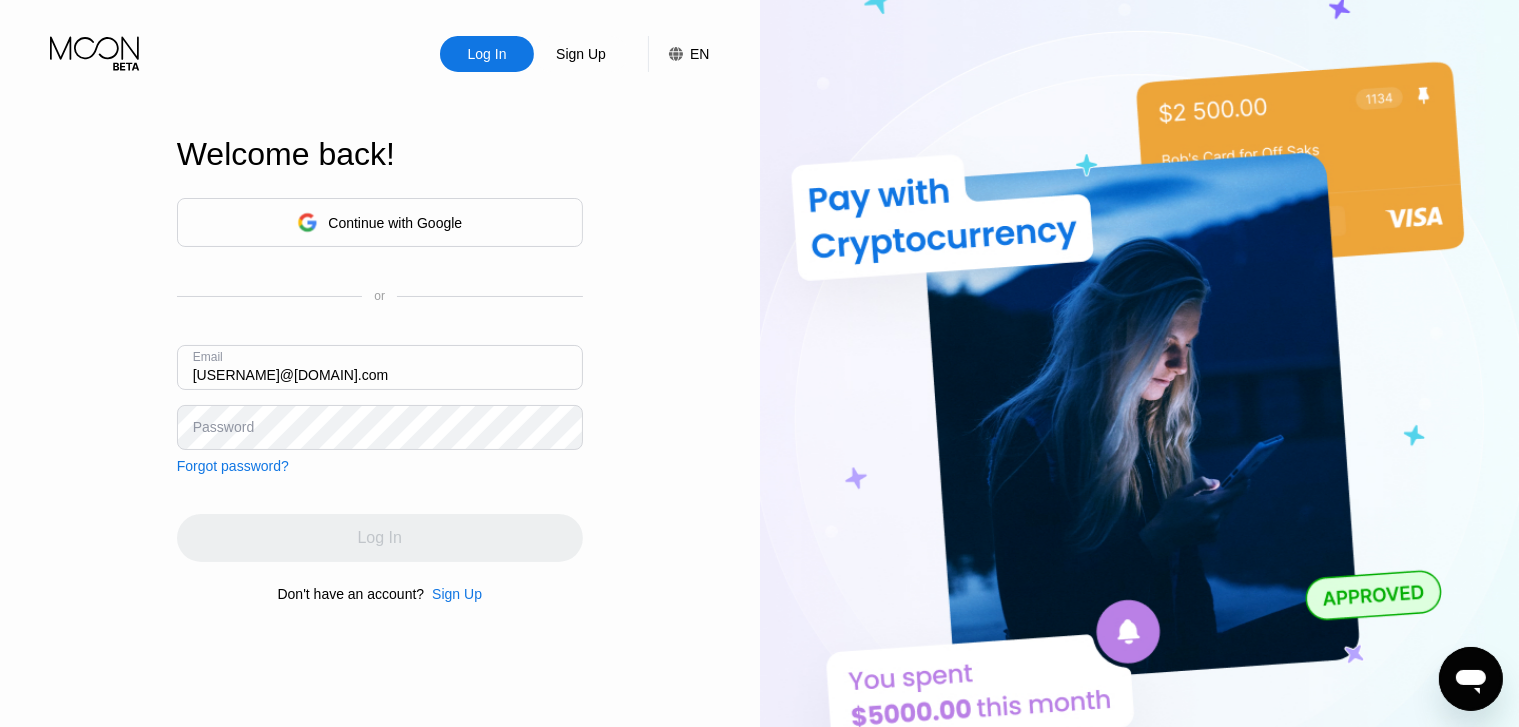type on "[USERNAME]@[DOMAIN].com" 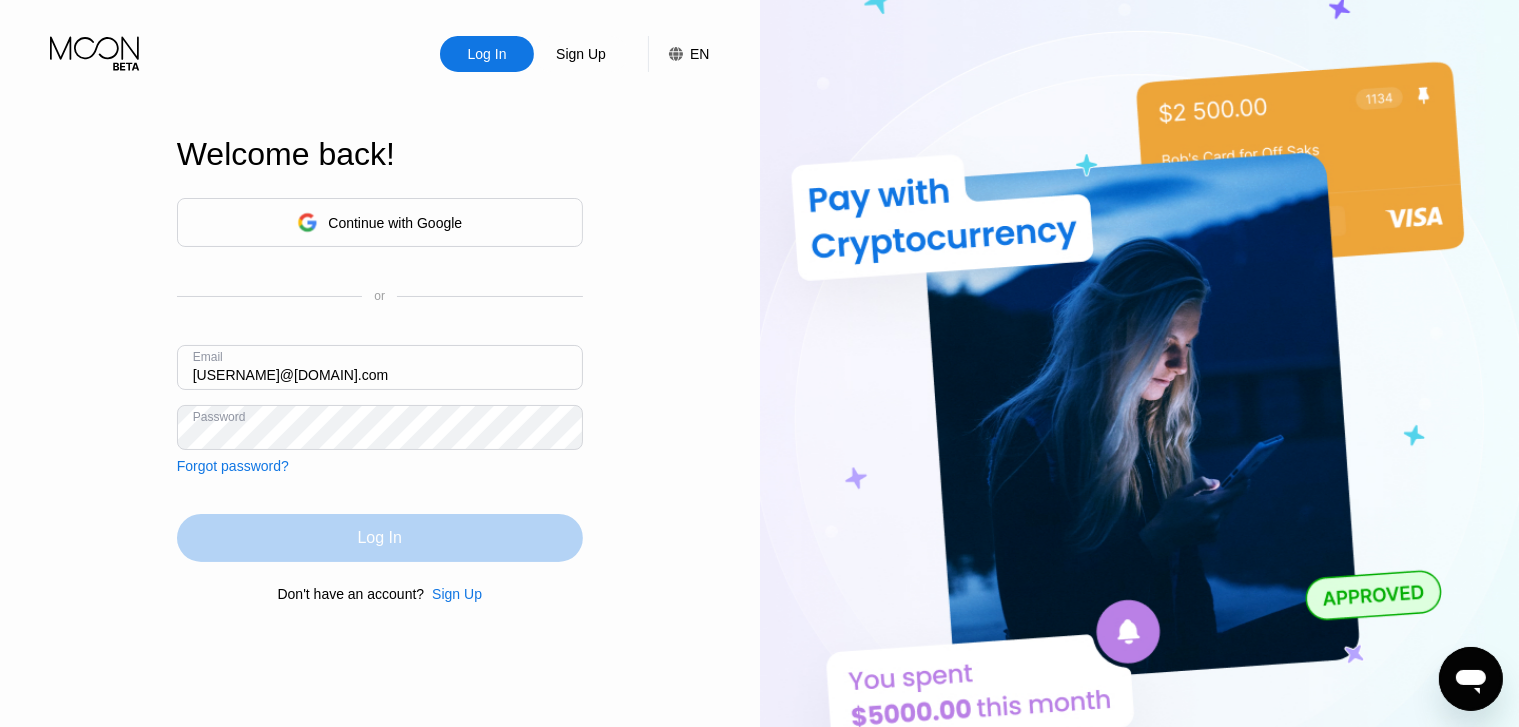 click on "Log In" at bounding box center [380, 538] 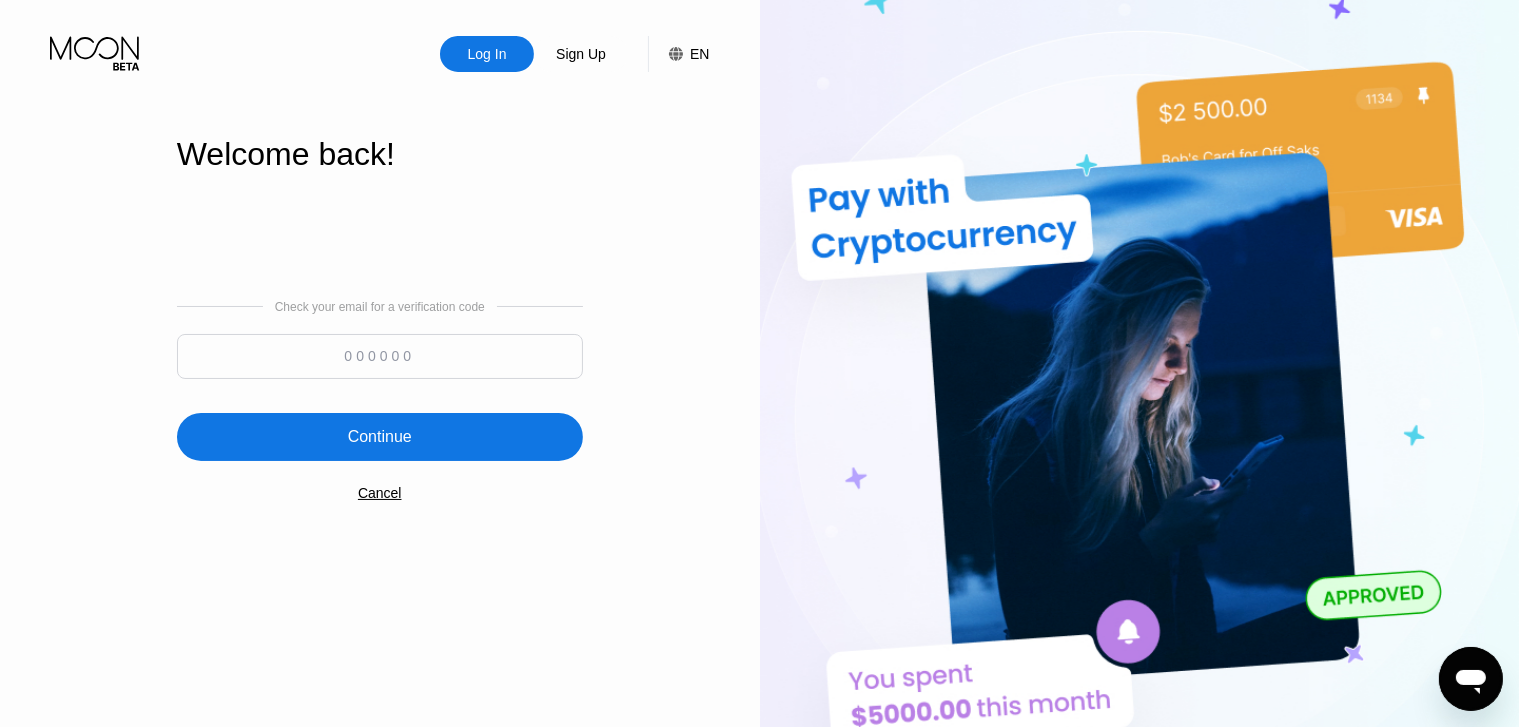 click at bounding box center [380, 356] 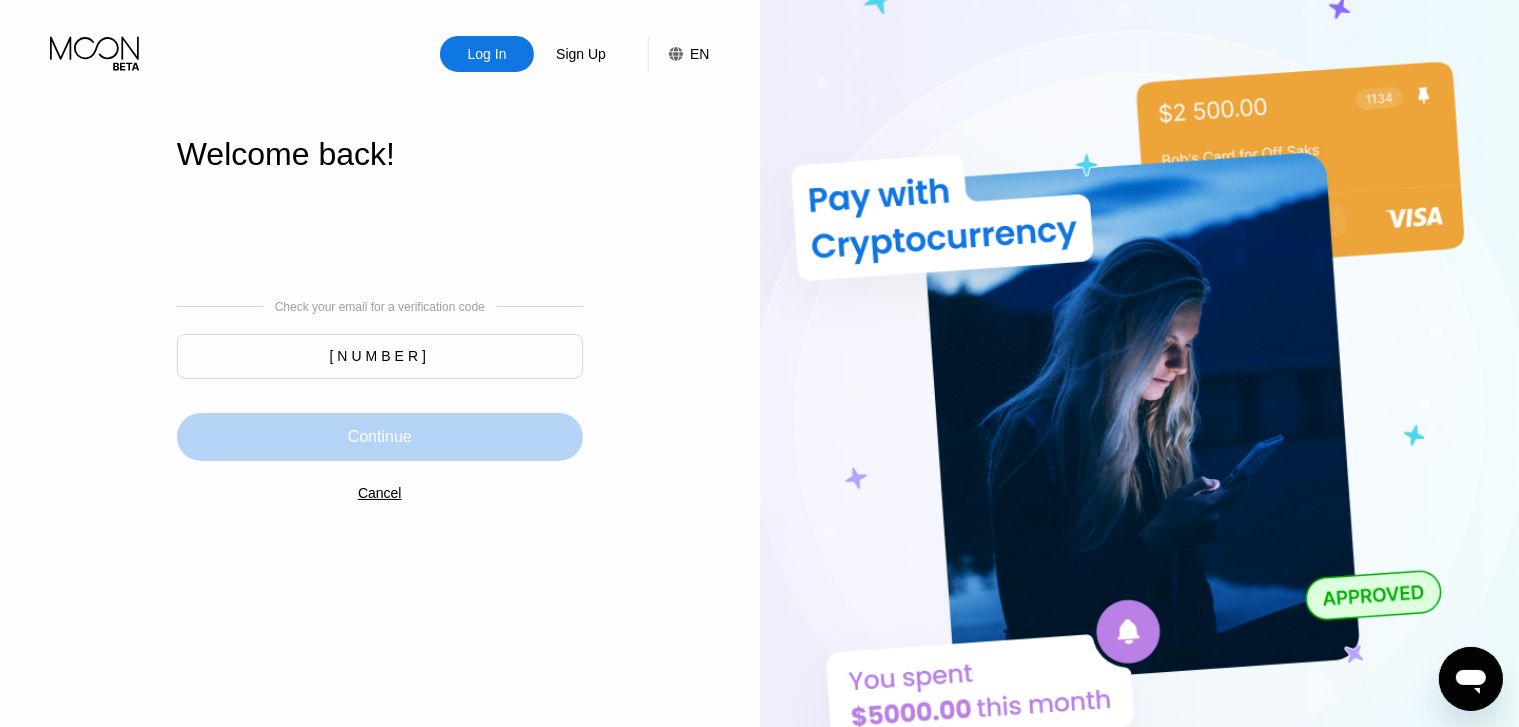 click on "Continue" at bounding box center (380, 437) 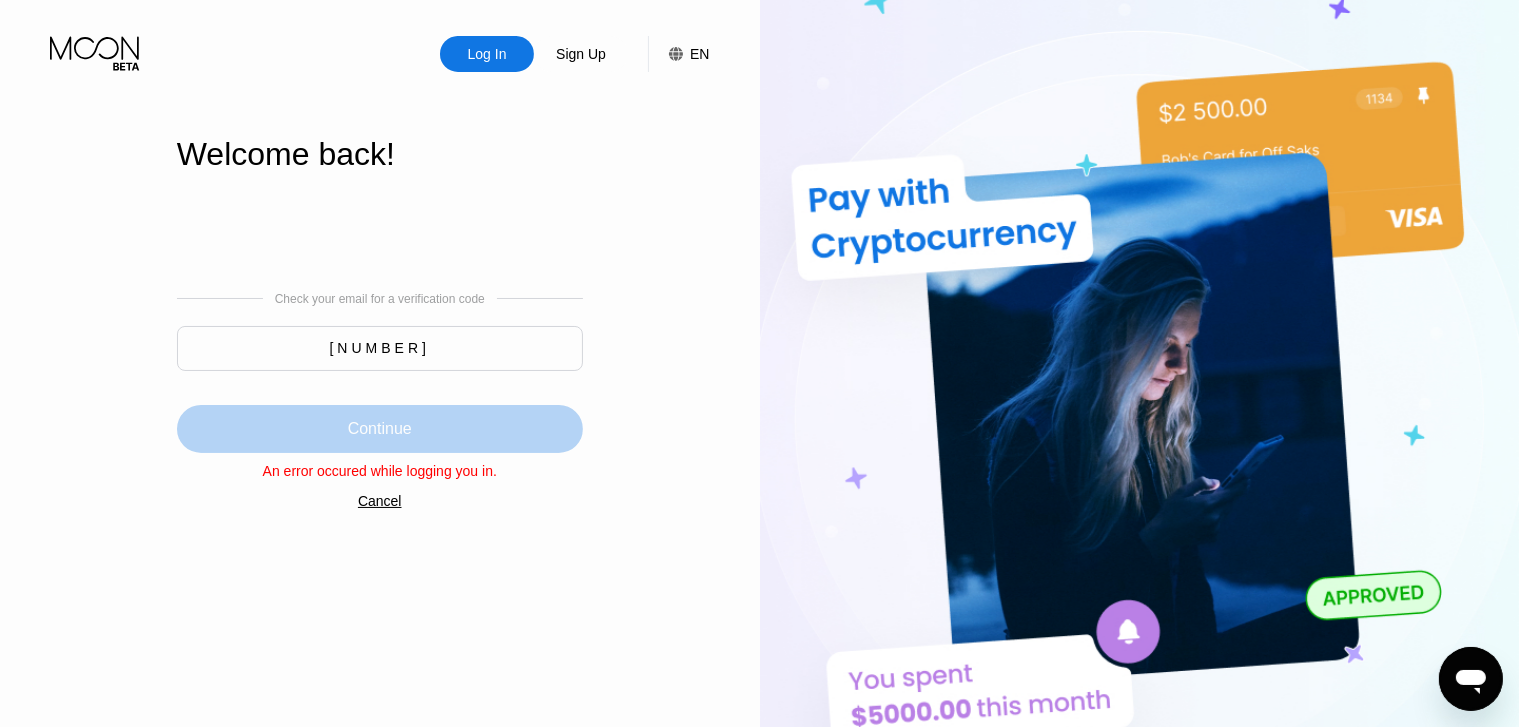click on "Continue" at bounding box center [380, 429] 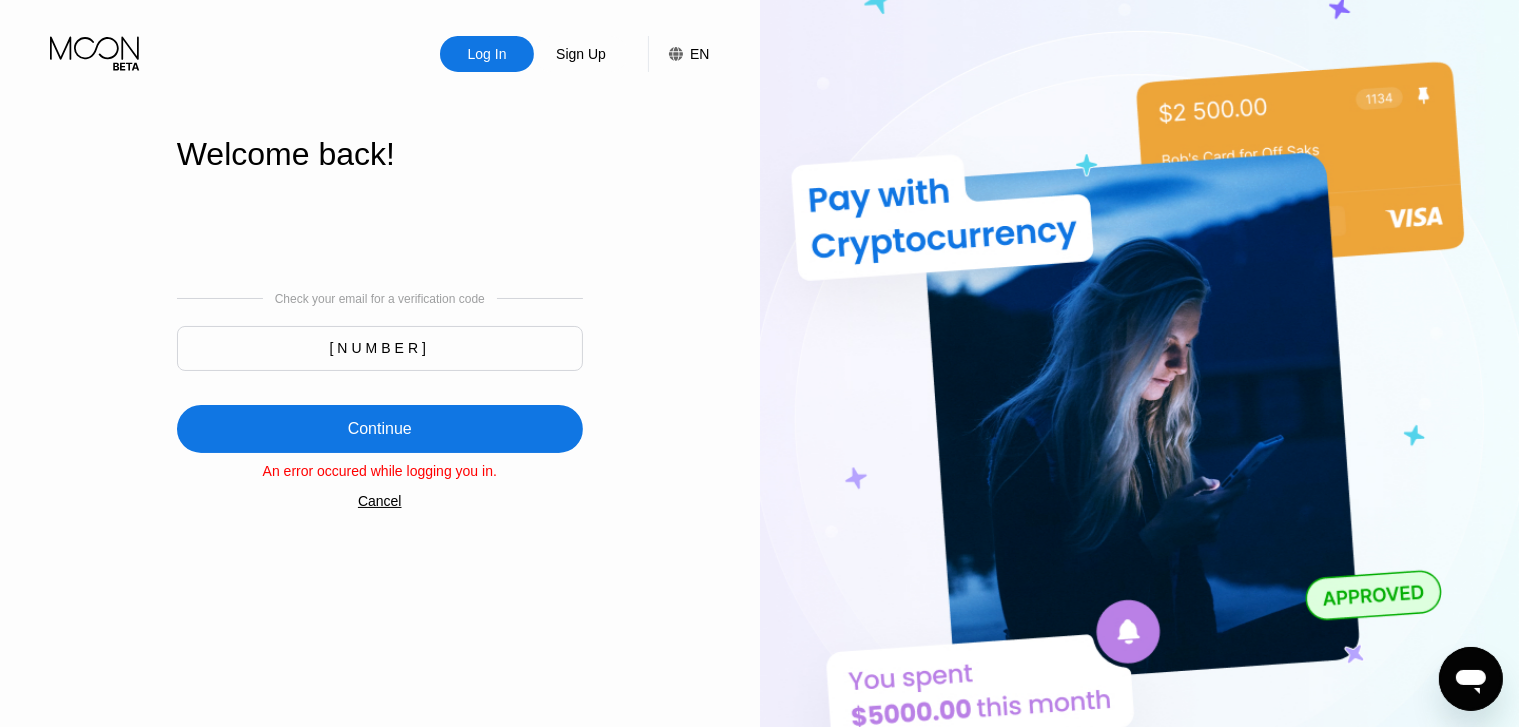 click on "[NUMBER]" at bounding box center [380, 348] 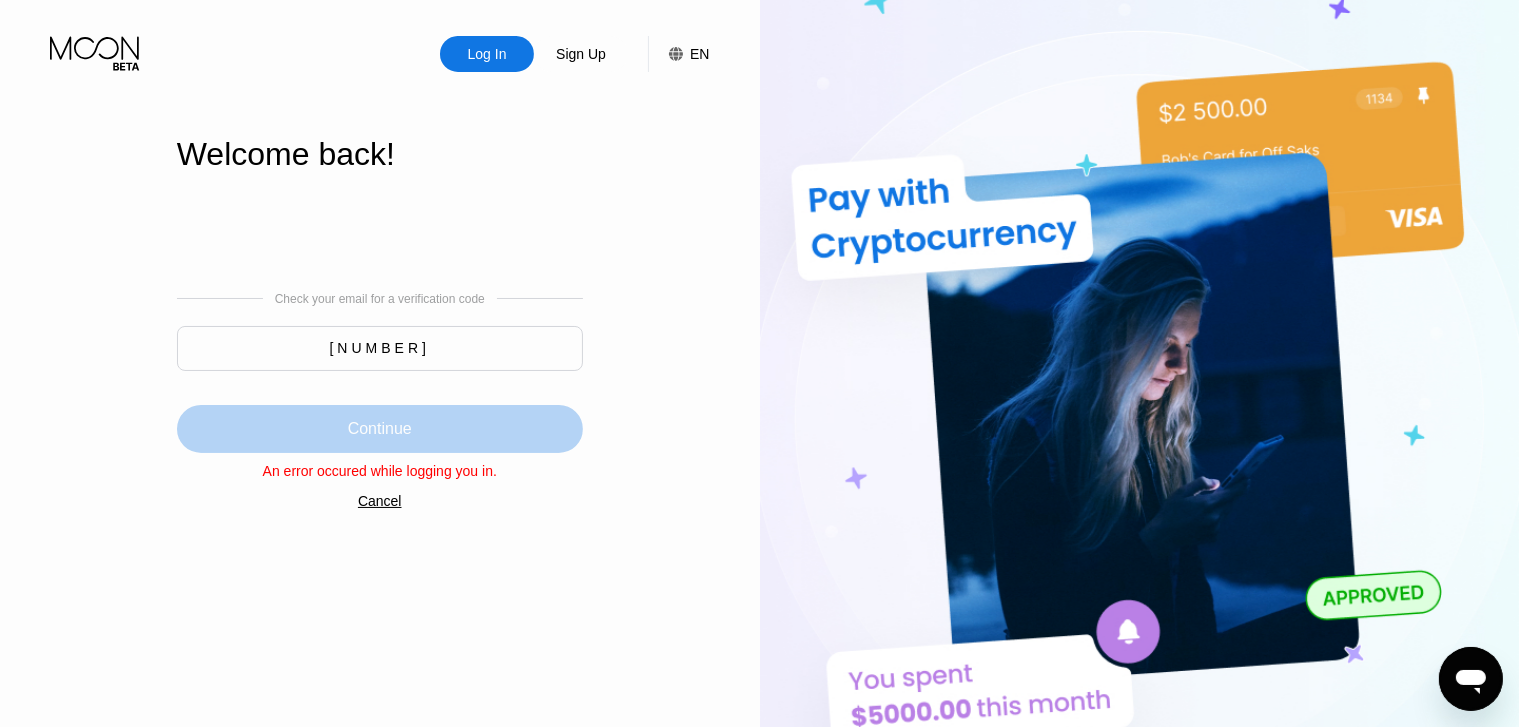 click on "Continue" at bounding box center (380, 429) 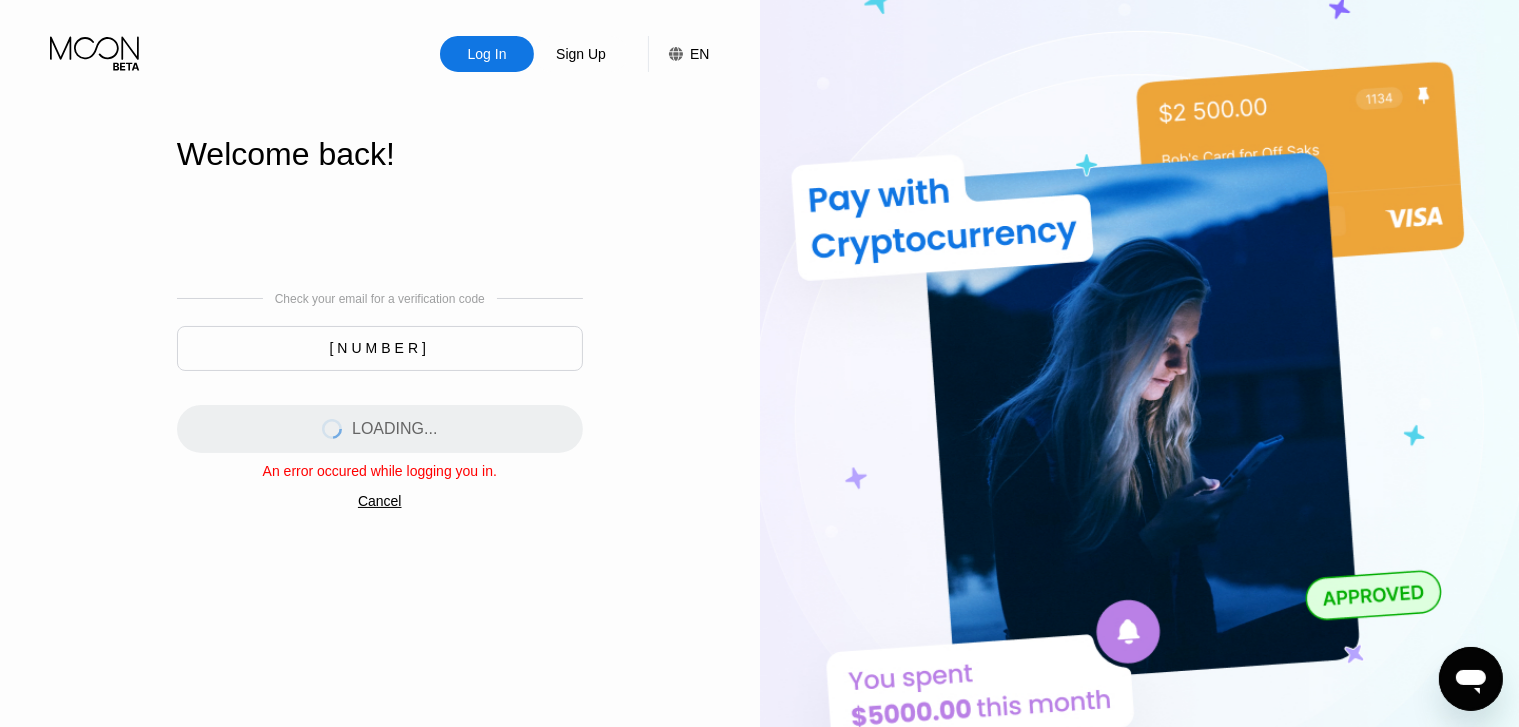 click on "LOADING..." at bounding box center (380, 429) 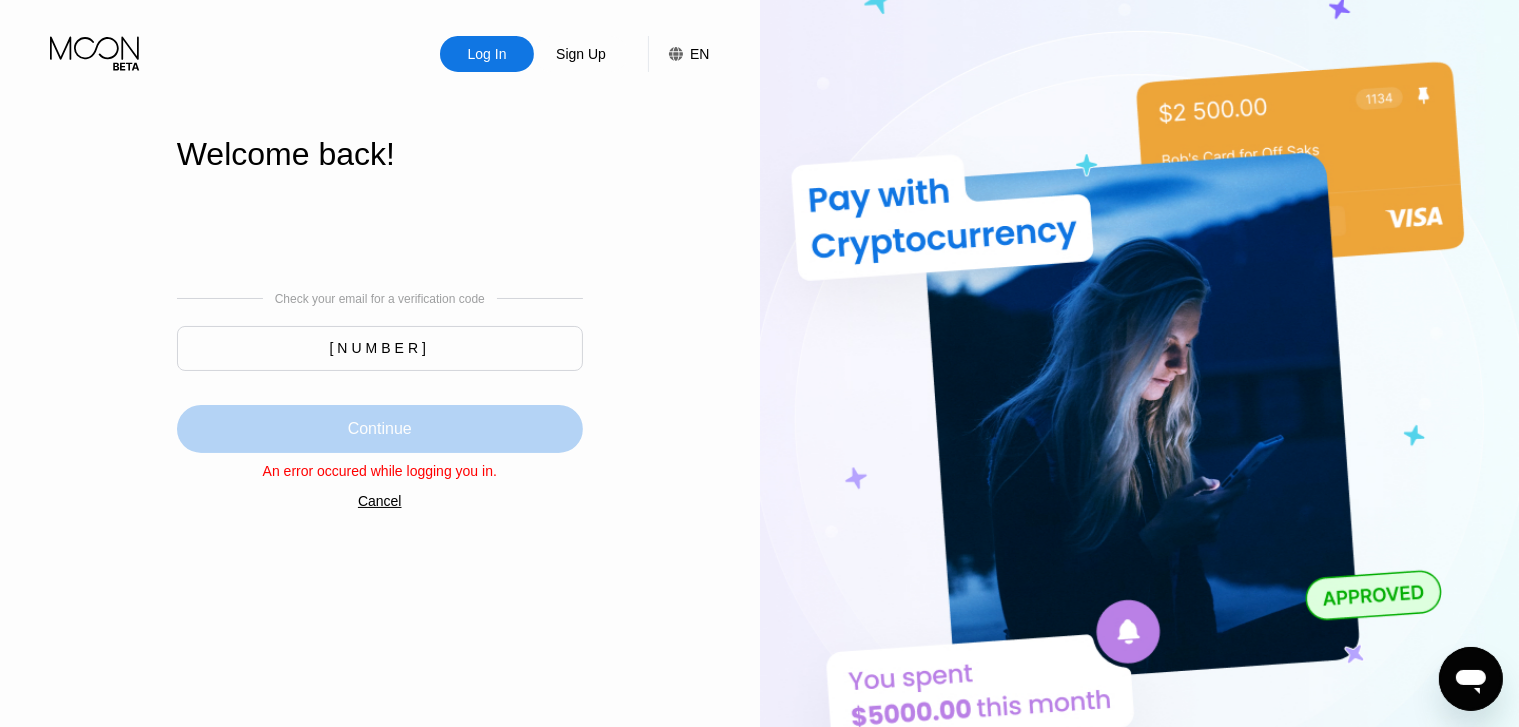 click on "Continue" at bounding box center [380, 429] 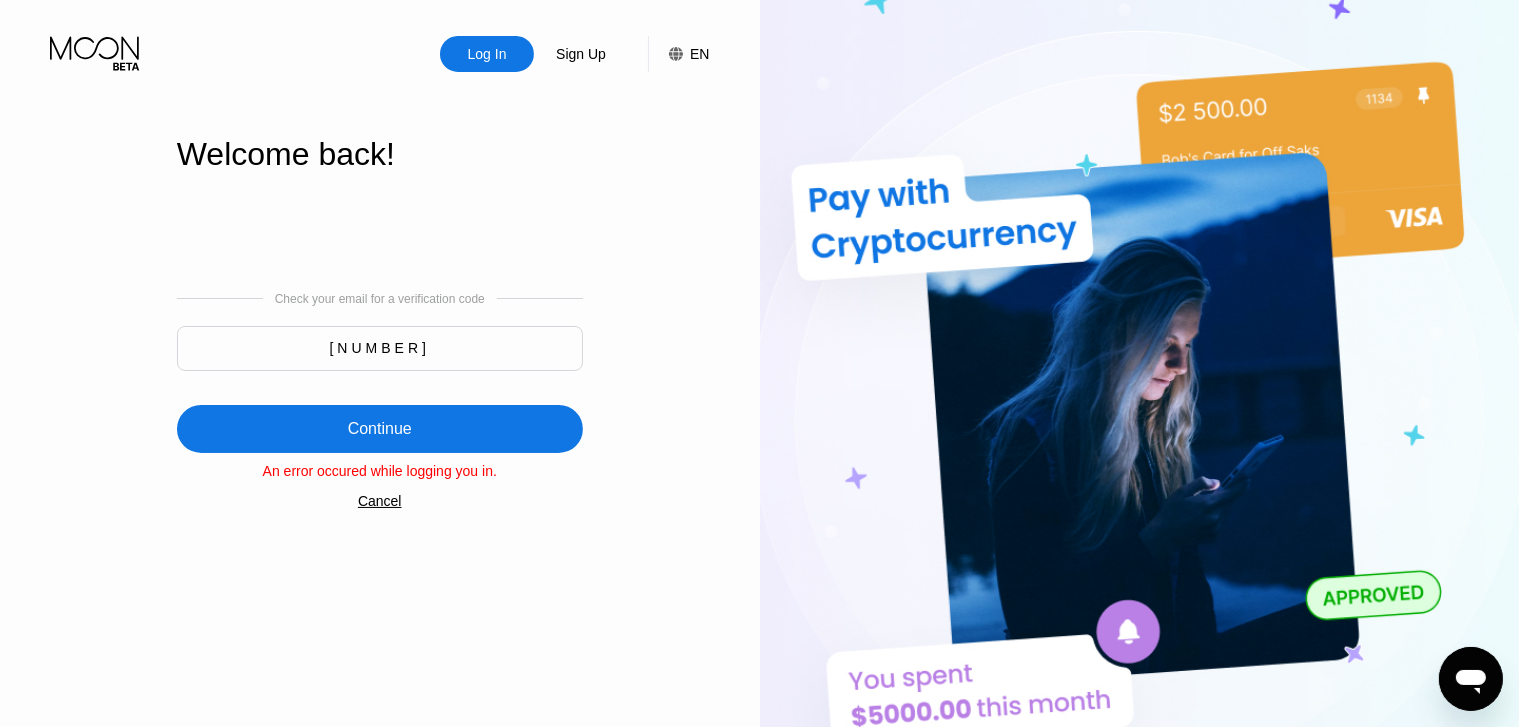 click on "Continue" at bounding box center (380, 429) 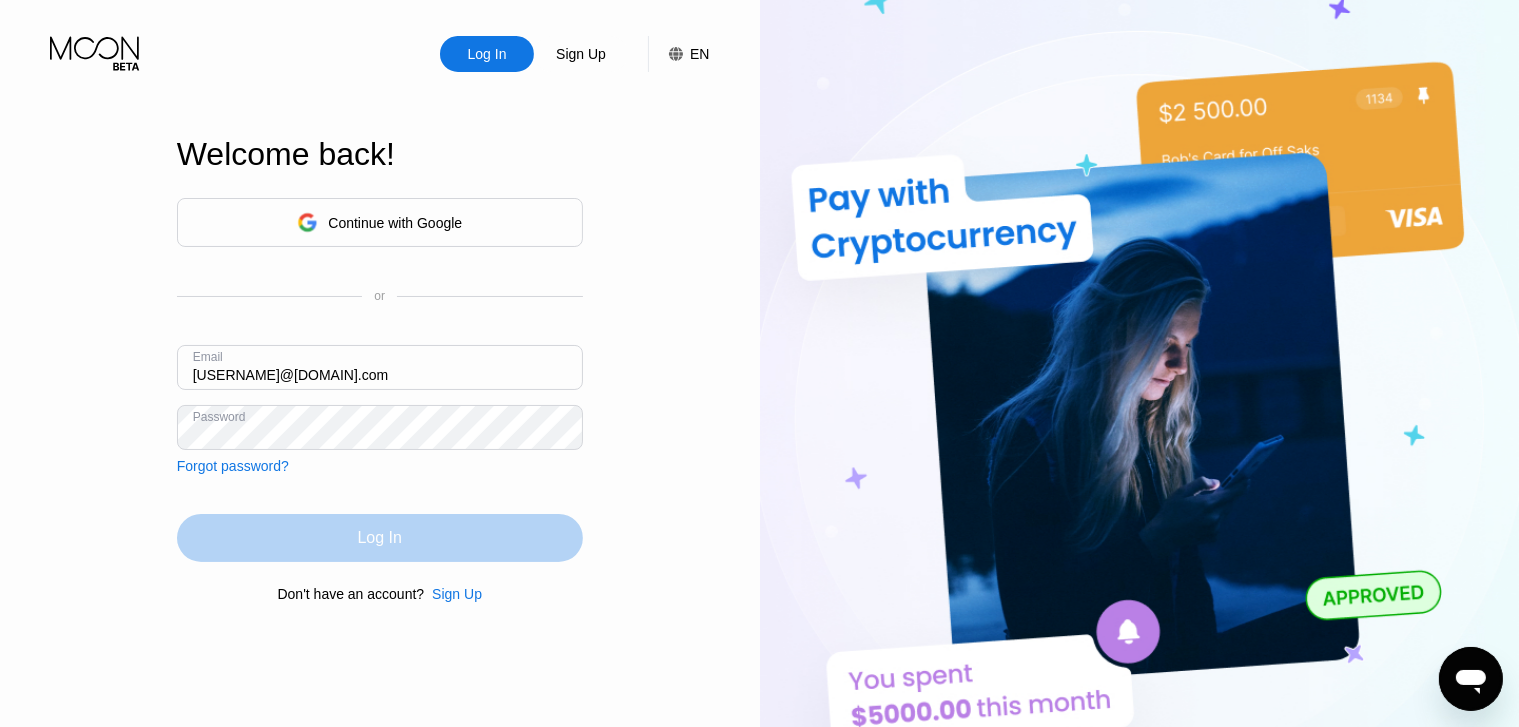 click on "Log In" at bounding box center (380, 538) 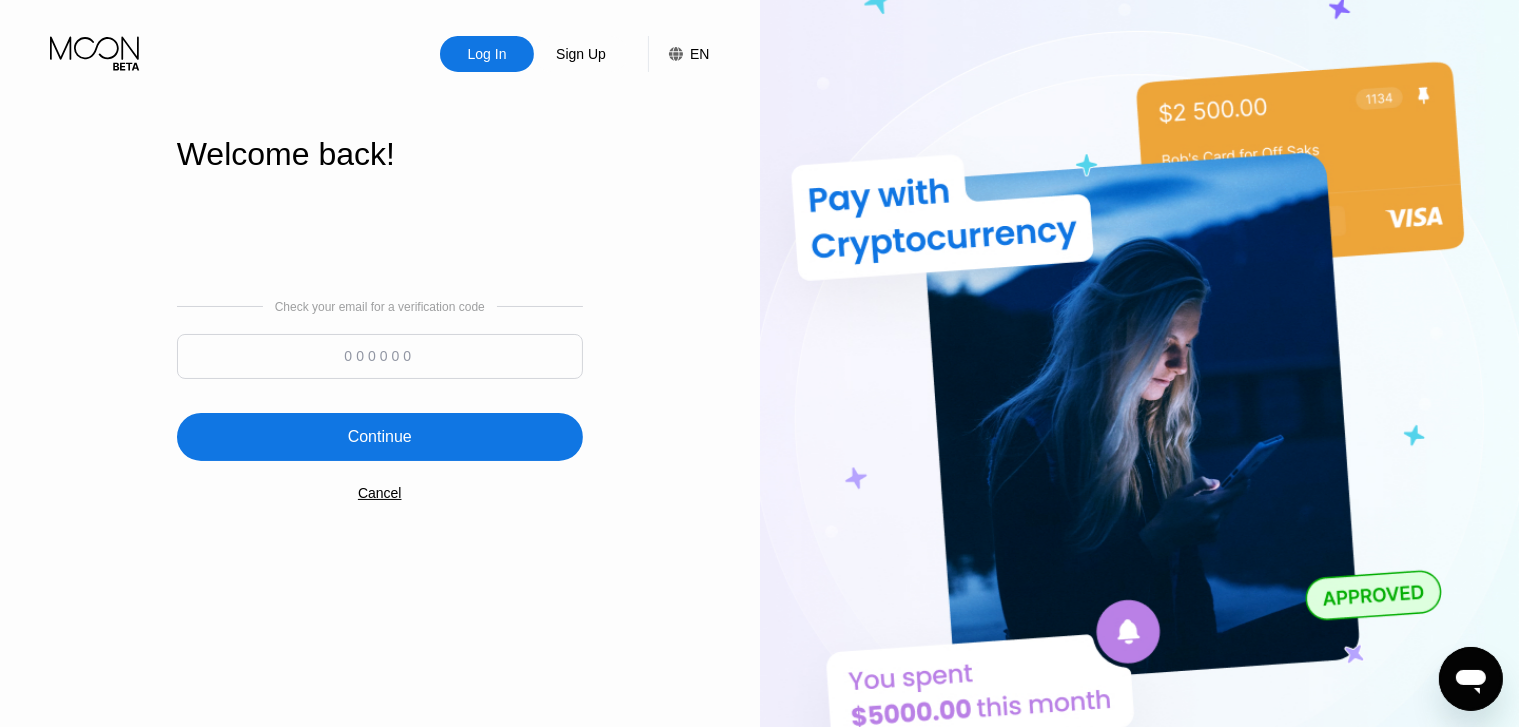 click at bounding box center (380, 356) 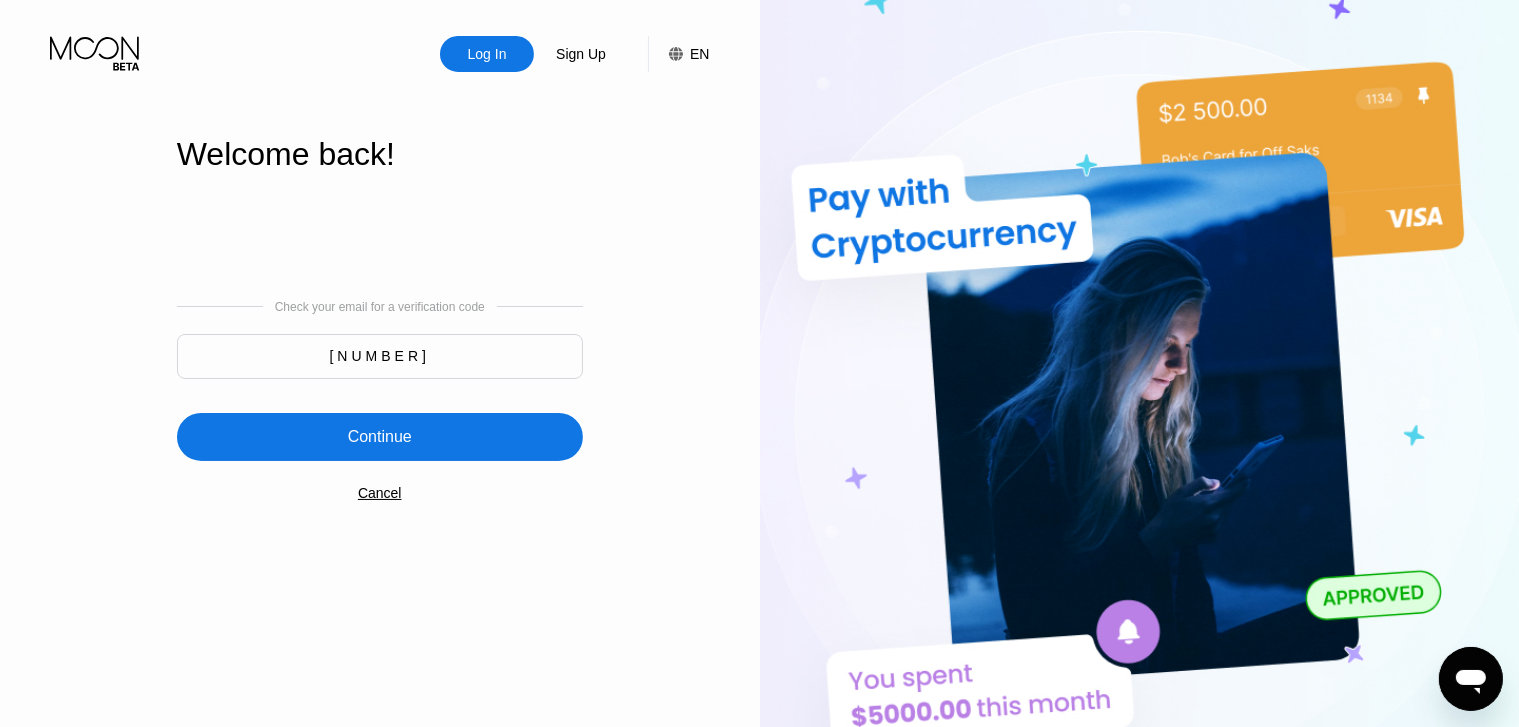type on "242526" 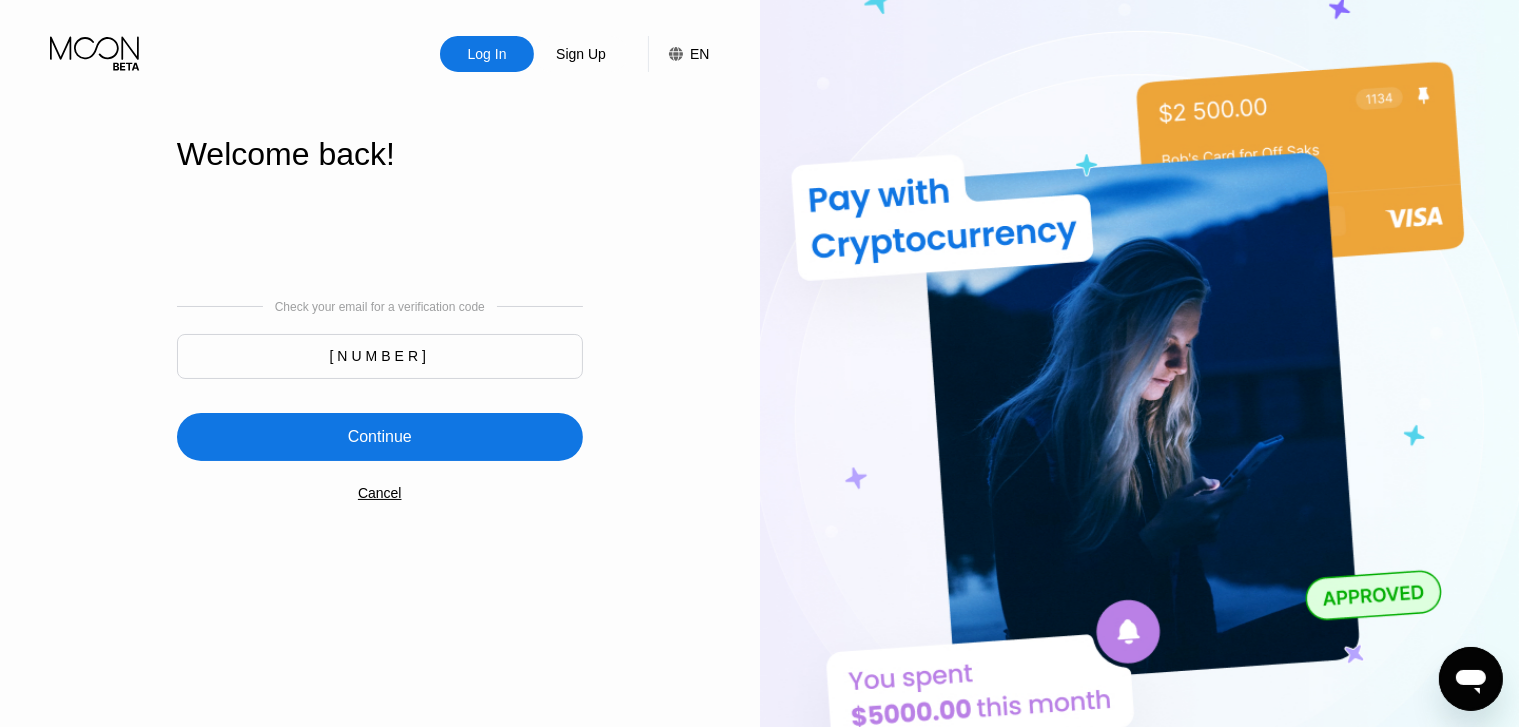 click on "242526" at bounding box center [380, 356] 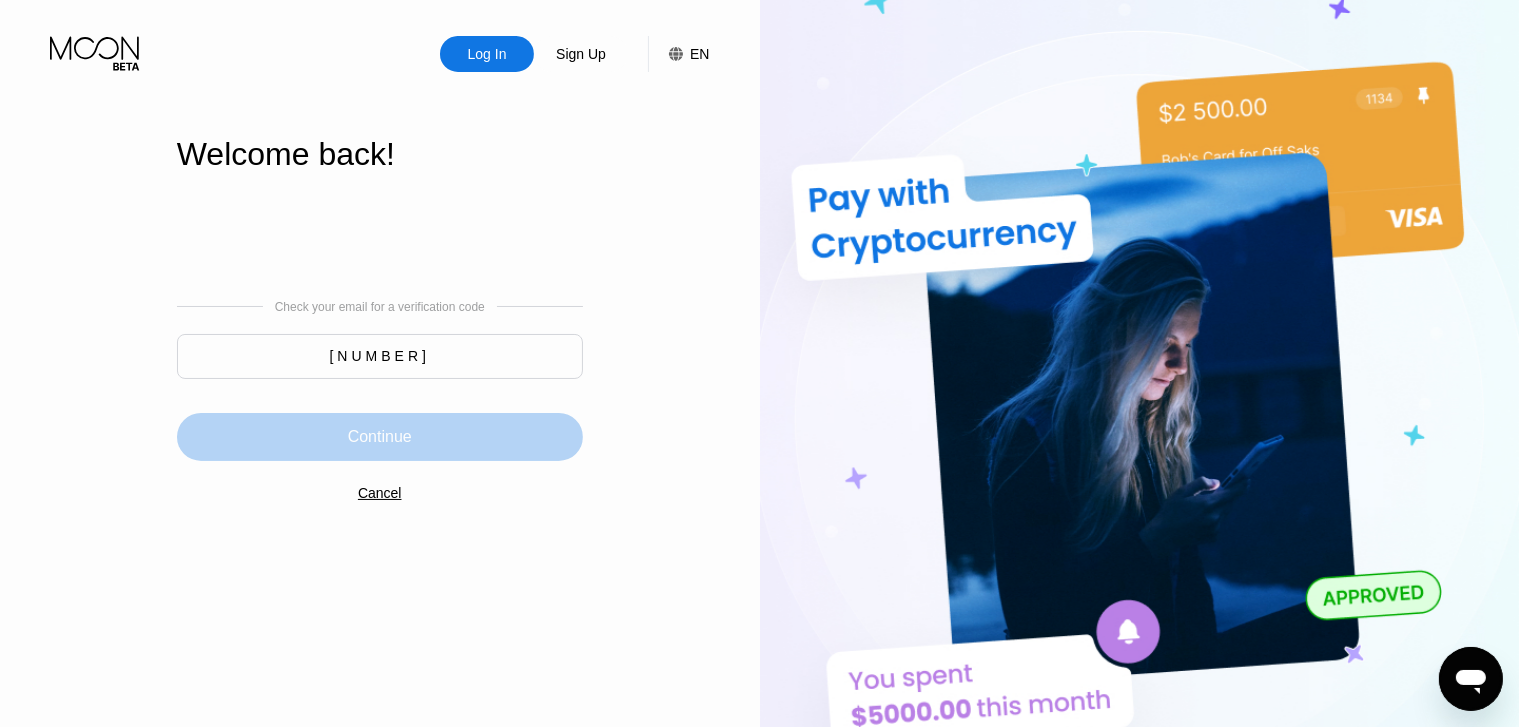 click on "Continue" at bounding box center (380, 437) 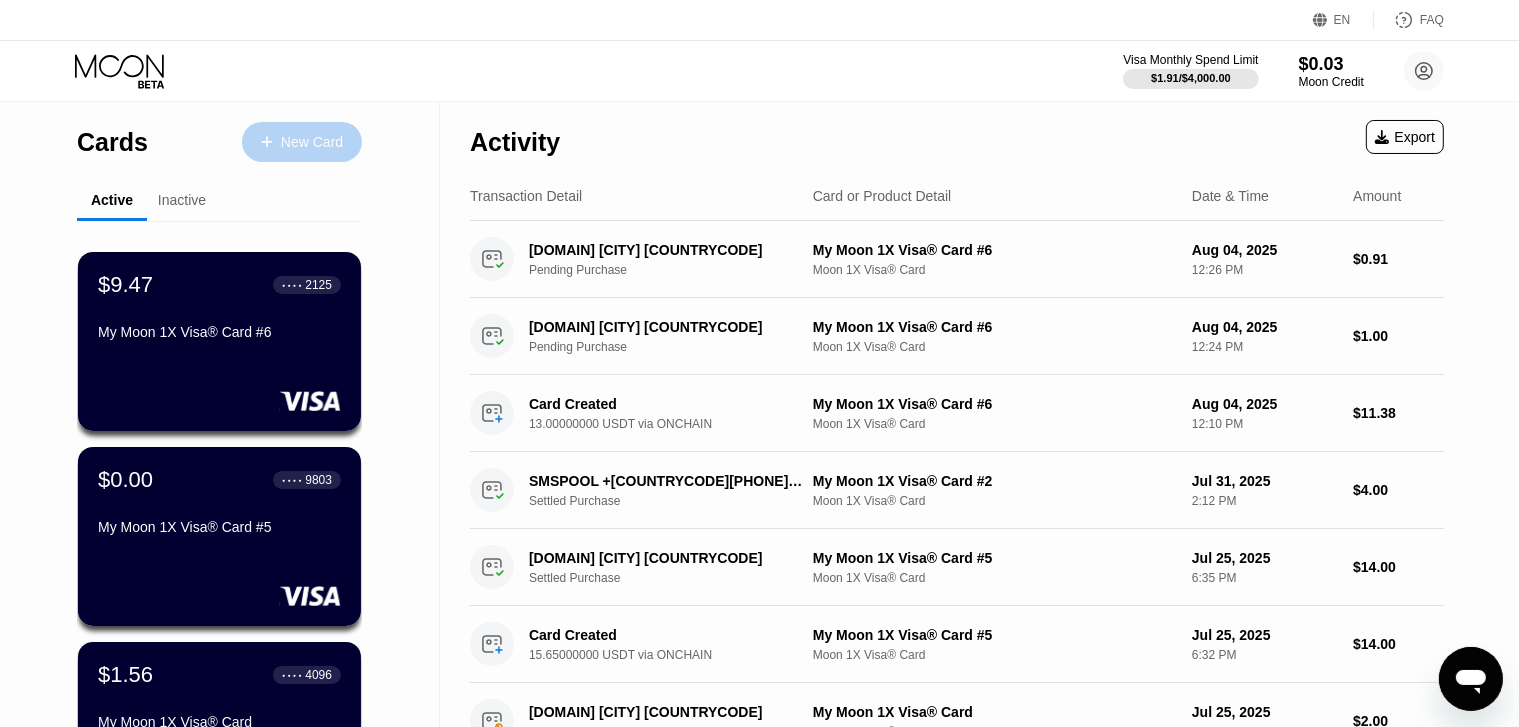 click on "New Card" at bounding box center [312, 142] 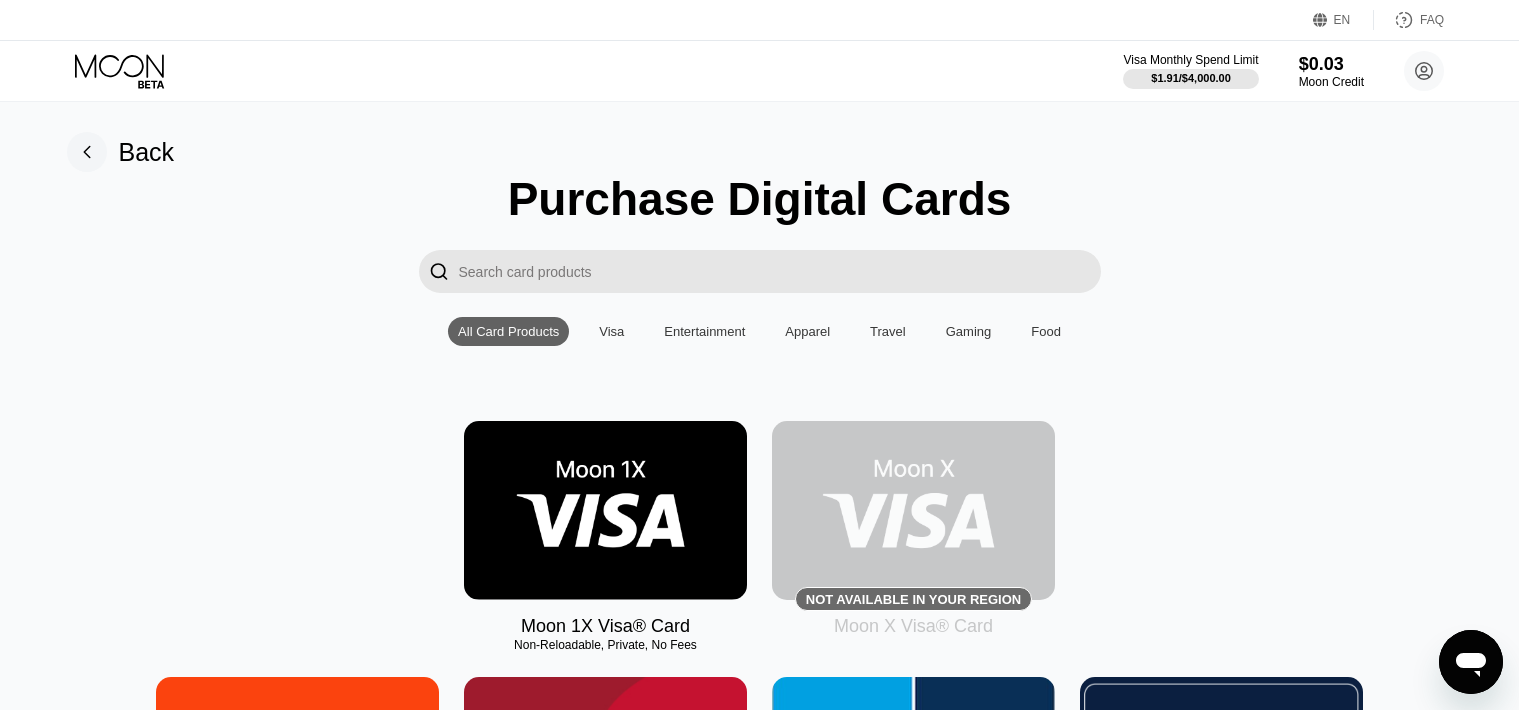 scroll, scrollTop: 0, scrollLeft: 0, axis: both 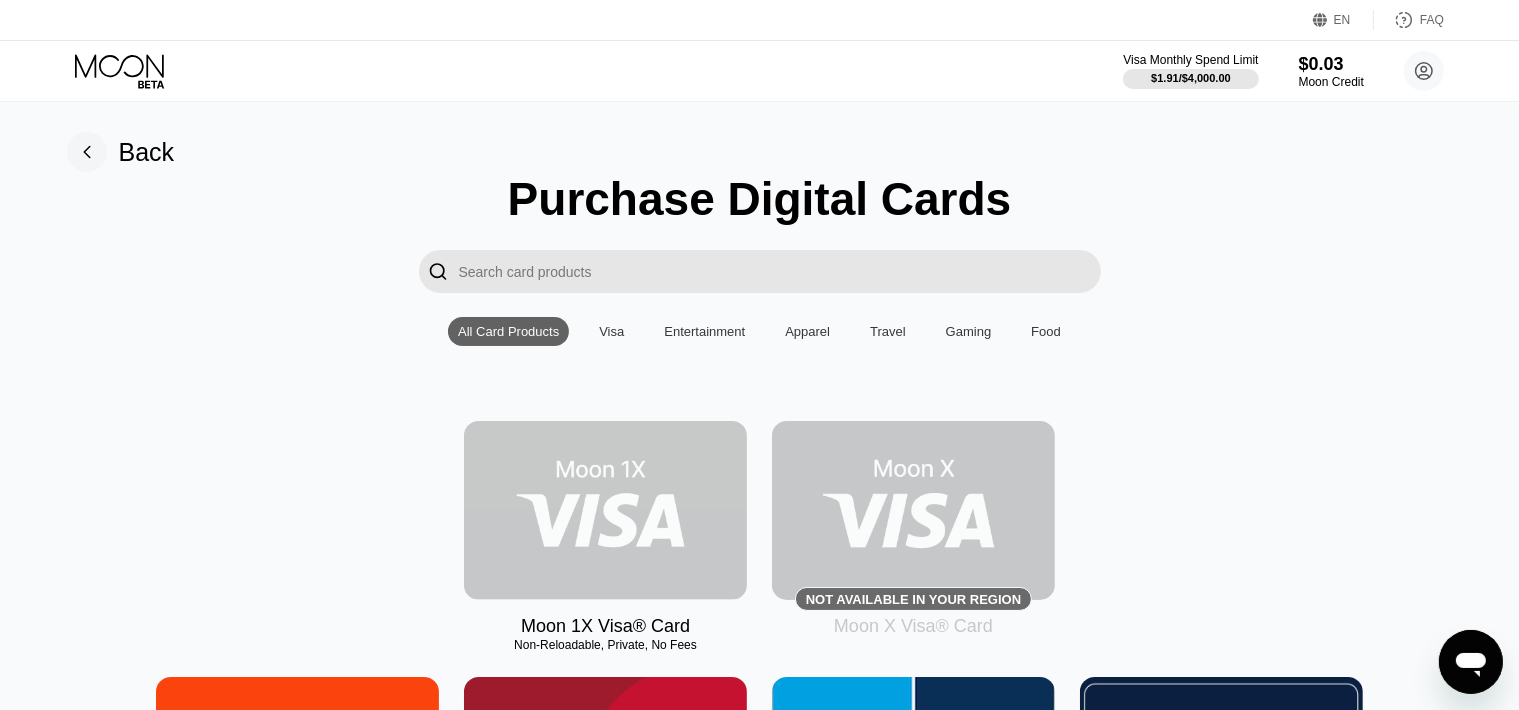 click at bounding box center (605, 510) 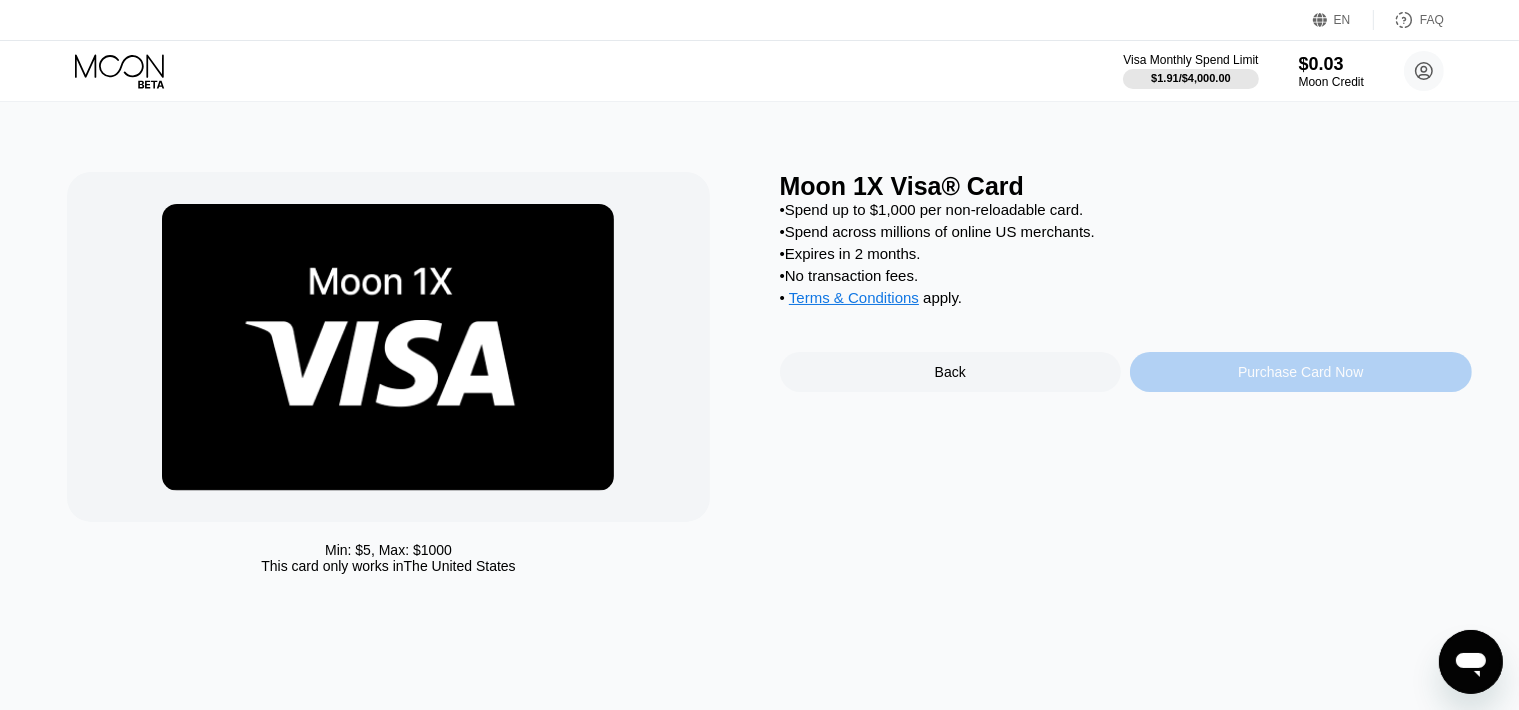 click on "Purchase Card Now" at bounding box center (1301, 372) 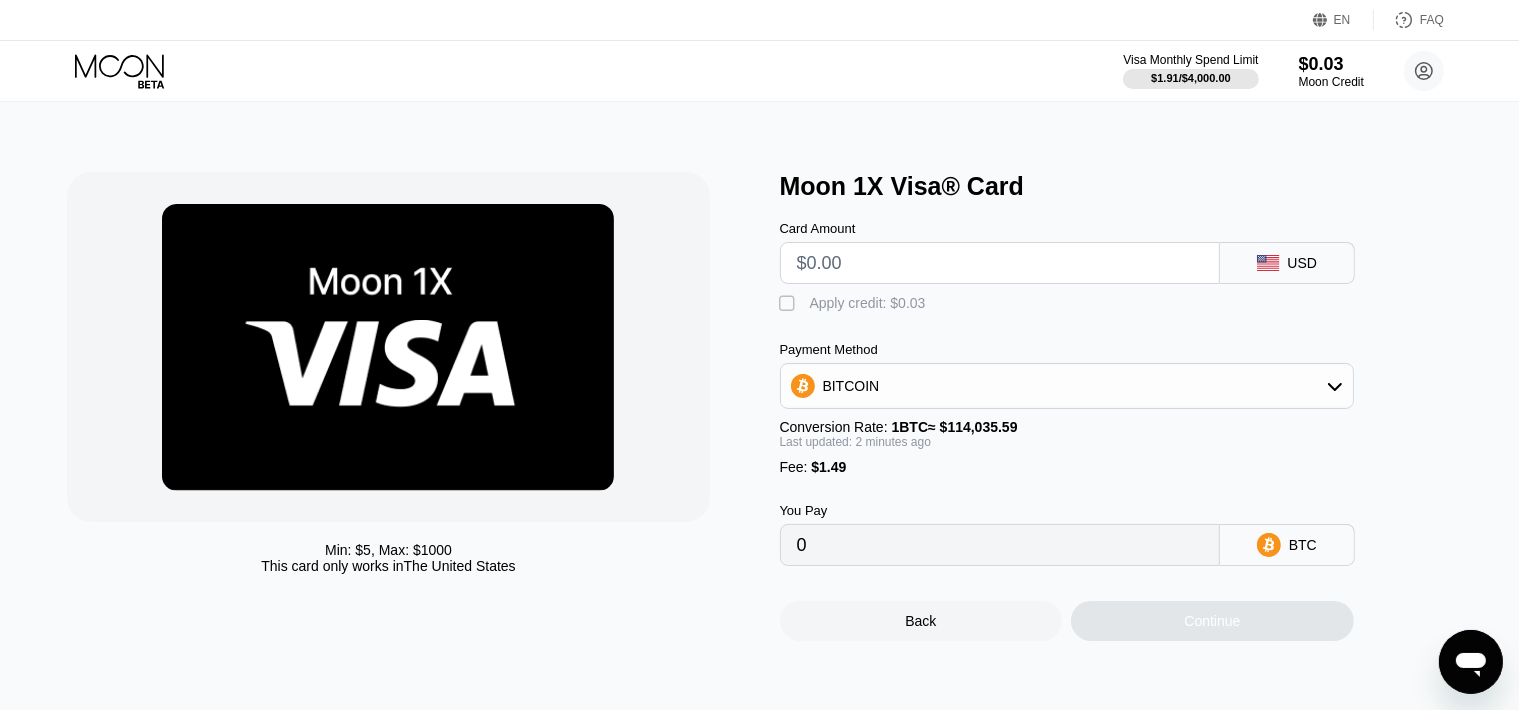 click at bounding box center (1000, 263) 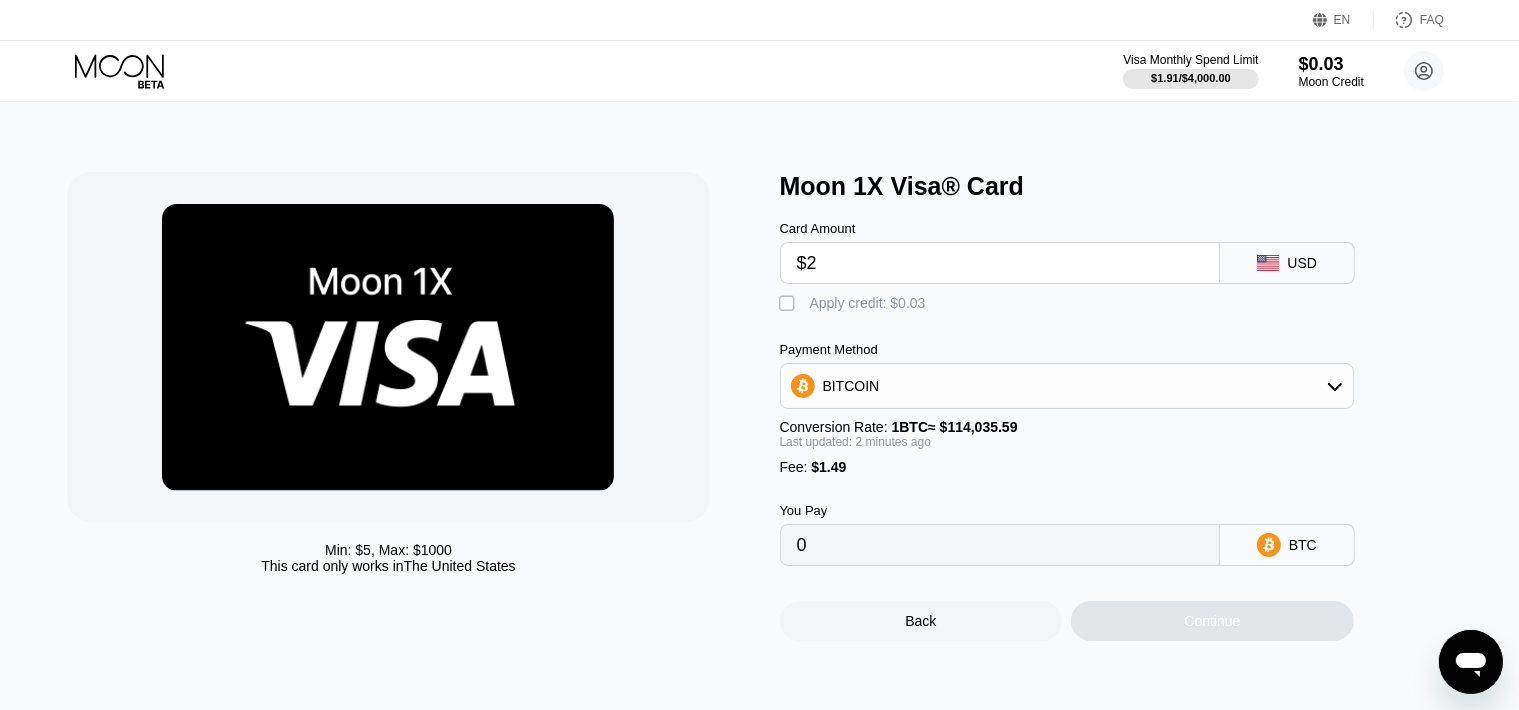 type on "$25" 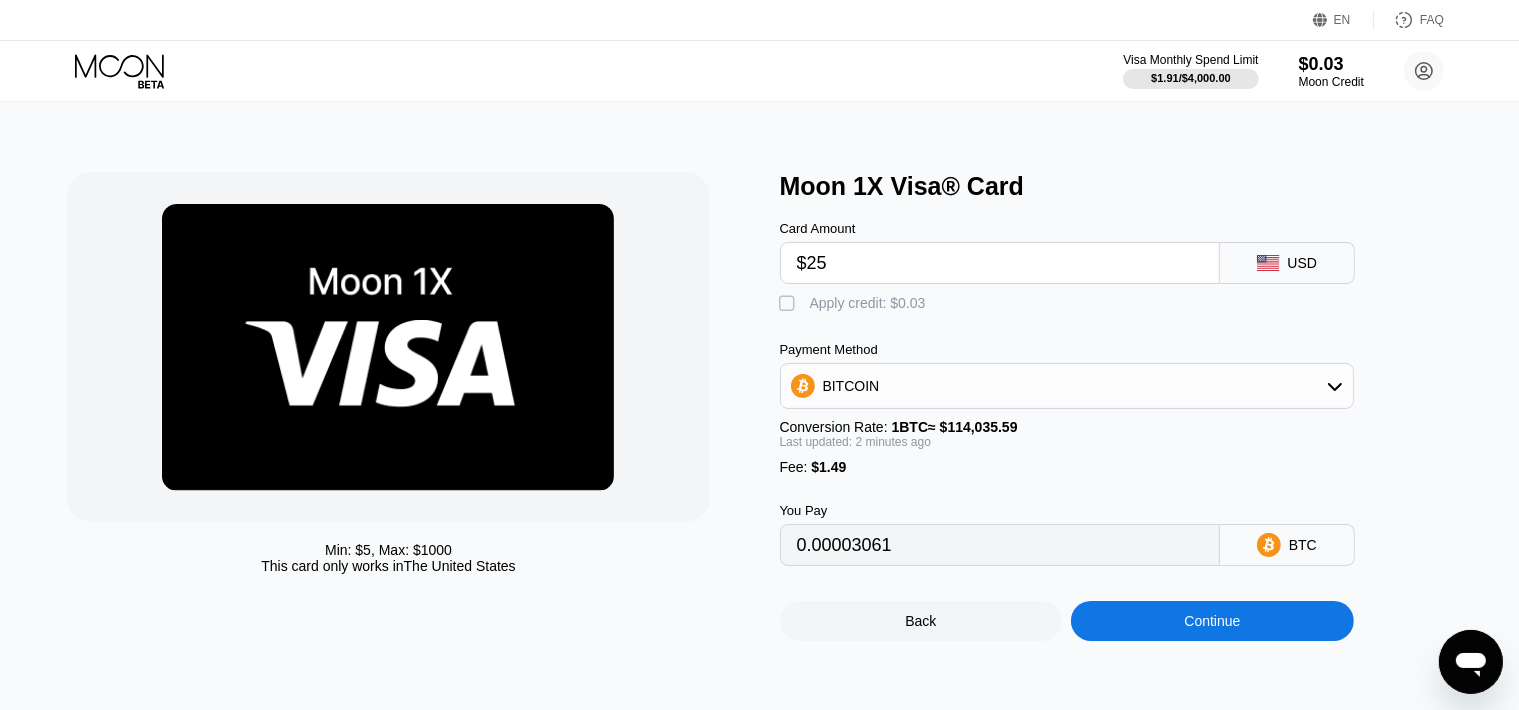 type on "0.00023230" 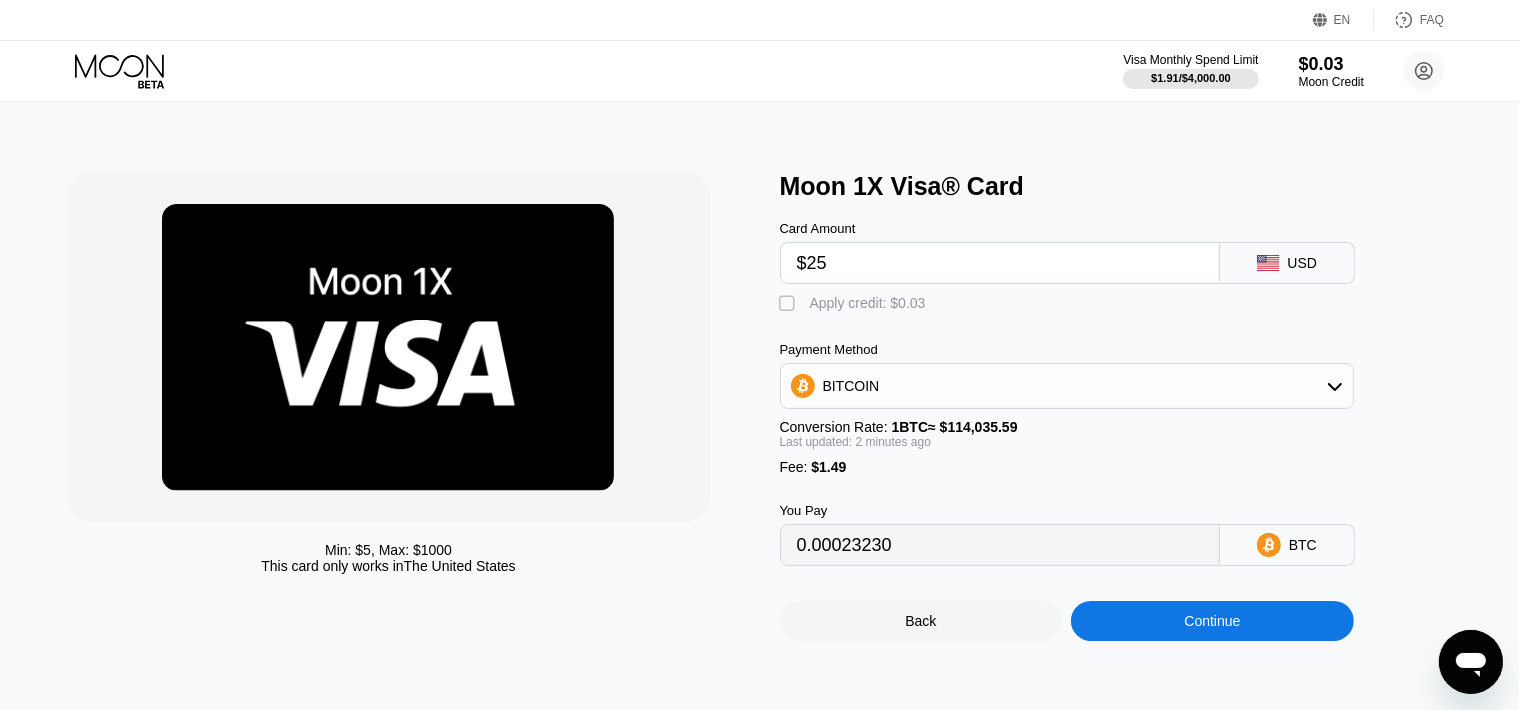 type on "$25" 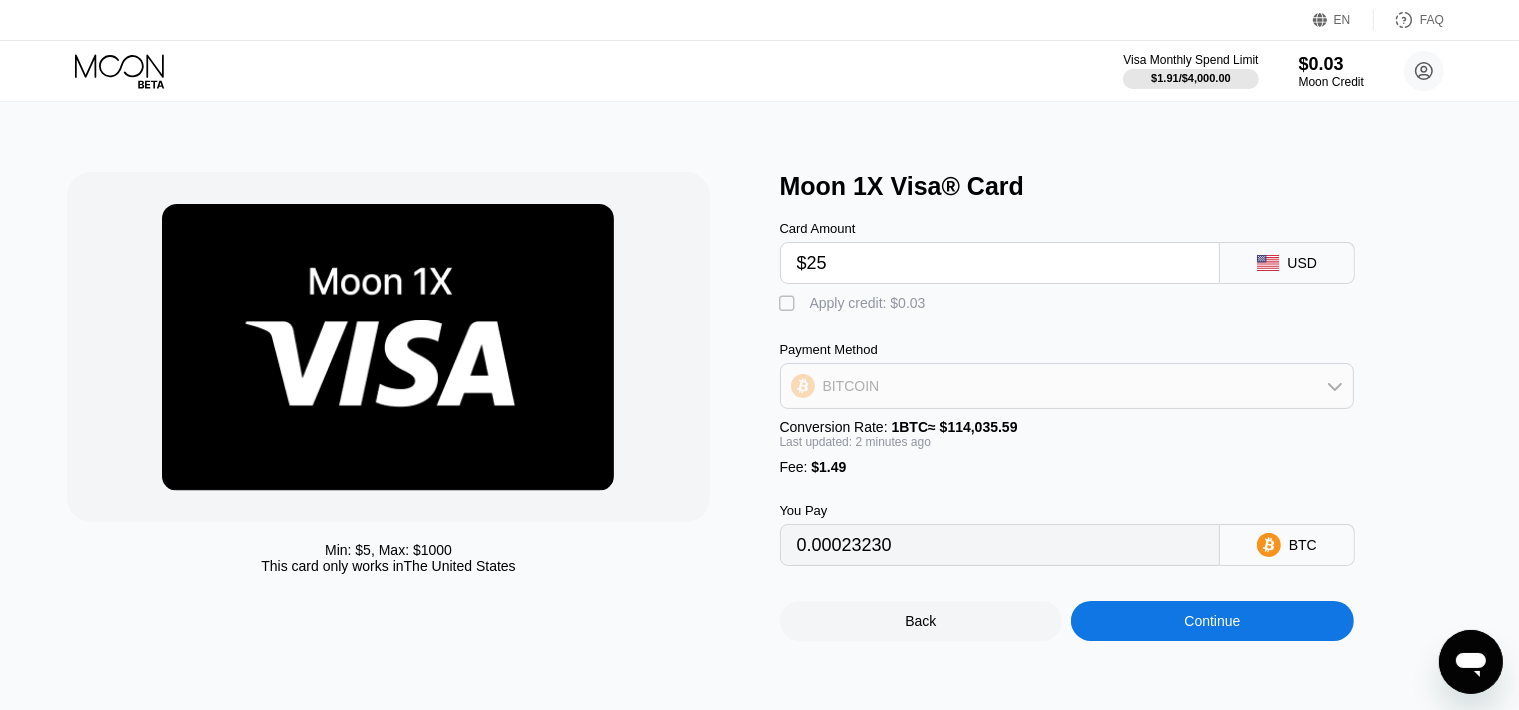 click on "BITCOIN" at bounding box center (1067, 386) 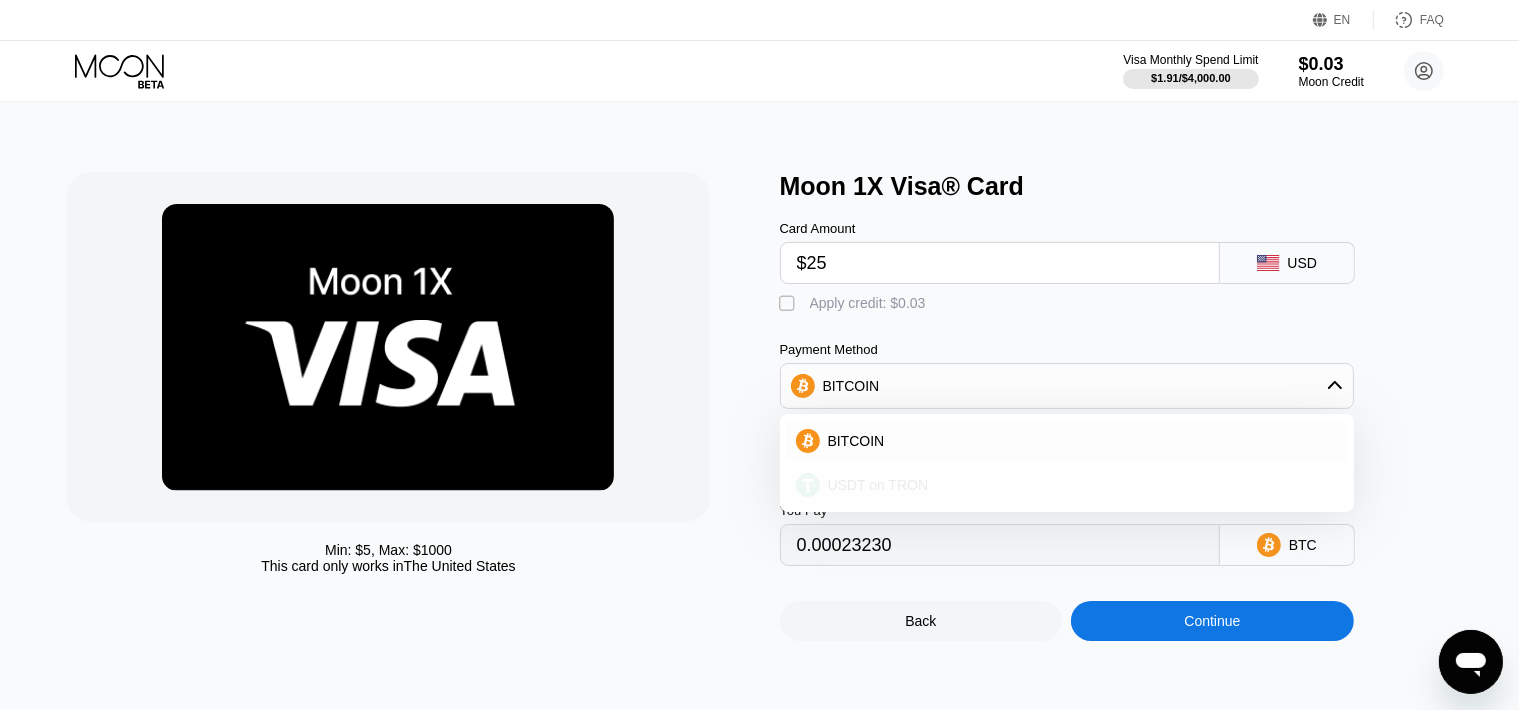 click on "USDT on TRON" at bounding box center (878, 485) 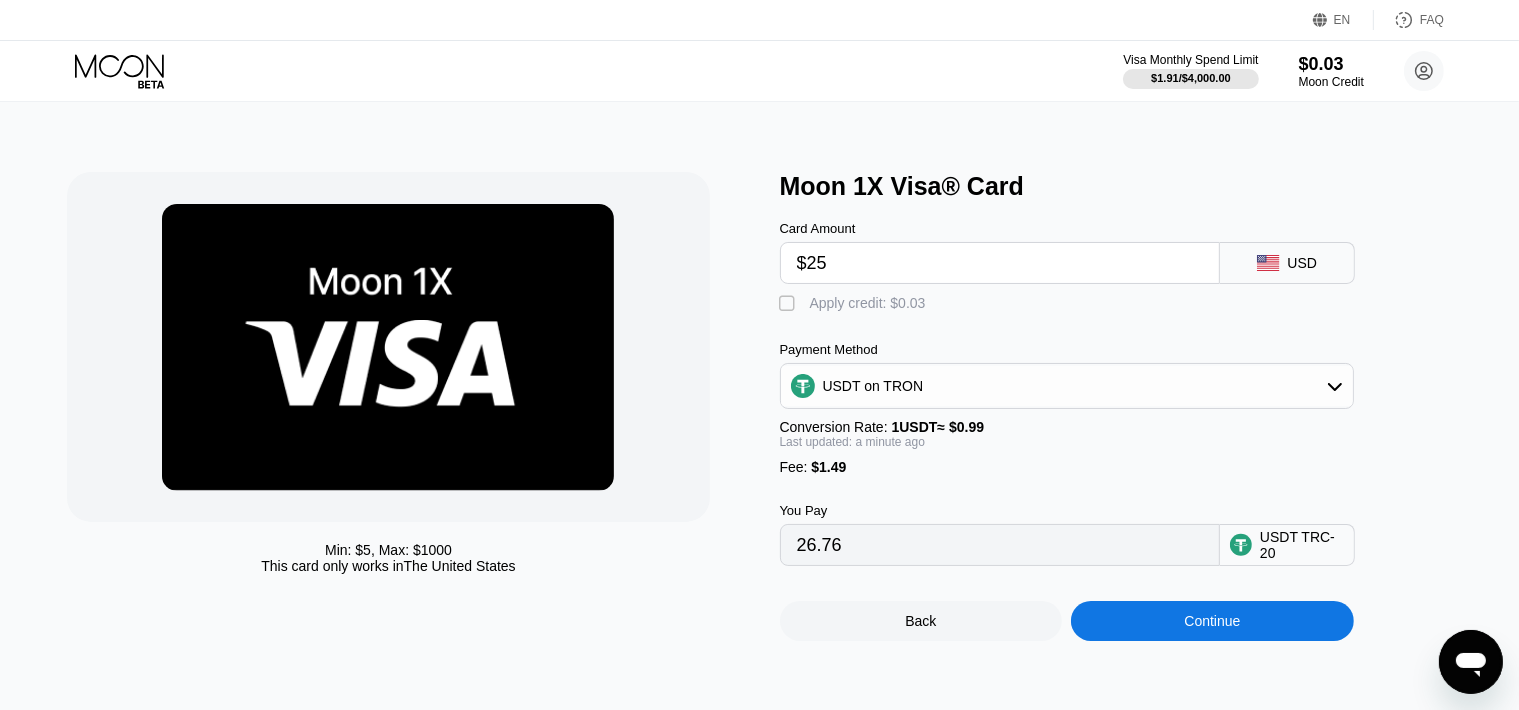 click on "" at bounding box center [790, 304] 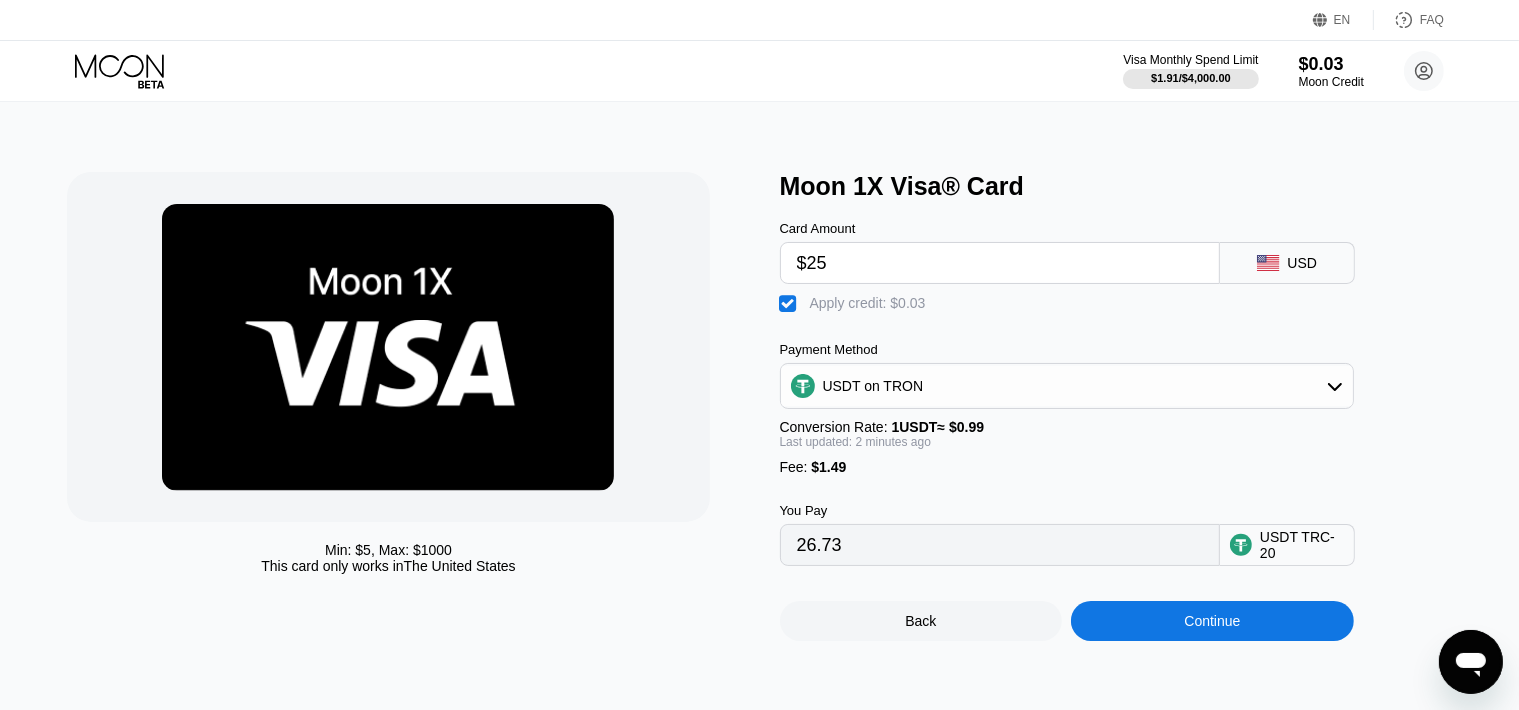 click on "" at bounding box center [790, 304] 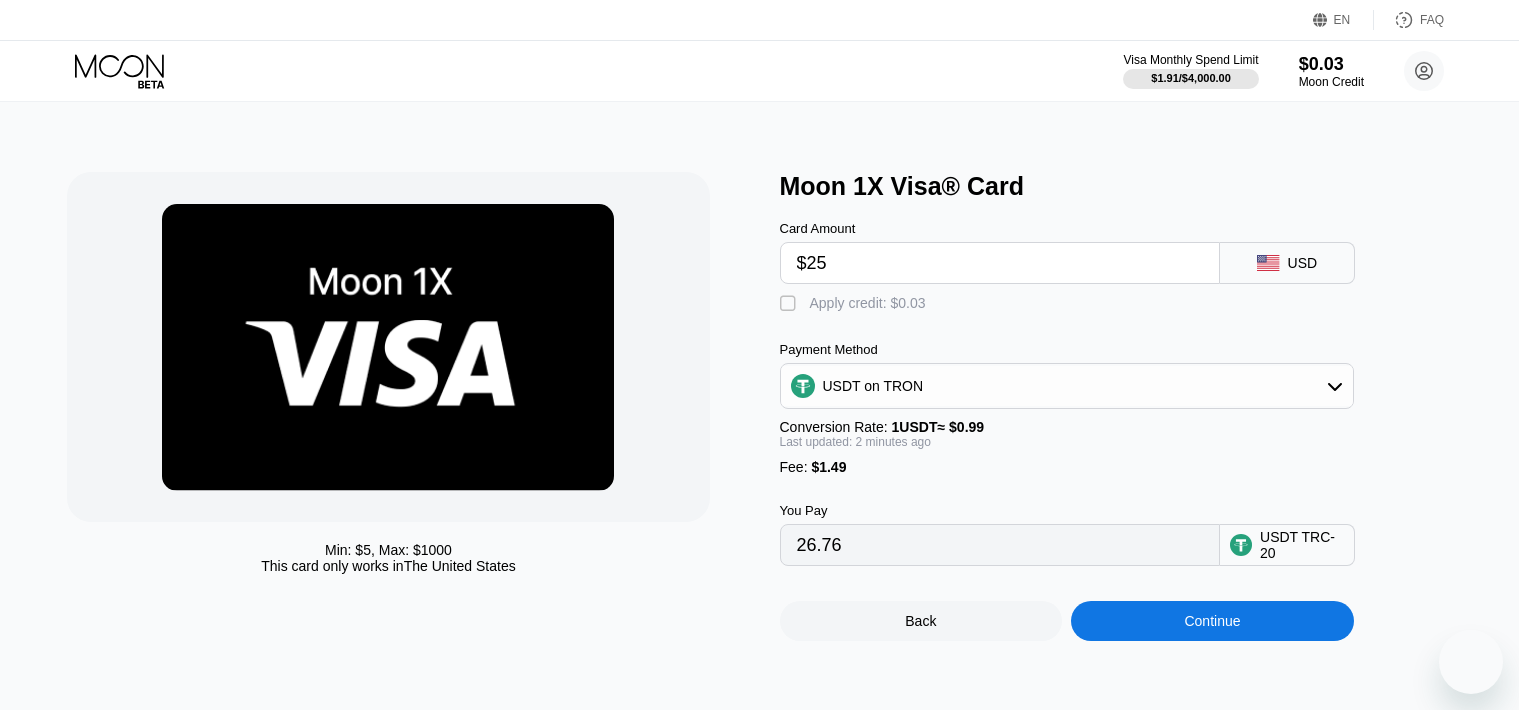 scroll, scrollTop: 0, scrollLeft: 0, axis: both 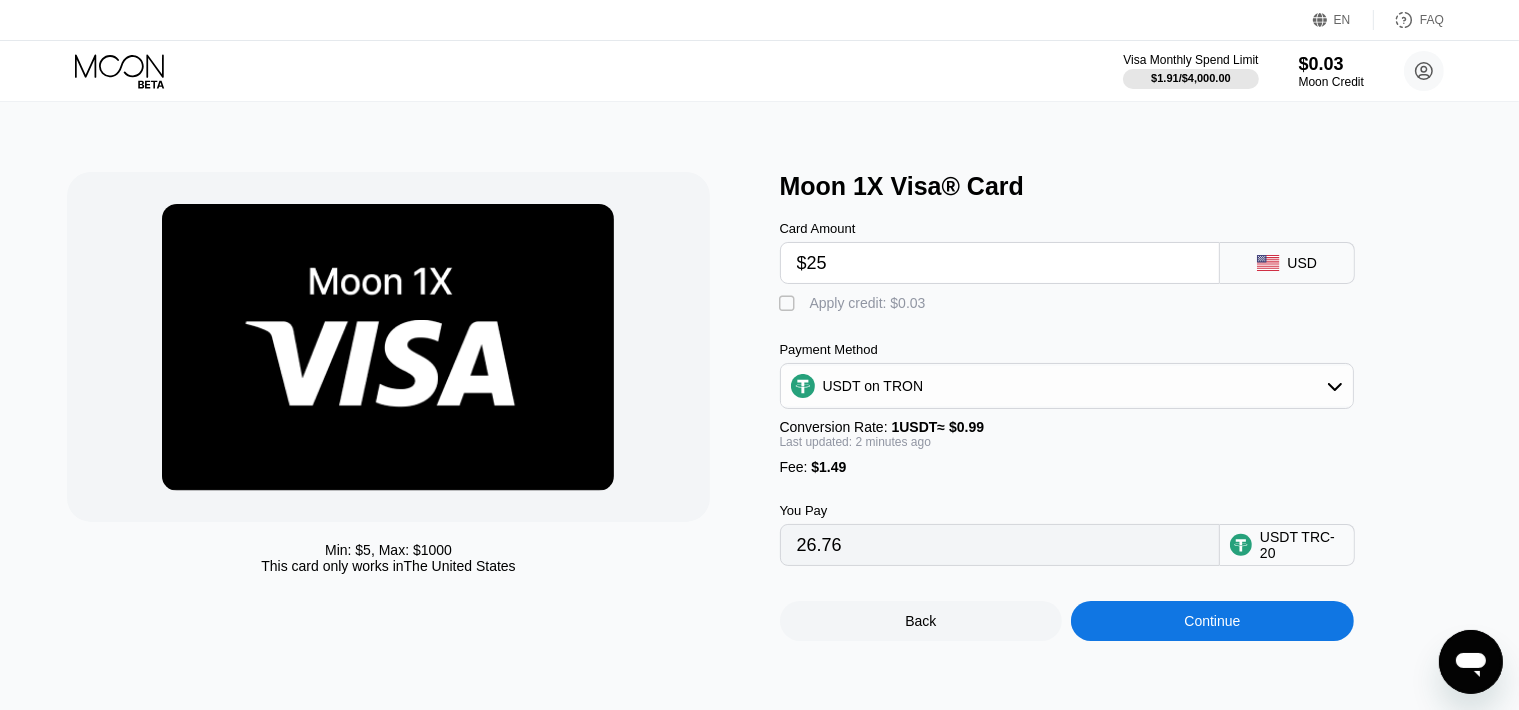 click on "Continue" at bounding box center (1212, 621) 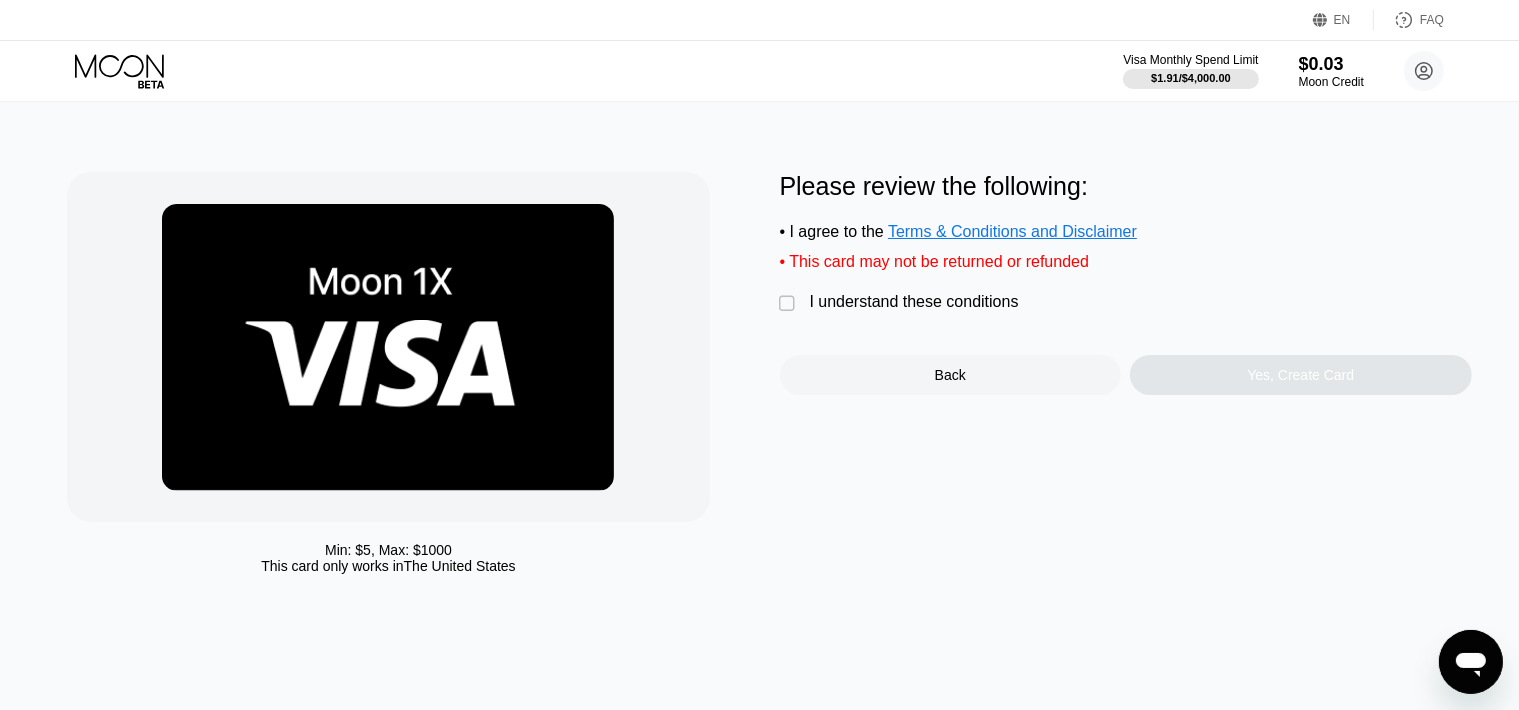 click on "" at bounding box center (790, 304) 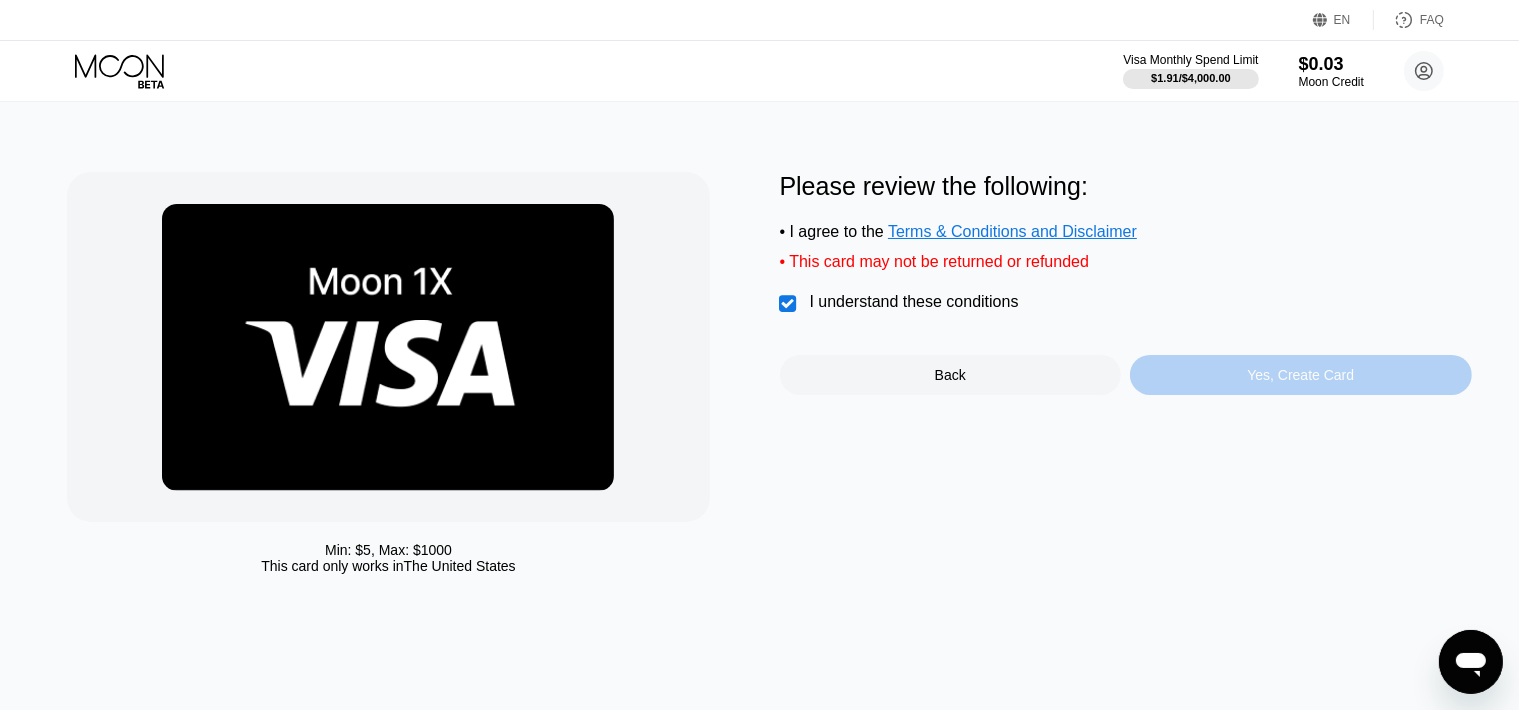 click on "Yes, Create Card" at bounding box center [1300, 375] 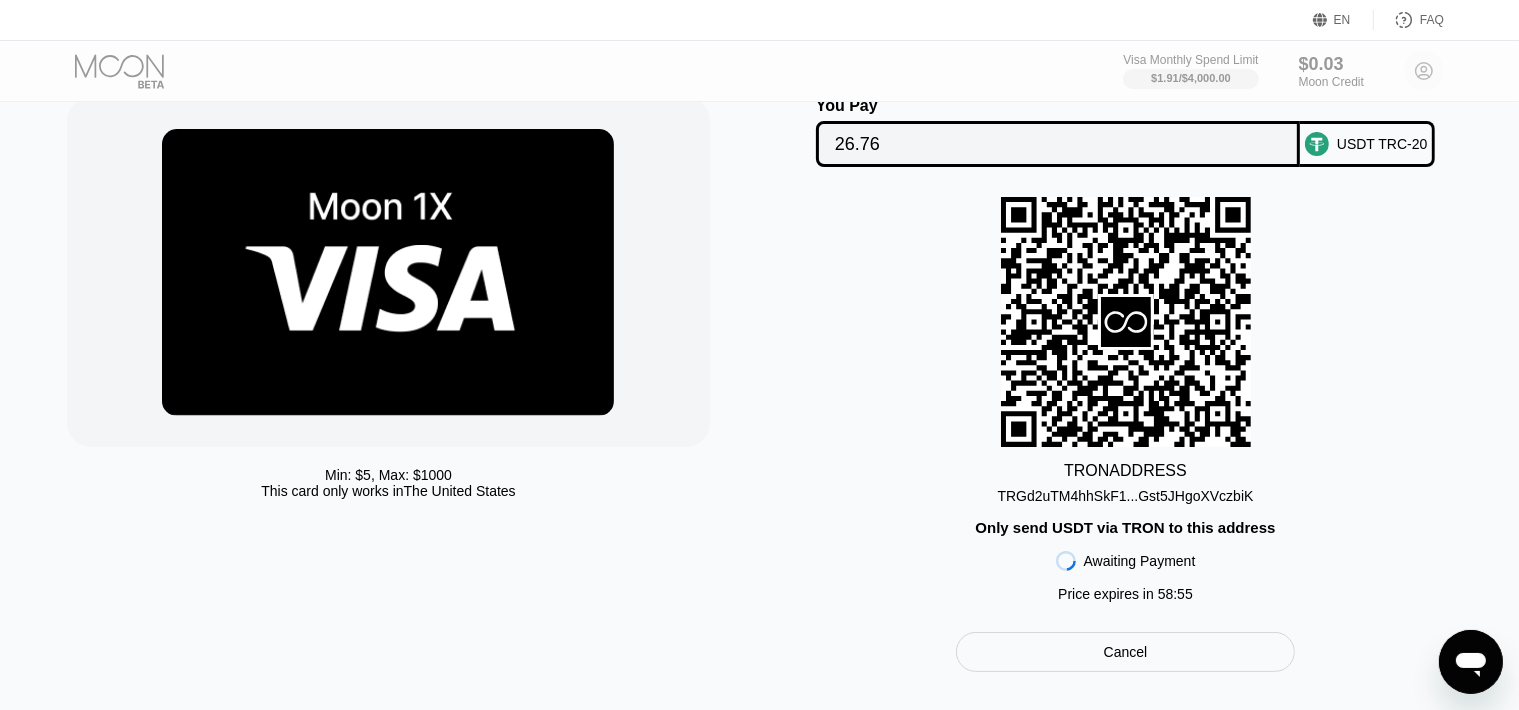 scroll, scrollTop: 56, scrollLeft: 0, axis: vertical 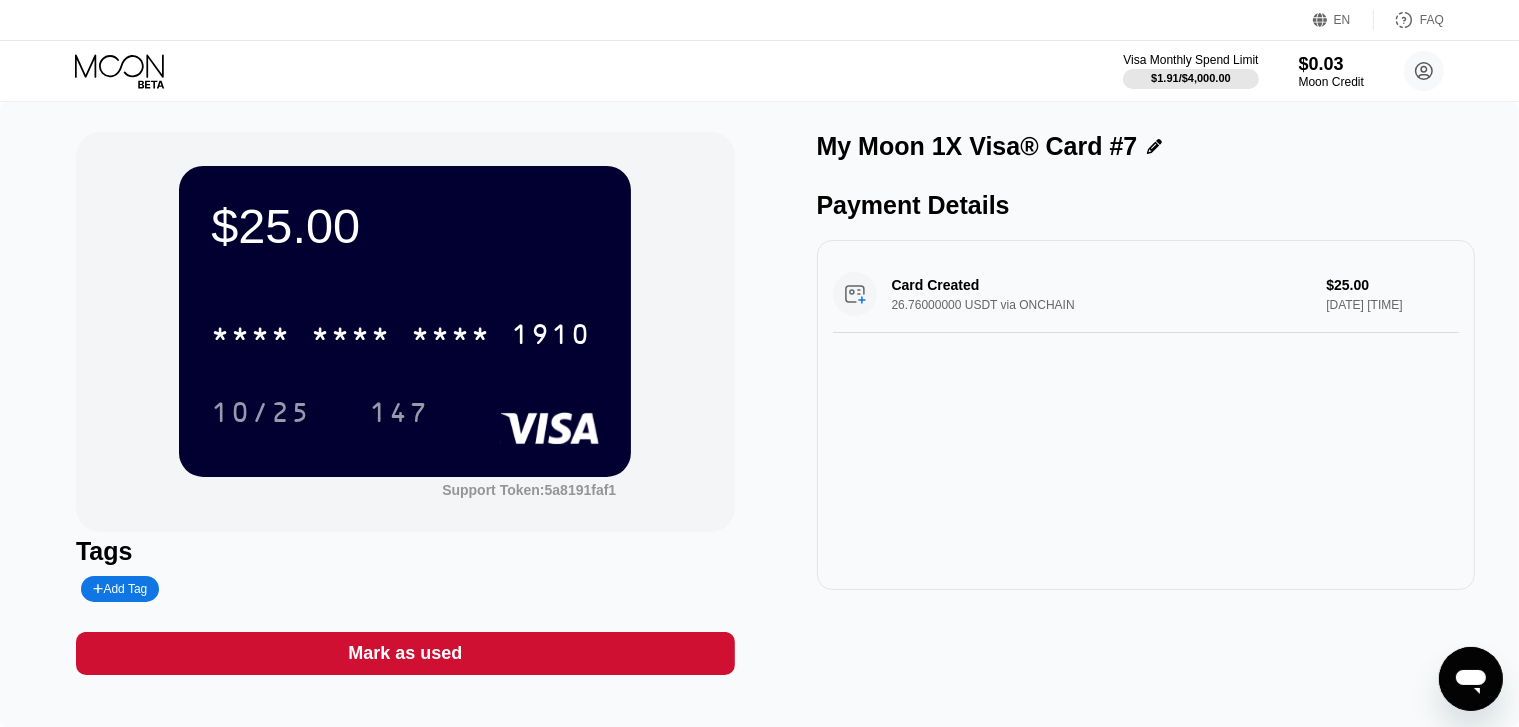 click on "Payment Details" at bounding box center [1146, 205] 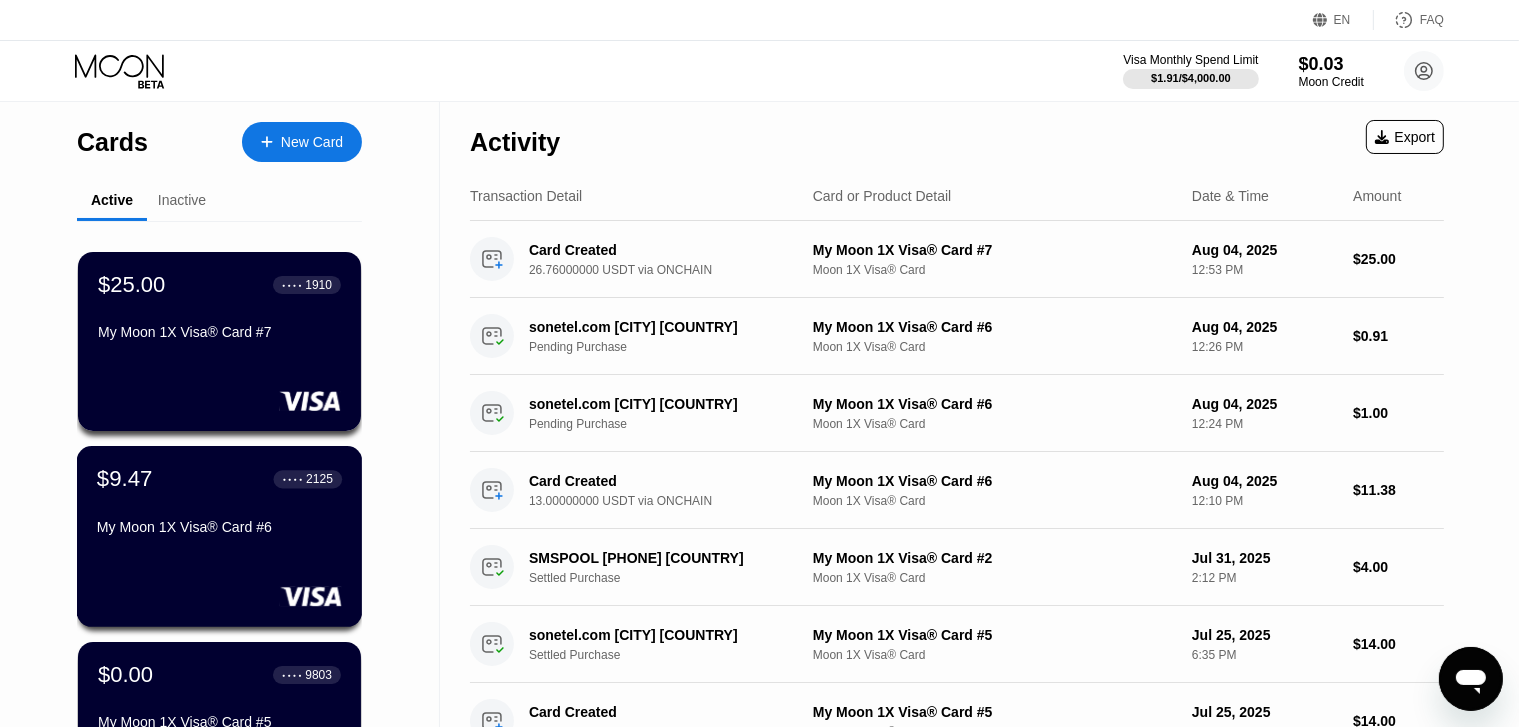 click on "My Moon 1X Visa® Card #6" at bounding box center (219, 527) 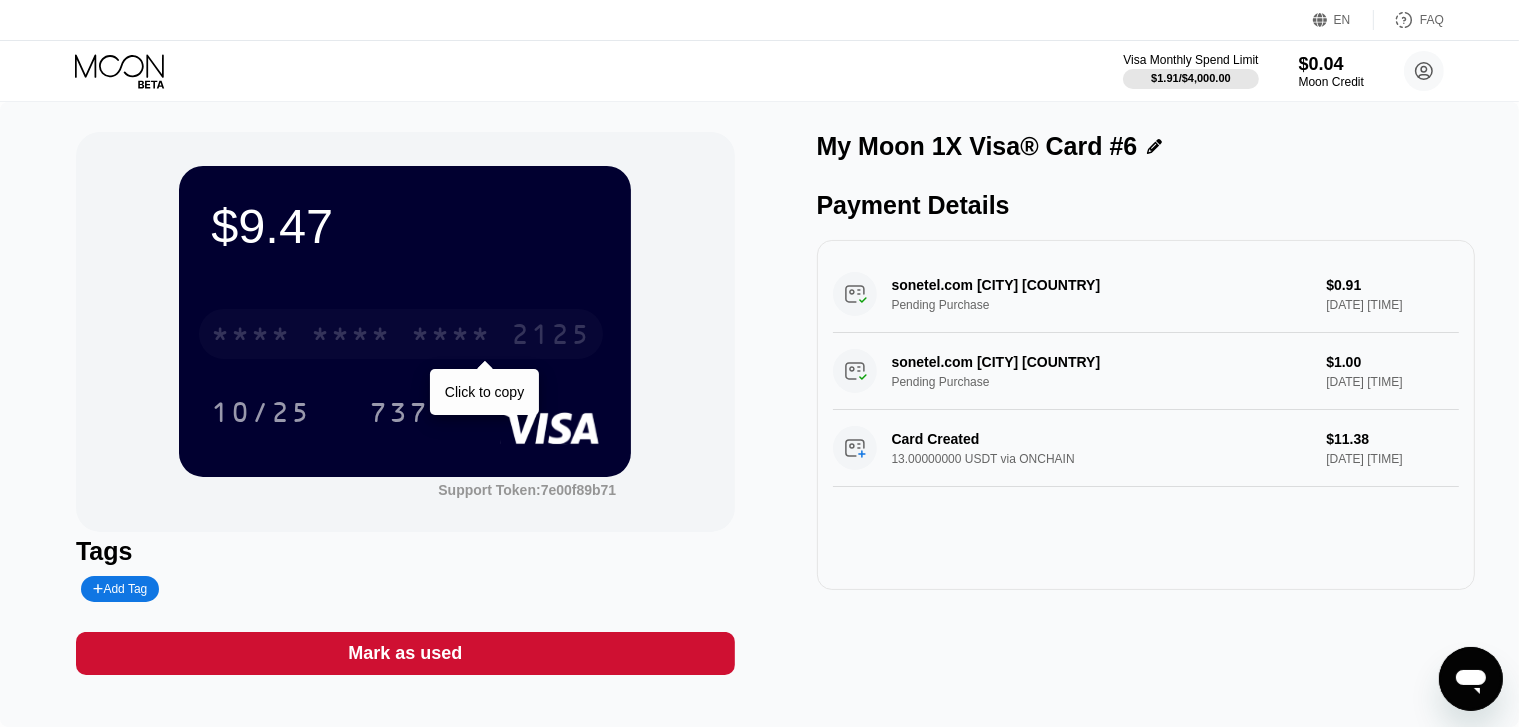 click on "* * * *" at bounding box center [451, 337] 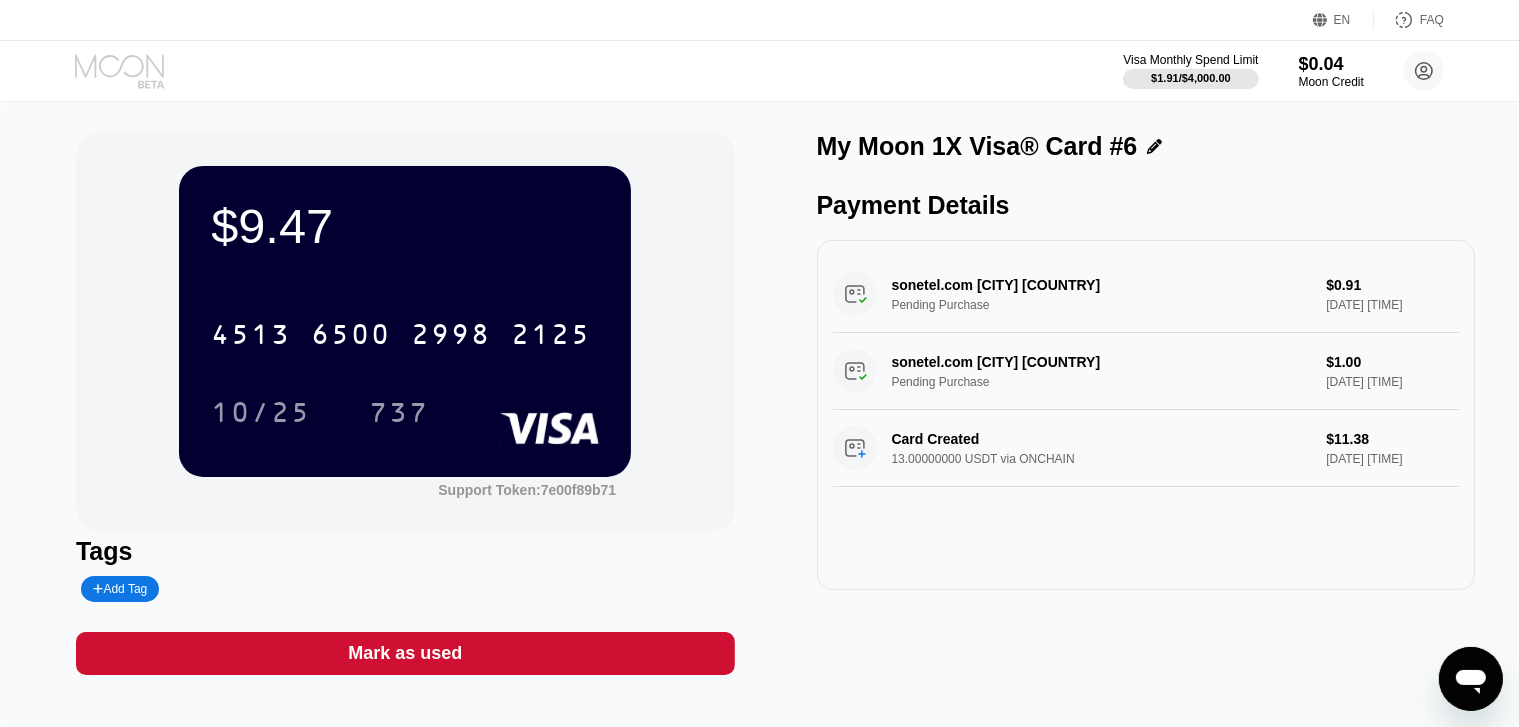 click 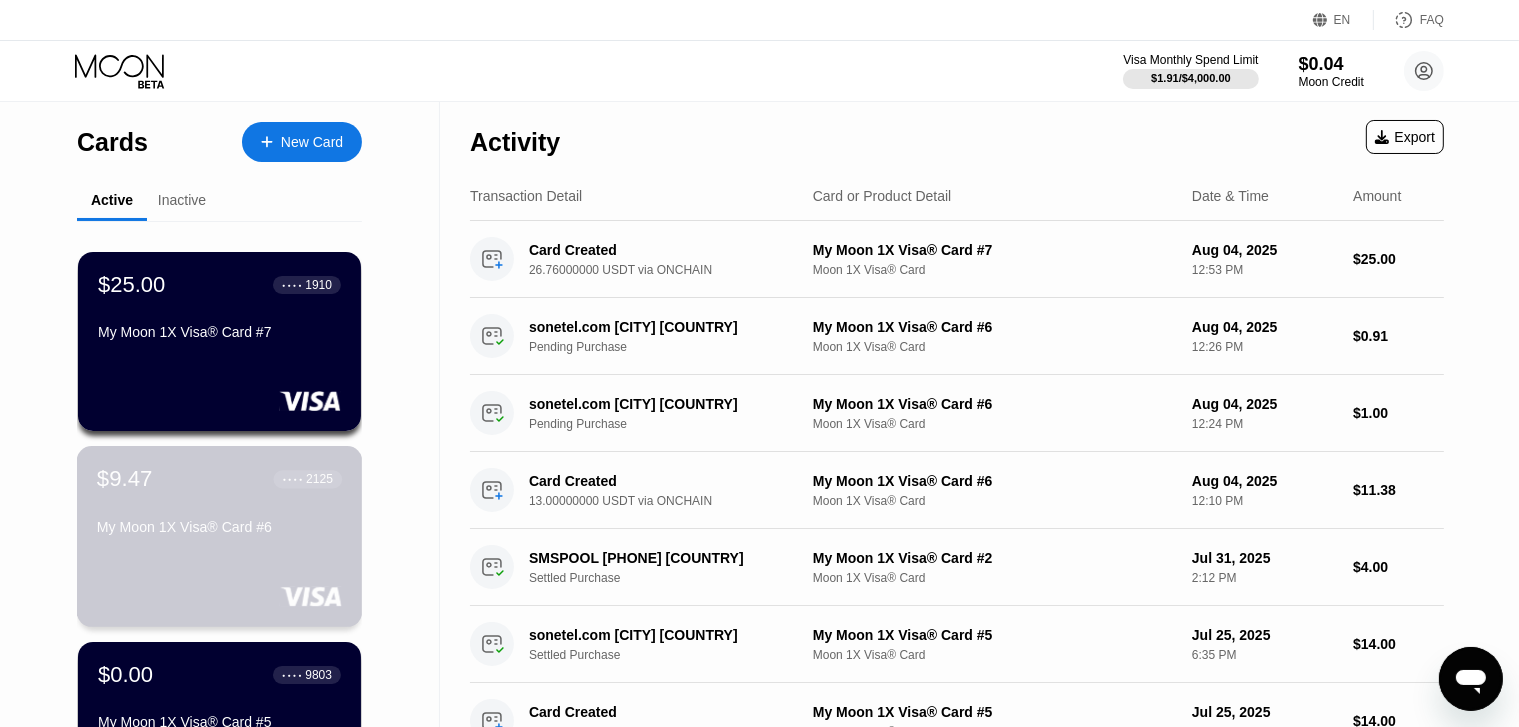 click on "$9.47 ● ● ● ● [CARD]" at bounding box center [219, 479] 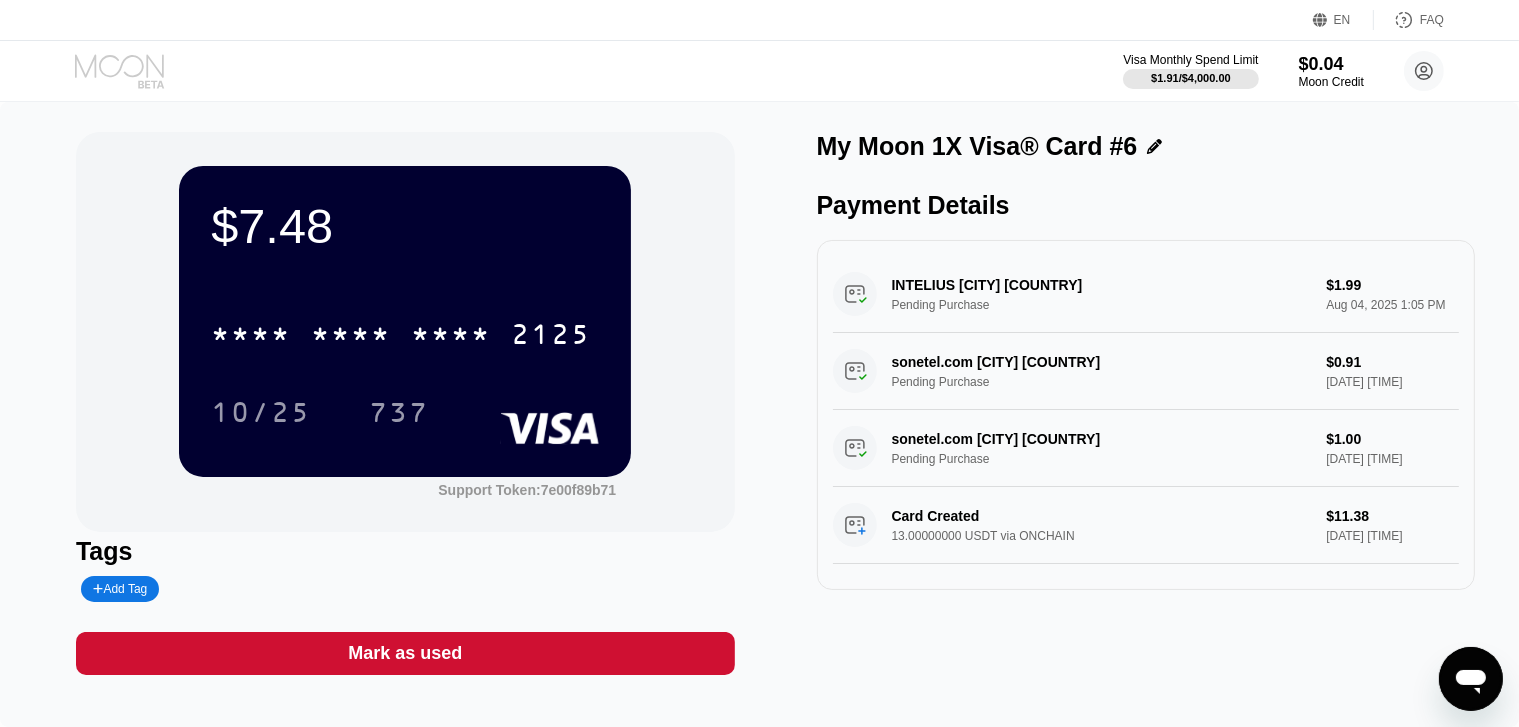 click 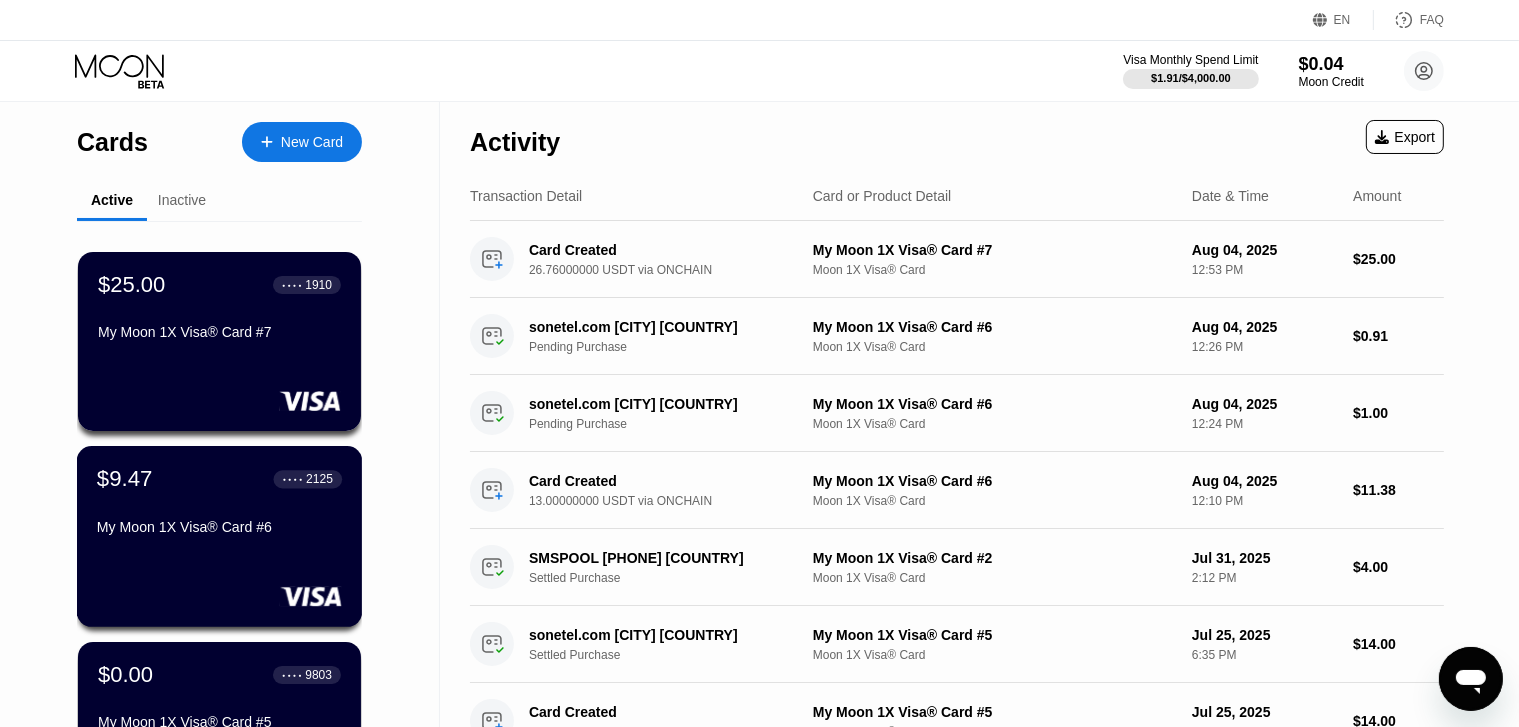 click on "$9.47 ● ● ● ● [CARD]" at bounding box center [219, 479] 